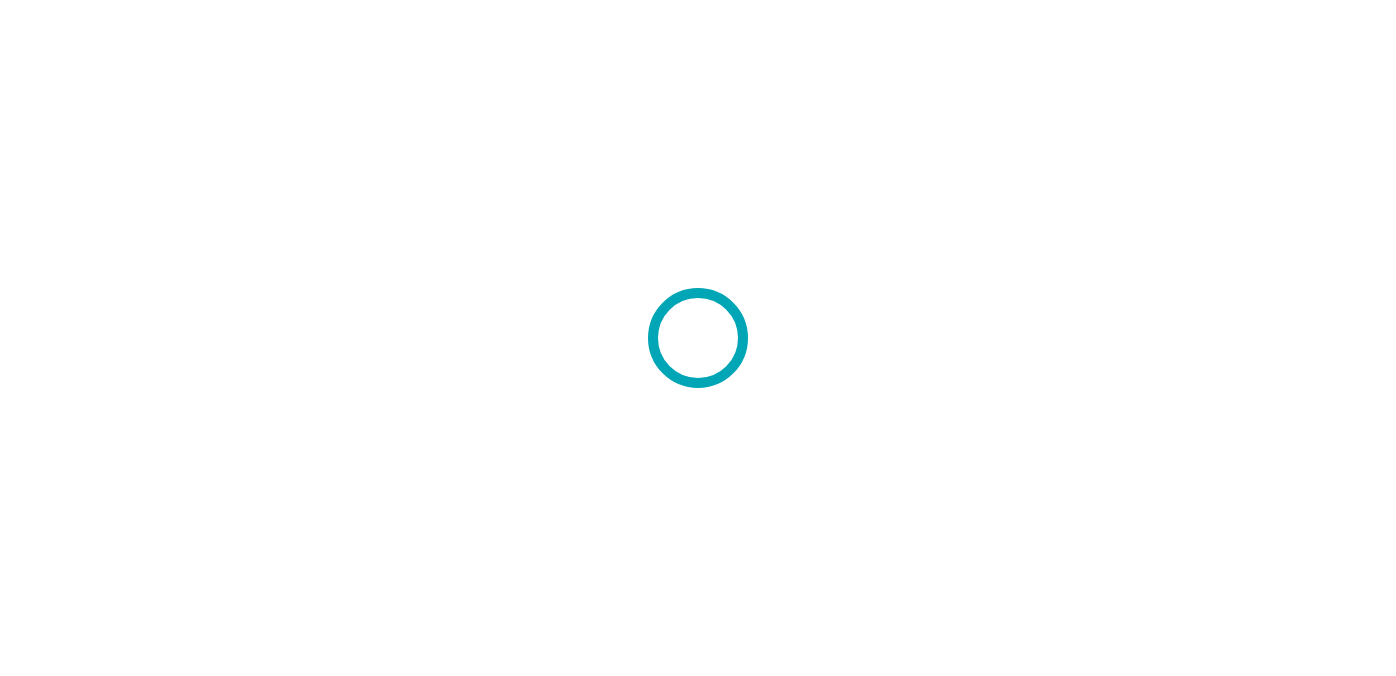 scroll, scrollTop: 0, scrollLeft: 0, axis: both 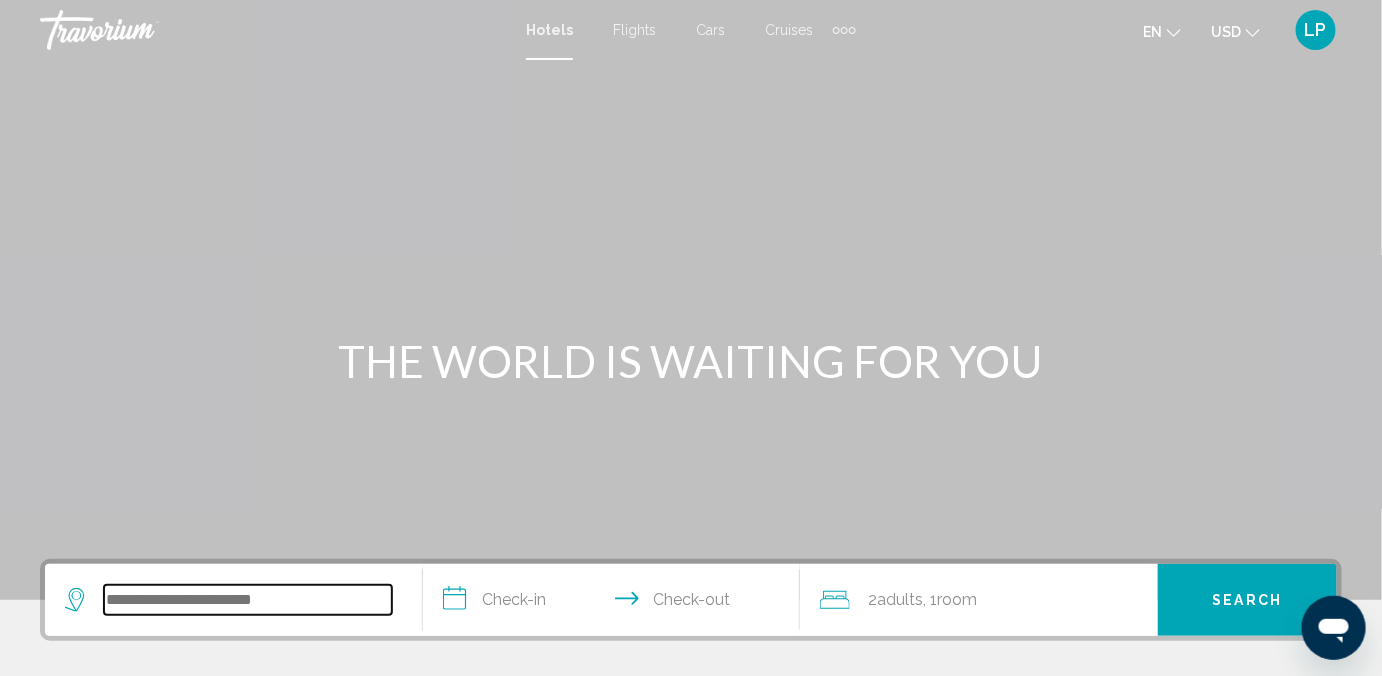 click at bounding box center (248, 600) 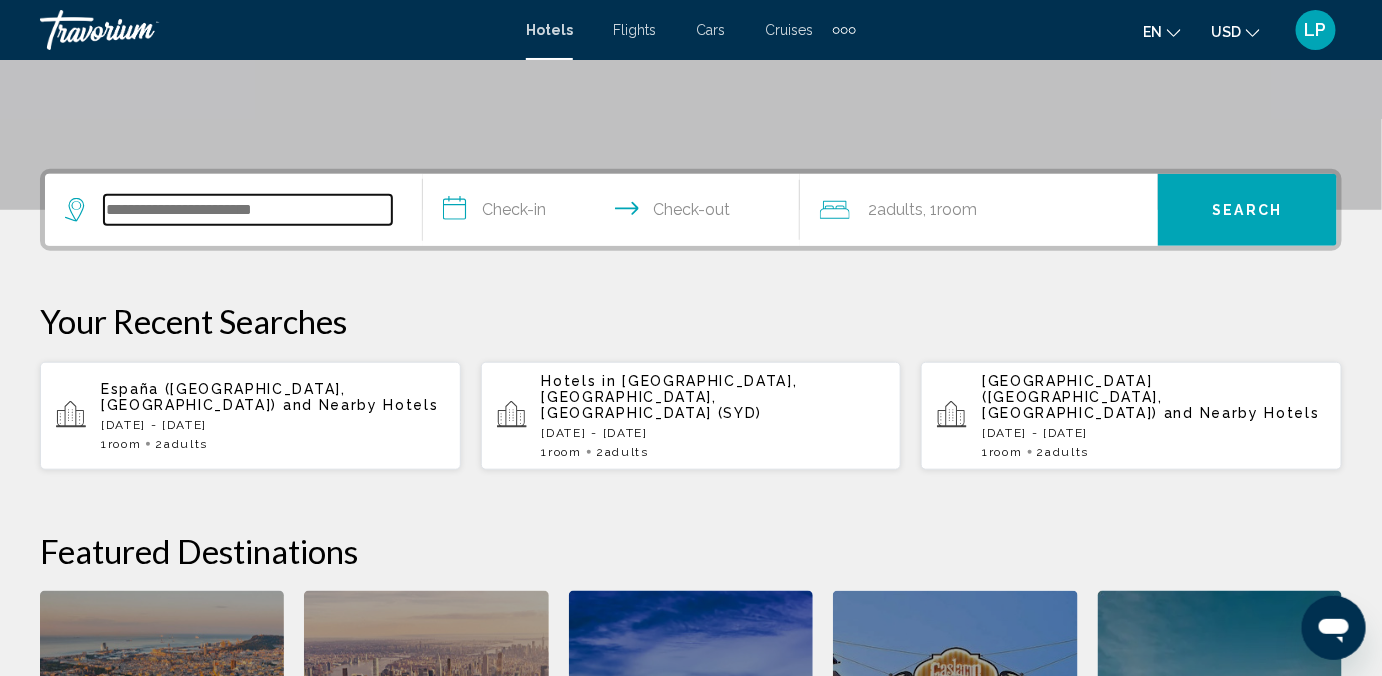 scroll, scrollTop: 274, scrollLeft: 0, axis: vertical 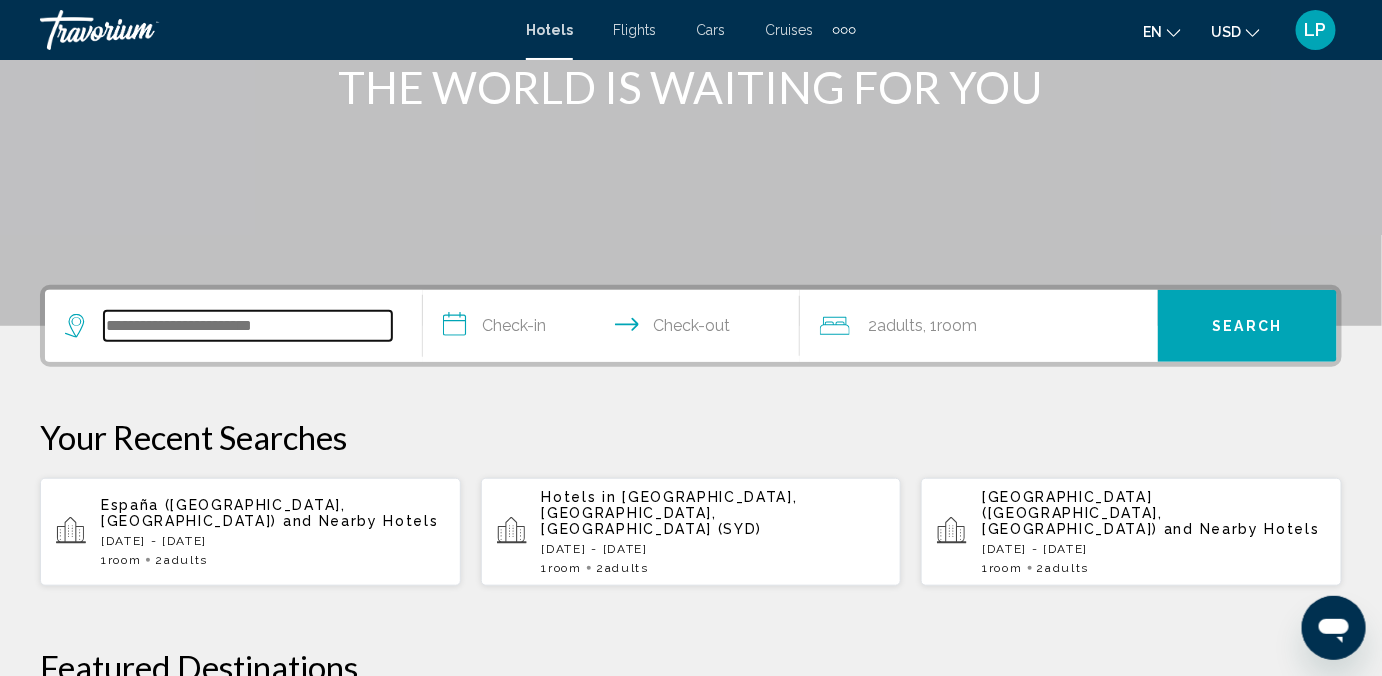 click at bounding box center [248, 326] 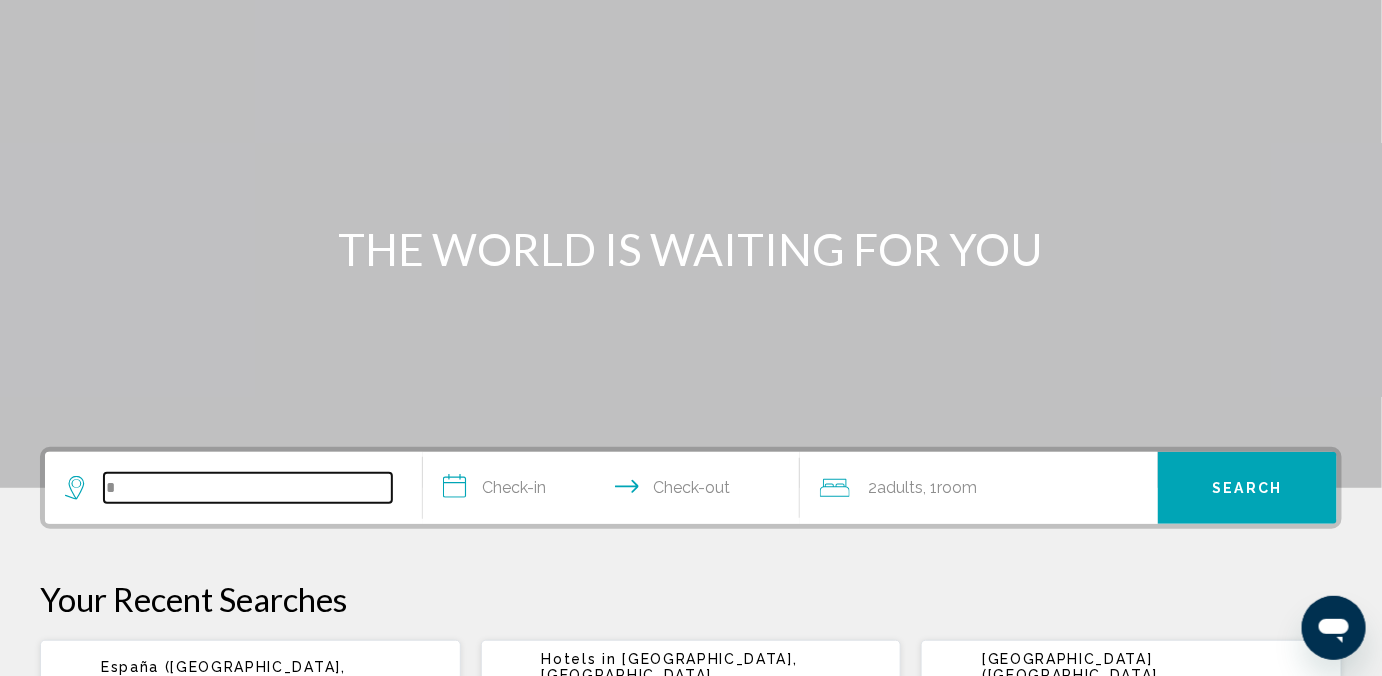 scroll, scrollTop: 493, scrollLeft: 0, axis: vertical 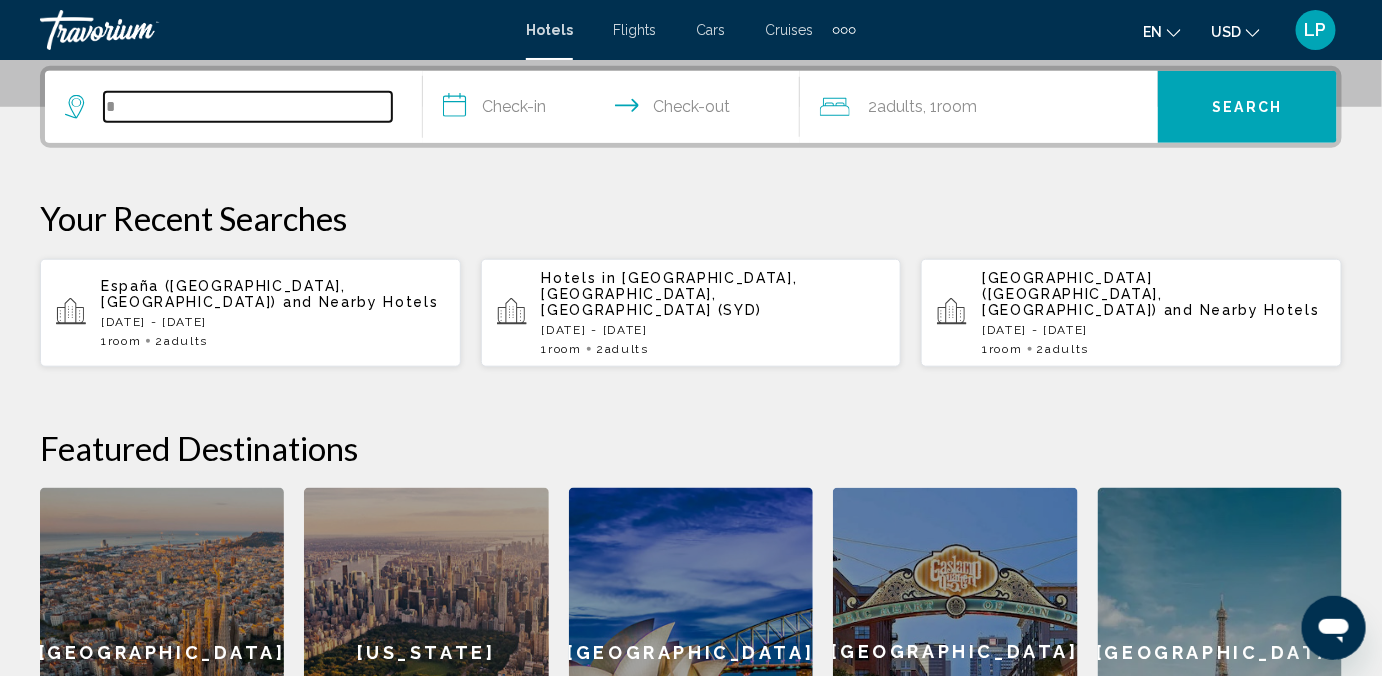type on "*" 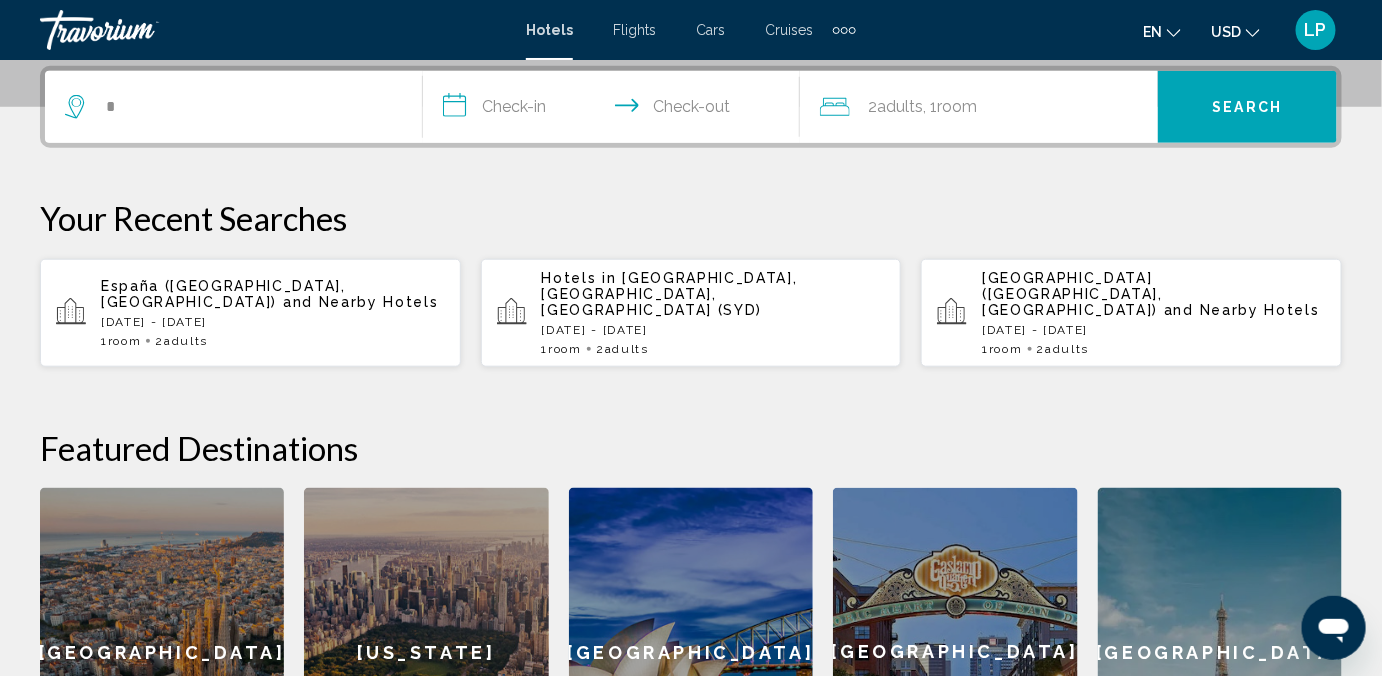 click on "Cars" at bounding box center (710, 30) 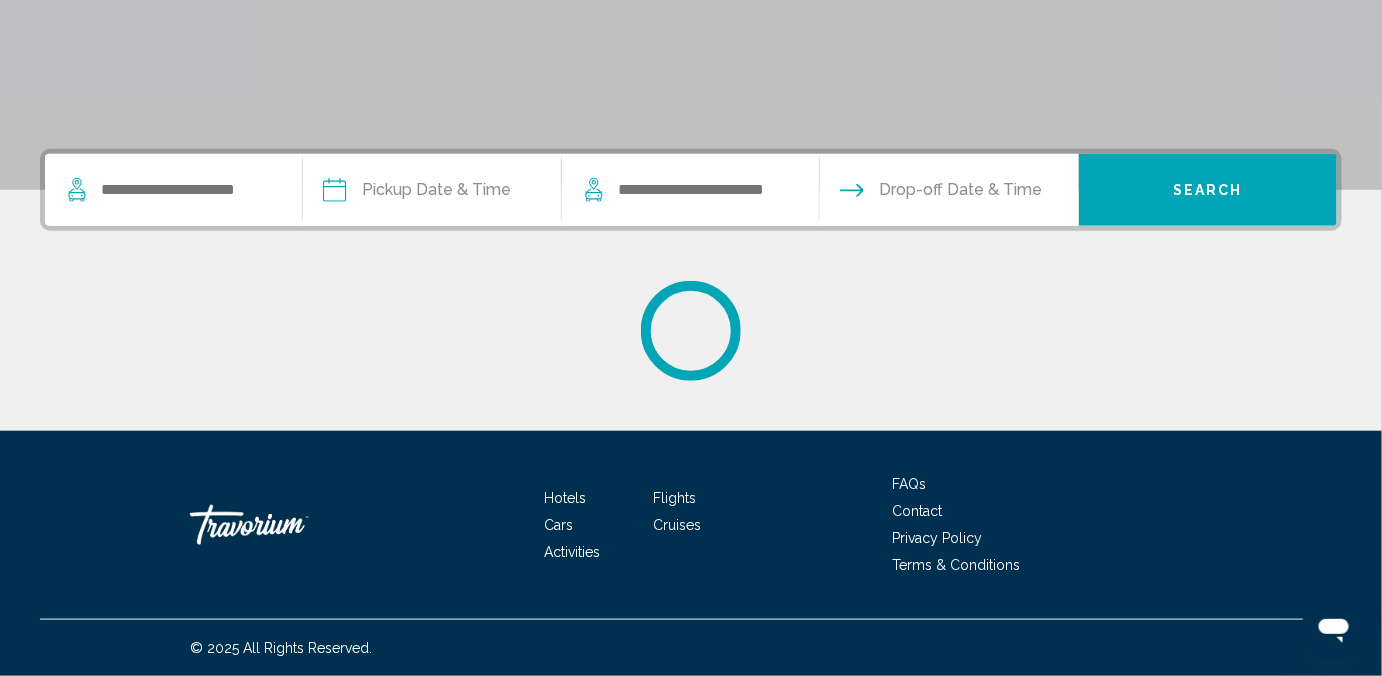 scroll, scrollTop: 0, scrollLeft: 0, axis: both 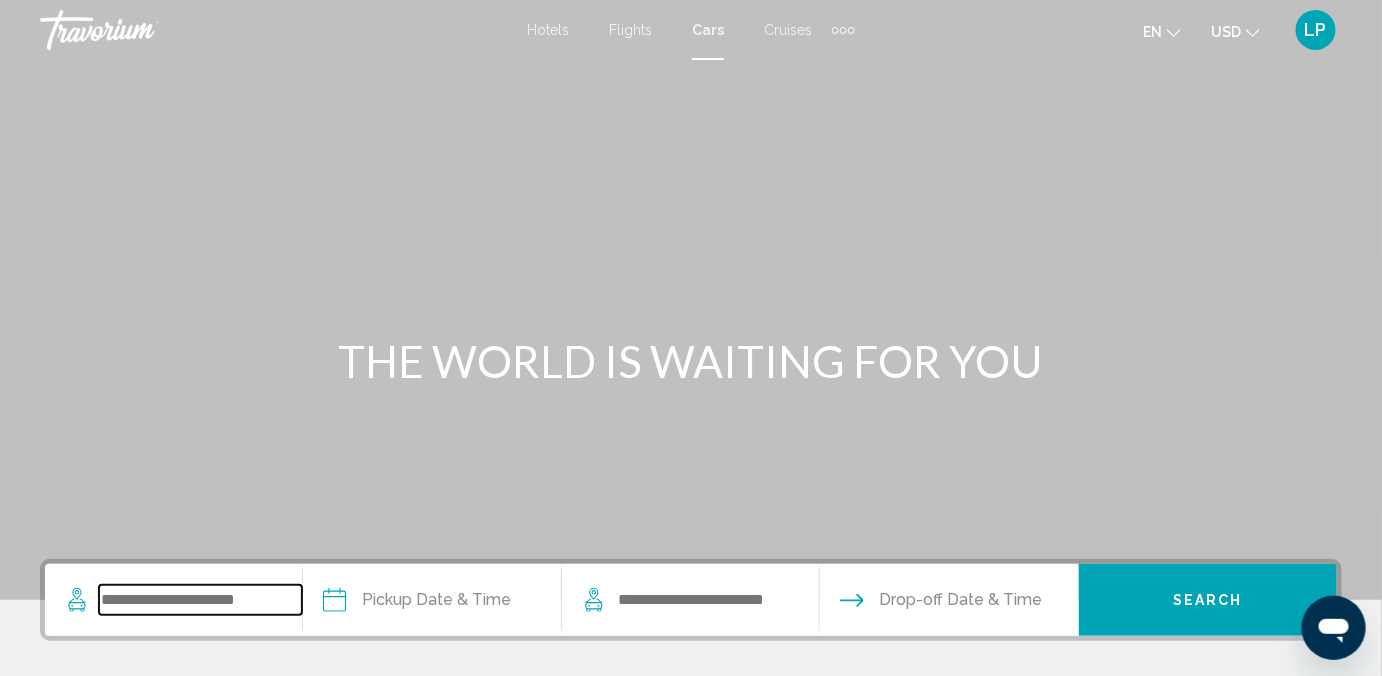 click at bounding box center (200, 600) 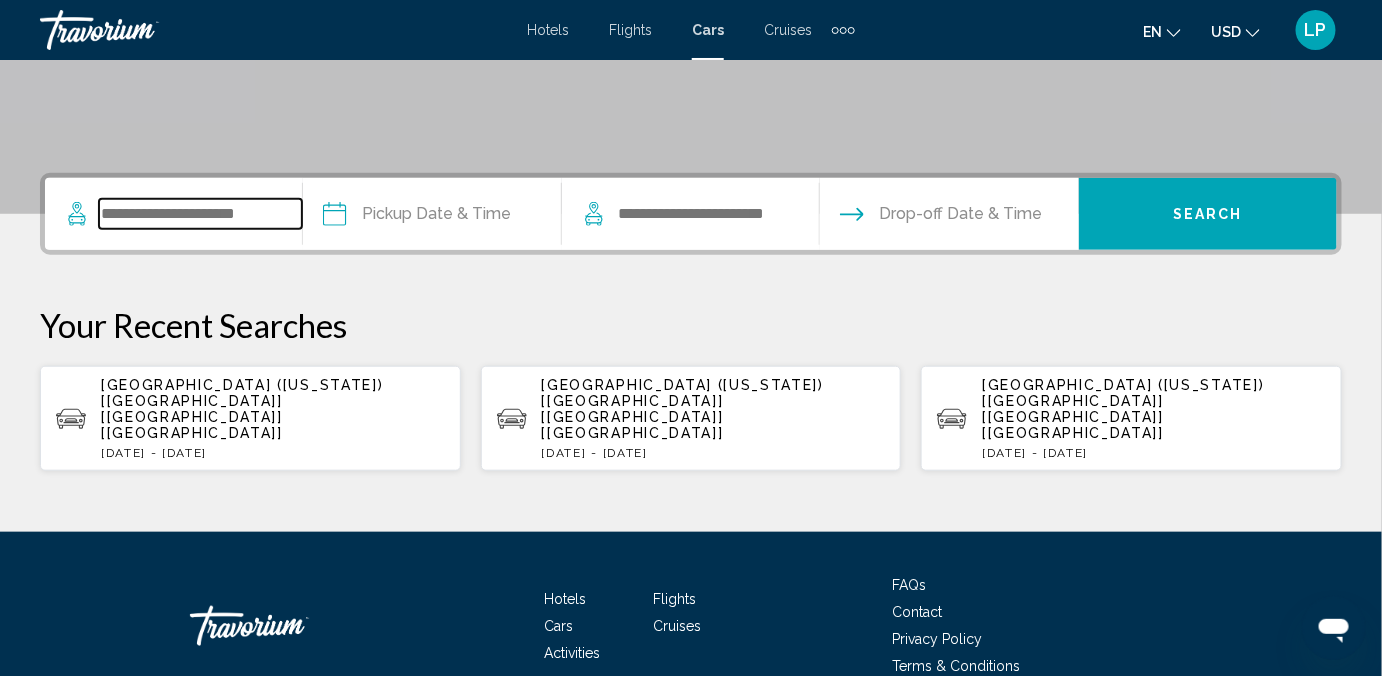 scroll, scrollTop: 436, scrollLeft: 0, axis: vertical 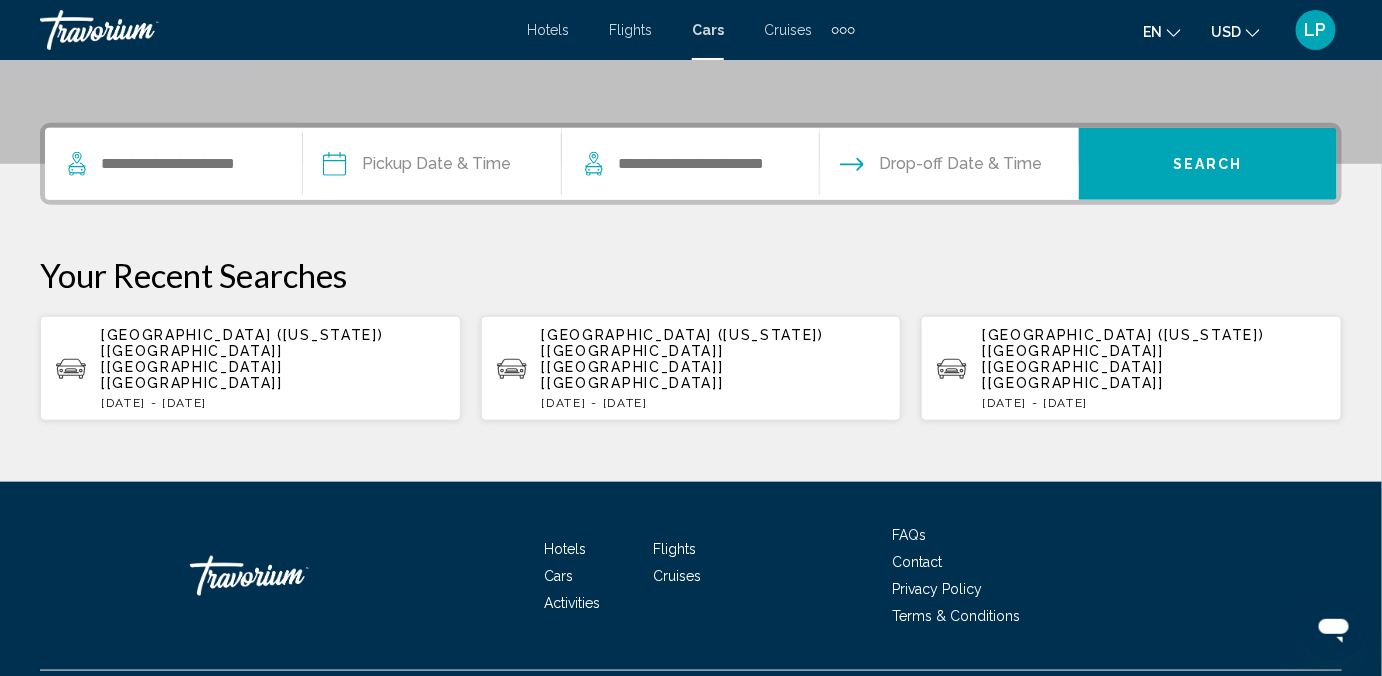 click at bounding box center (431, 167) 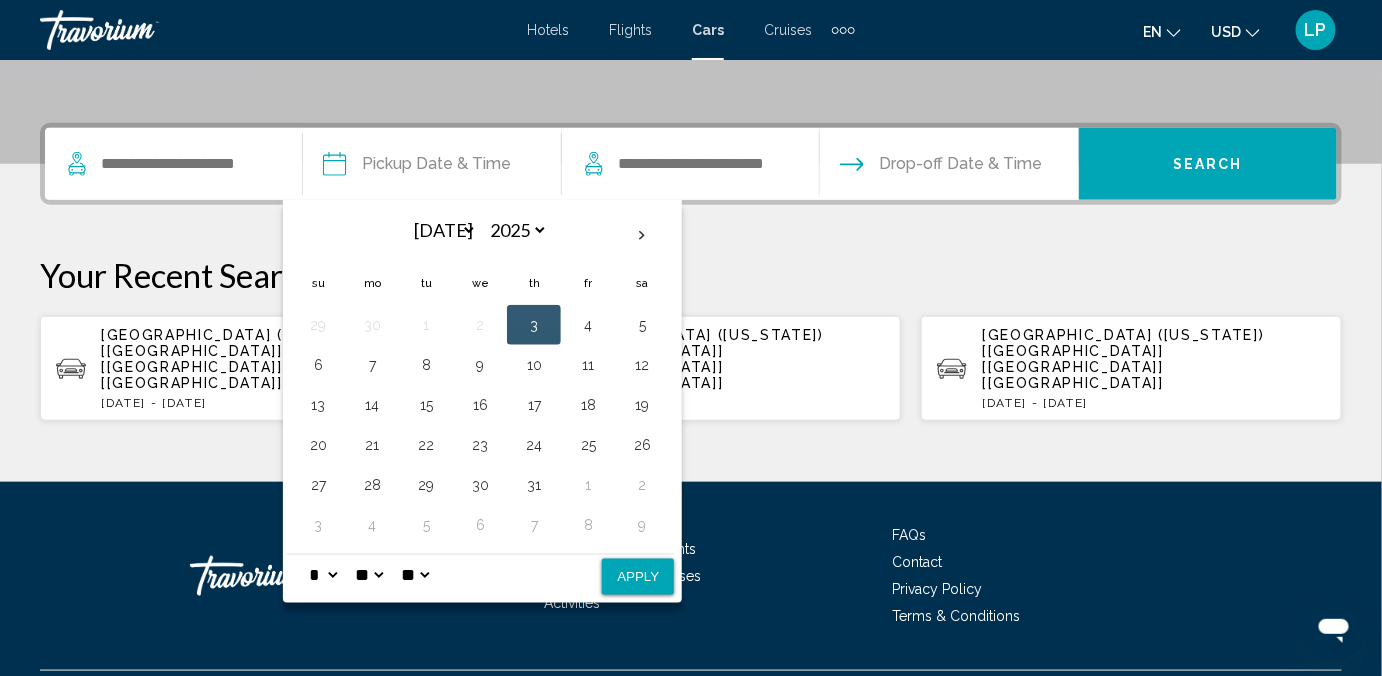 click on "Pickup Date & Time  Jul  *** *** *** *** *** *** *** *** *** *** *** ***   2025  **** **** **** **** **** **** Su Mo Tu We Th Fr Sa 29 30 1 2 3 4 5 6 7 8 9 10 11 12 13 14 15 16 17 18 19 20 21 22 23 24 25 26 27 28 29 30 31 1 2 3 4 5 6 7 8 9 * * * * * * * * * ** ** ** ** ** **  Apply
Drop-off Date & Time Search Your Recent Searches
Miami - Airport (Florida) [MIA] [FL] [US]  Tue, 30 Apr - Sun, 05 May
Miami - Airport (Florida) [MIA] [FL] [US]  Tue, 30 Apr - Sun, 05 May
Miami - Airport (Florida) [MIA] [FL] [US]  Wed, 29 May - Sun, 02 Jun" at bounding box center (691, 272) 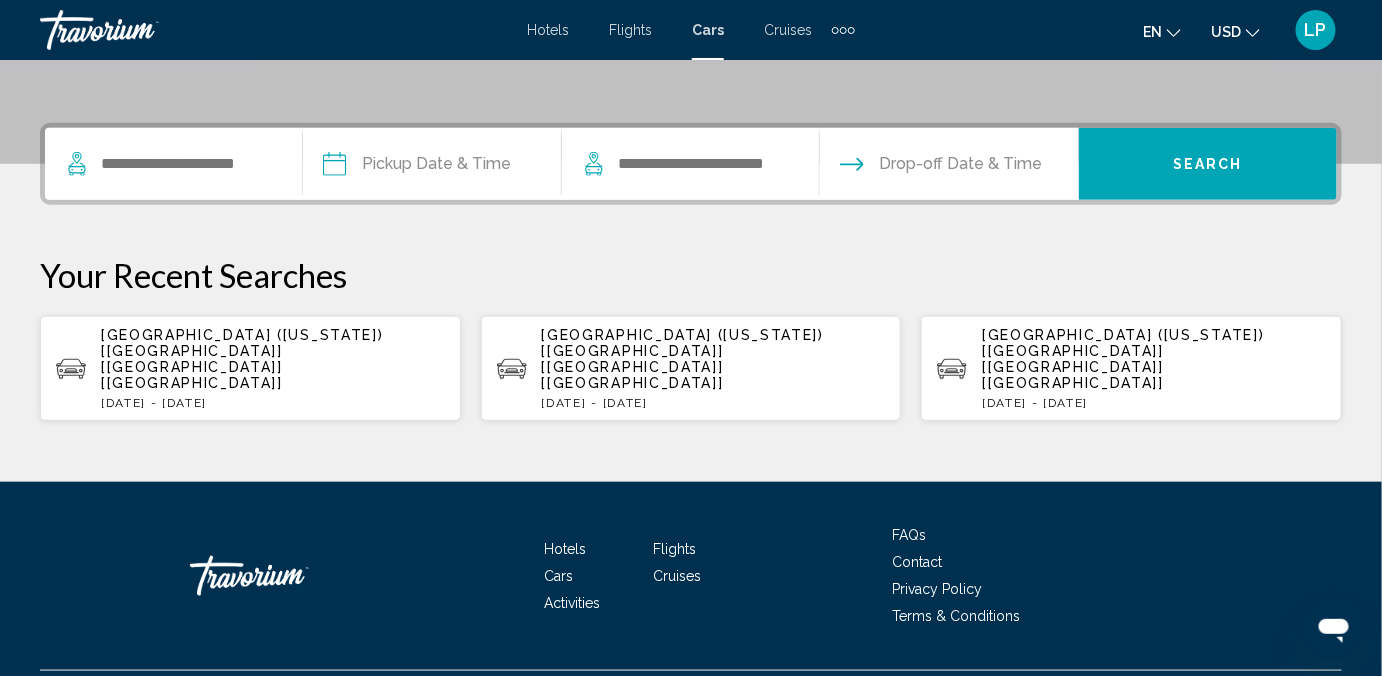 click at bounding box center [431, 167] 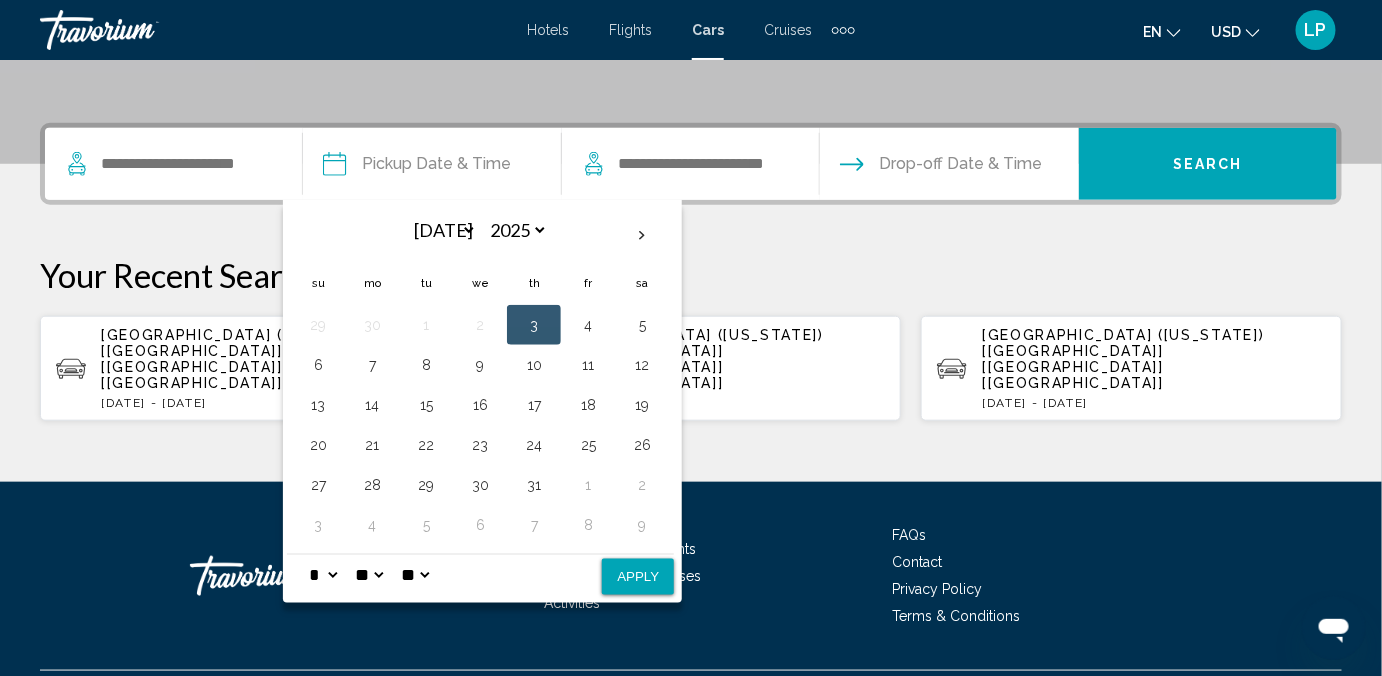 click on "Your Recent Searches" at bounding box center (691, 275) 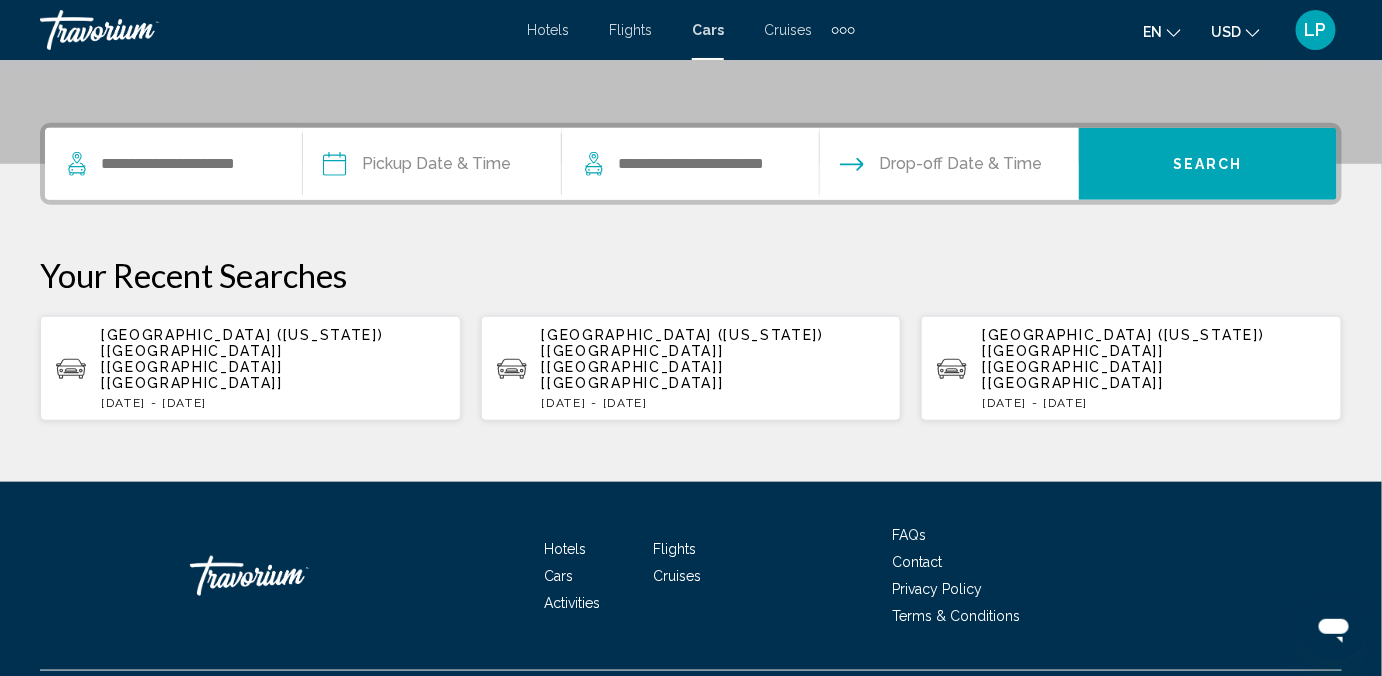 click at bounding box center (431, 167) 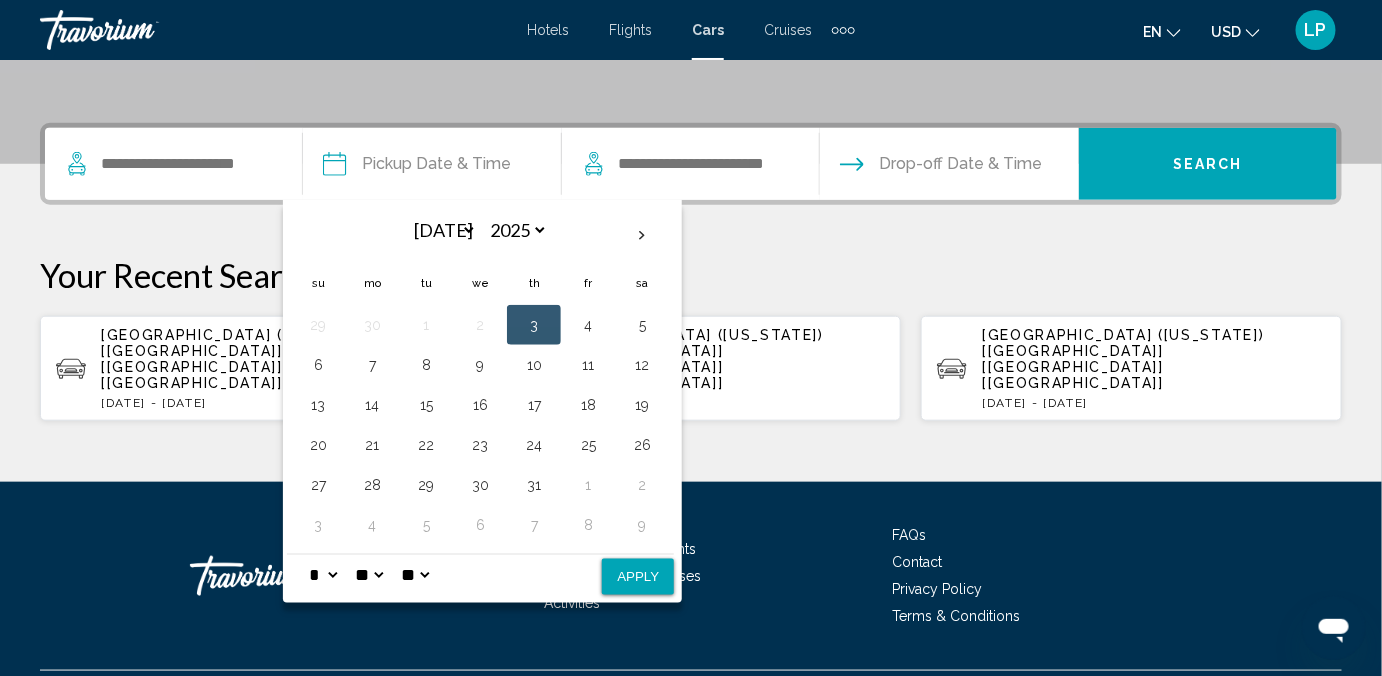 click on "Your Recent Searches" at bounding box center [691, 275] 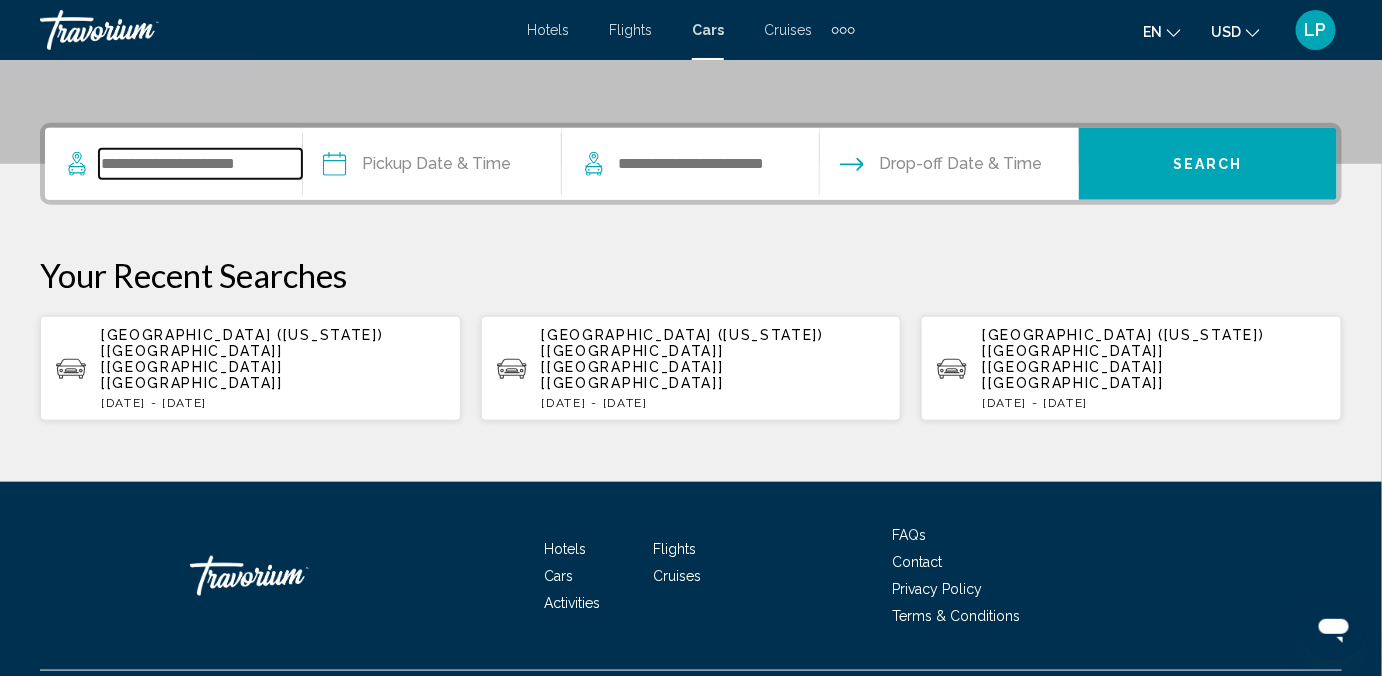 click at bounding box center (200, 164) 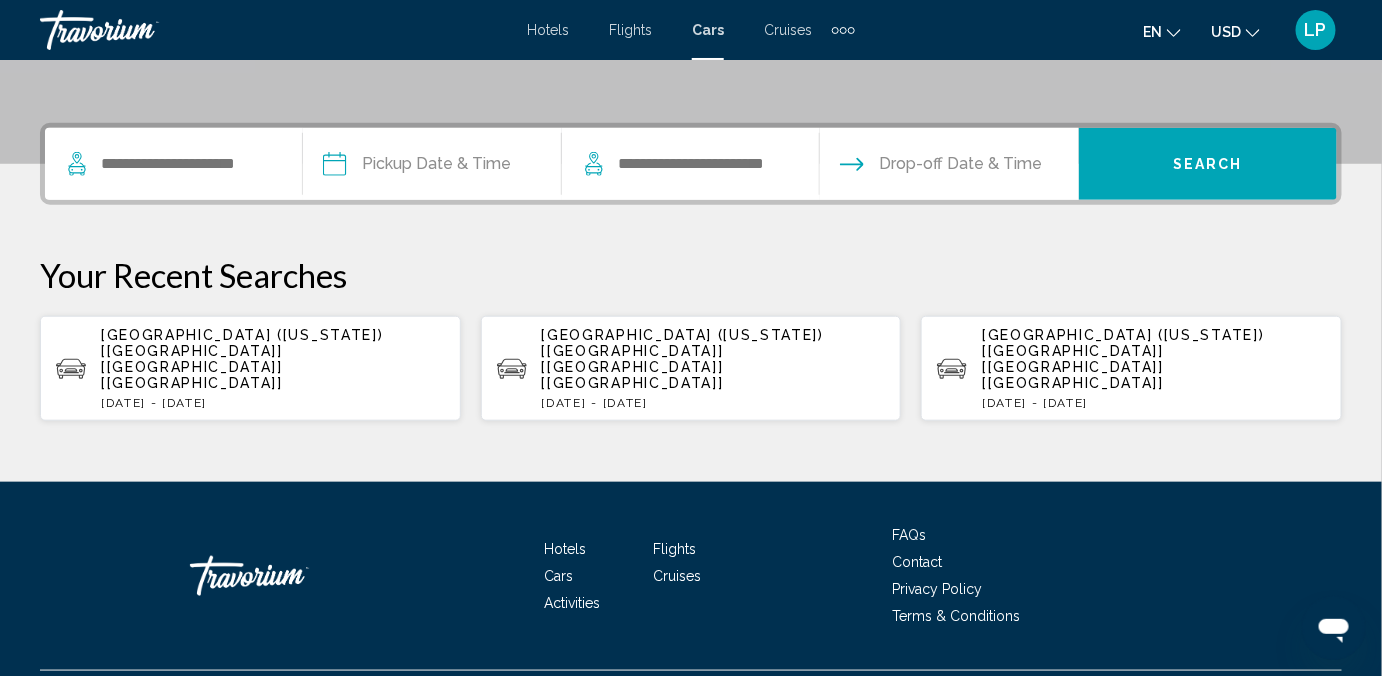 click at bounding box center [431, 167] 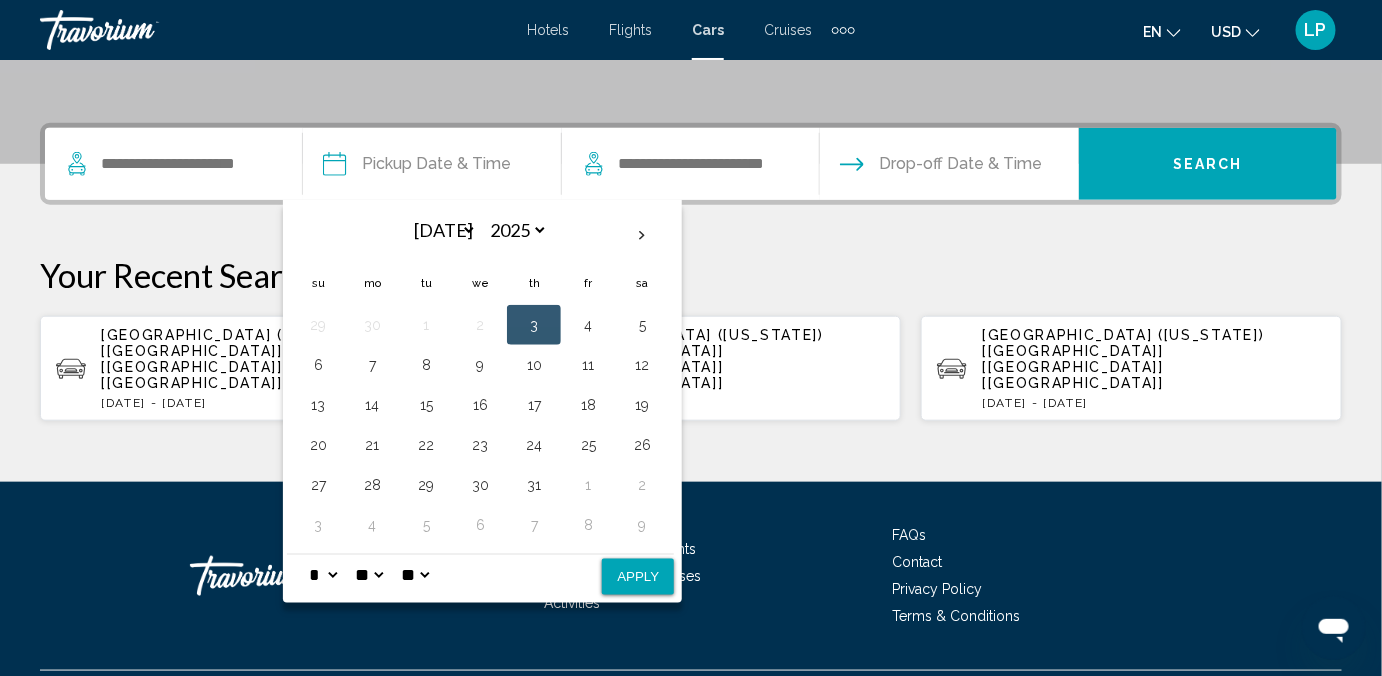 click on "Pickup Date & Time  Jul  *** *** *** *** *** *** *** *** *** *** *** ***   2025  **** **** **** **** **** **** Su Mo Tu We Th Fr Sa 29 30 1 2 3 4 5 6 7 8 9 10 11 12 13 14 15 16 17 18 19 20 21 22 23 24 25 26 27 28 29 30 31 1 2 3 4 5 6 7 8 9 * * * * * * * * * ** ** ** ** ** **  Apply
Drop-off Date & Time Search Your Recent Searches
Miami - Airport (Florida) [MIA] [FL] [US]  Tue, 30 Apr - Sun, 05 May
Miami - Airport (Florida) [MIA] [FL] [US]  Tue, 30 Apr - Sun, 05 May
Miami - Airport (Florida) [MIA] [FL] [US]  Wed, 29 May - Sun, 02 Jun" at bounding box center (691, 272) 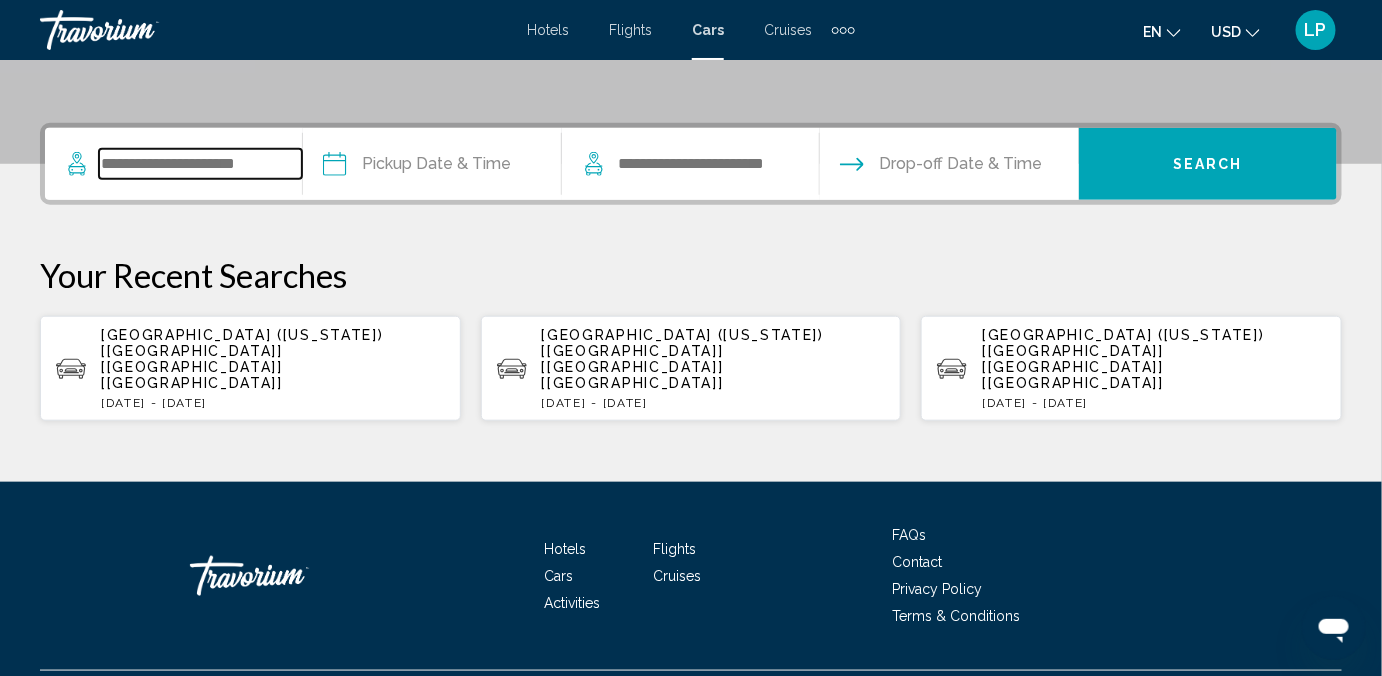 click at bounding box center (200, 164) 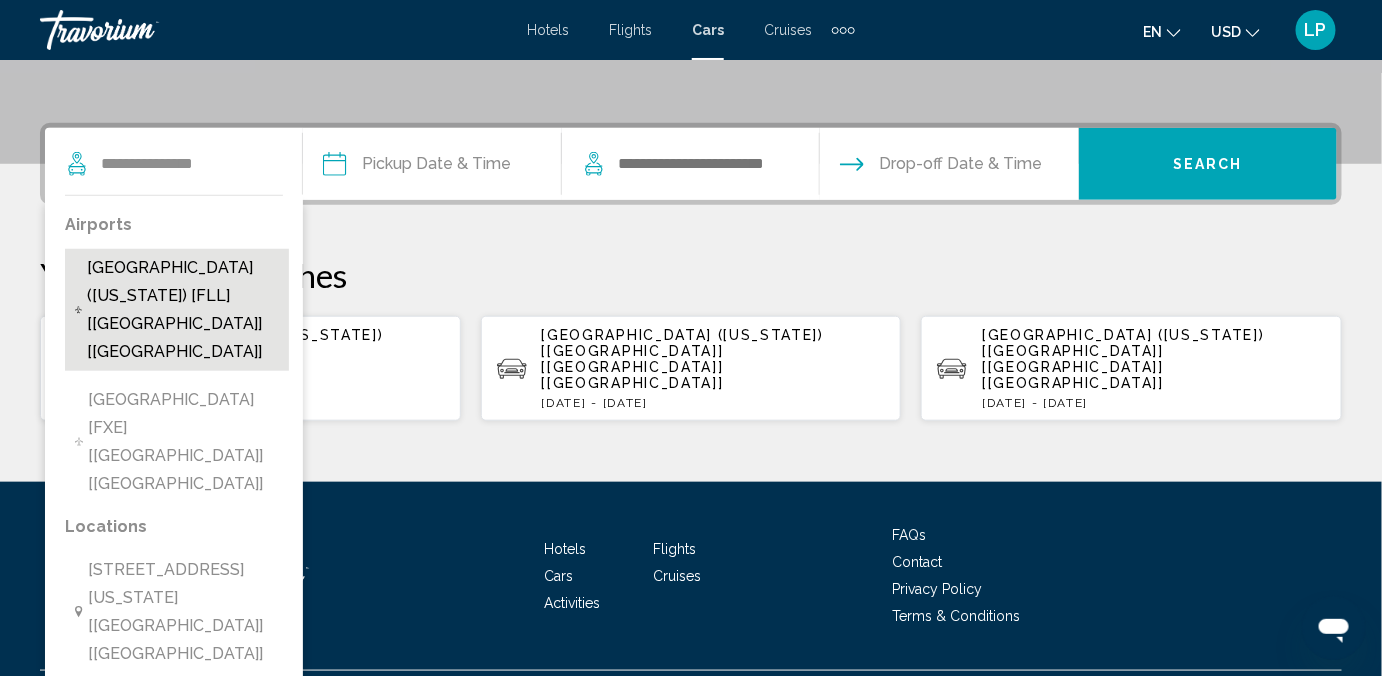 click on "Fort Lauderdale - Airport (Florida) [FLL] [FL] [US]" at bounding box center (183, 310) 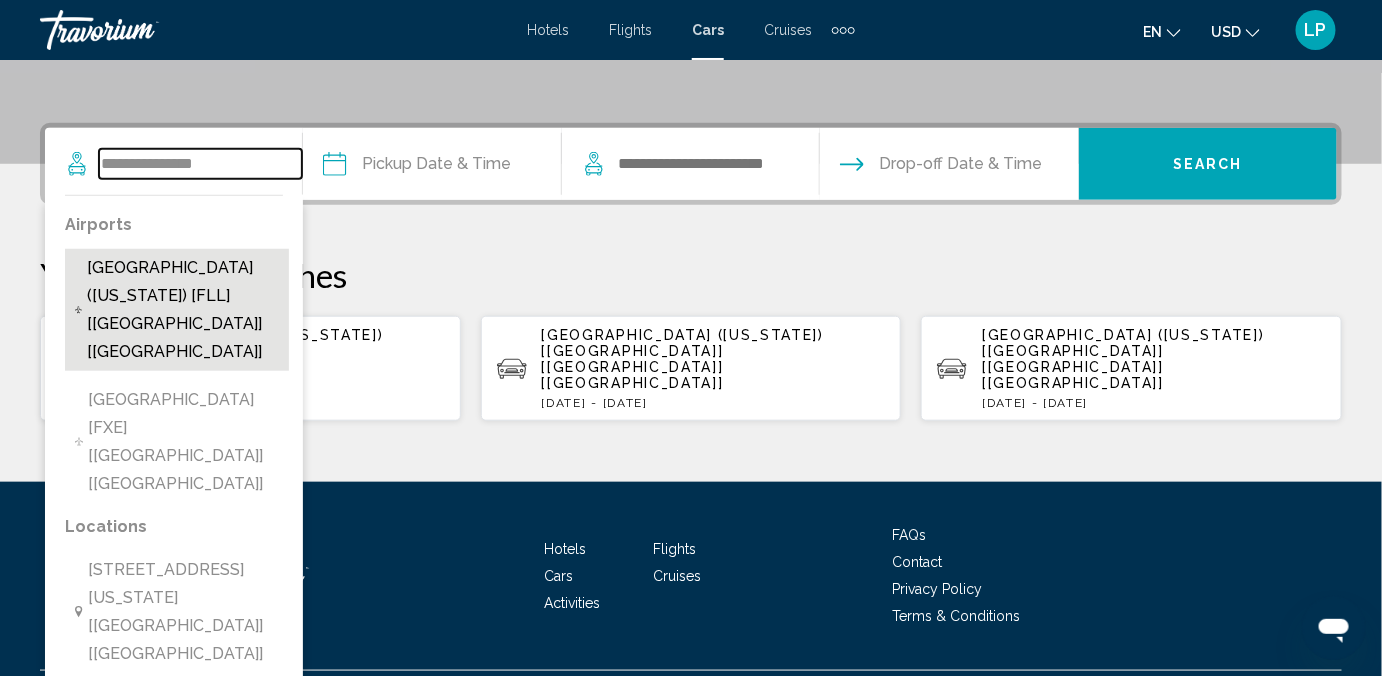 type on "**********" 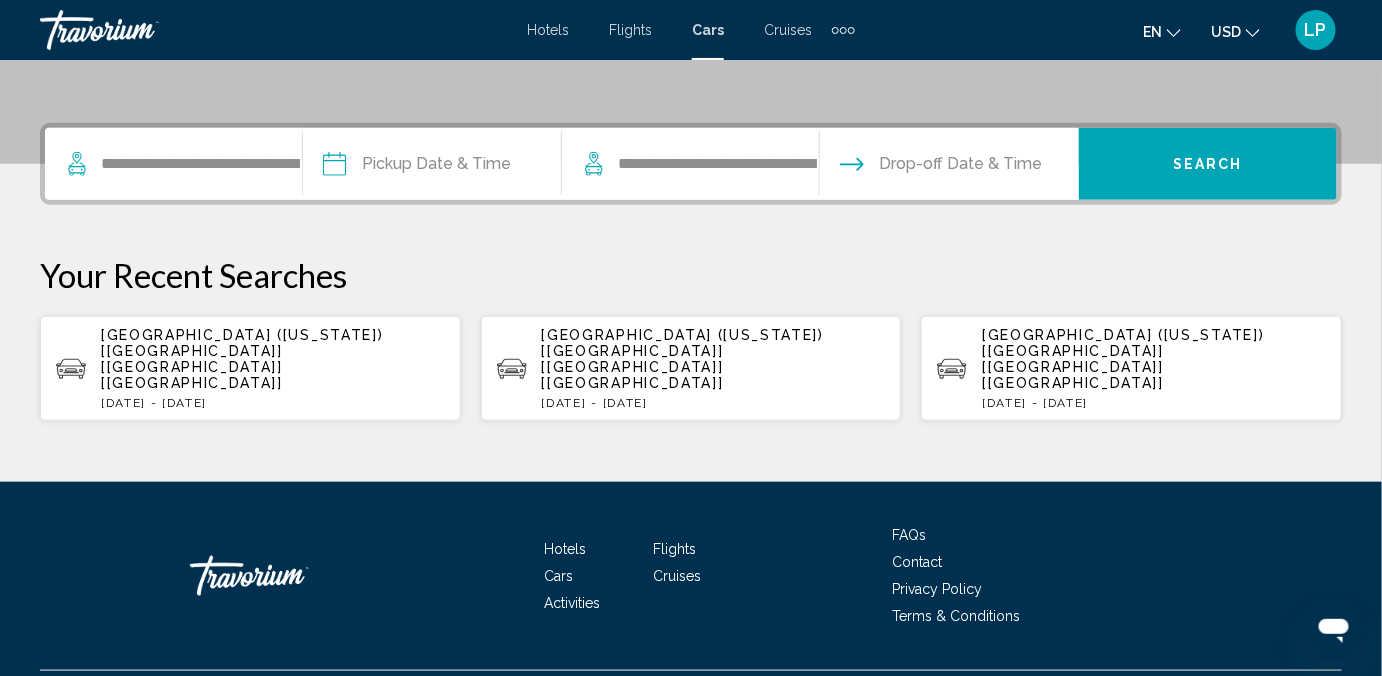 click at bounding box center [431, 167] 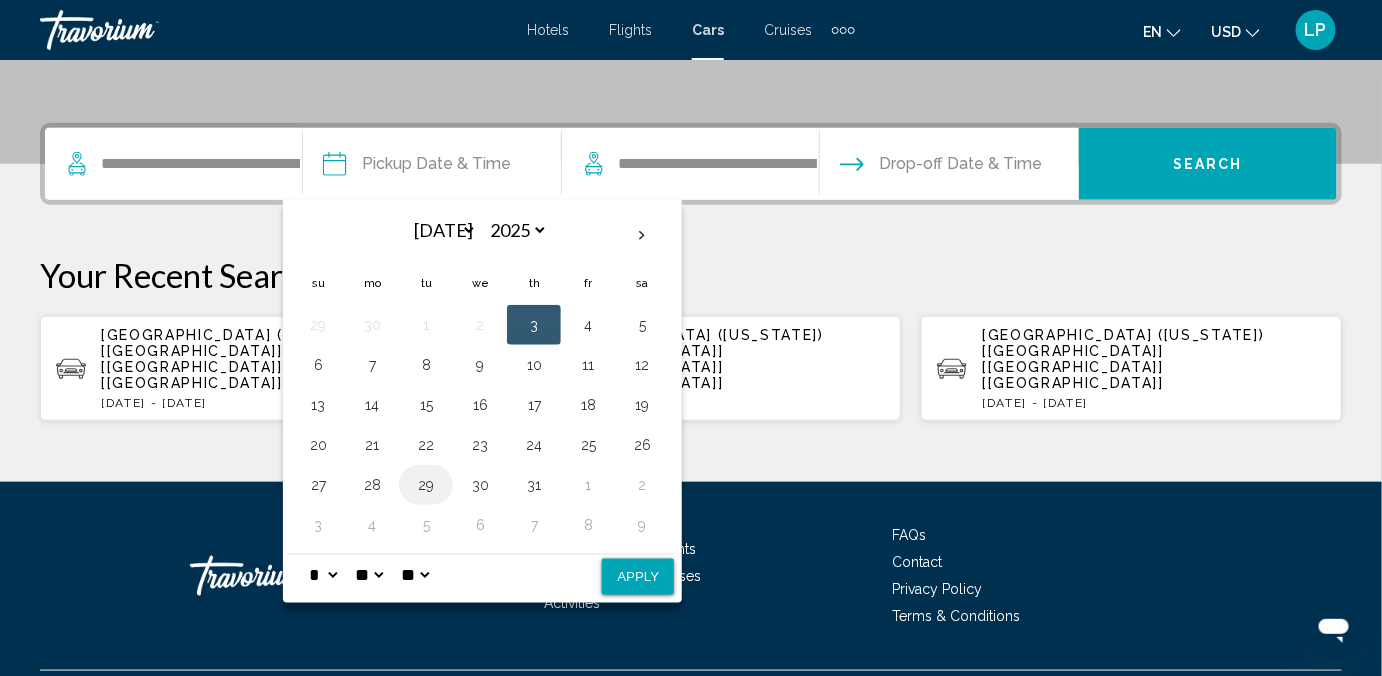 click on "29" at bounding box center [426, 485] 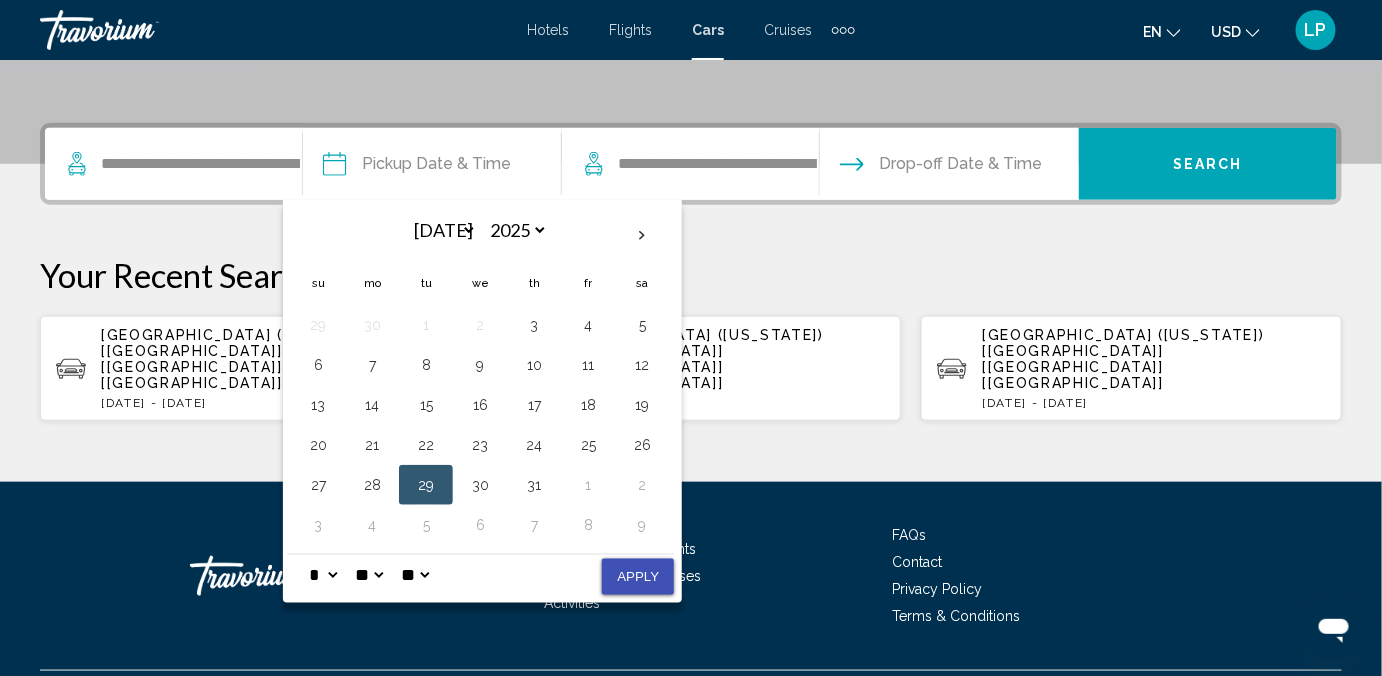 click on "Apply" at bounding box center (638, 577) 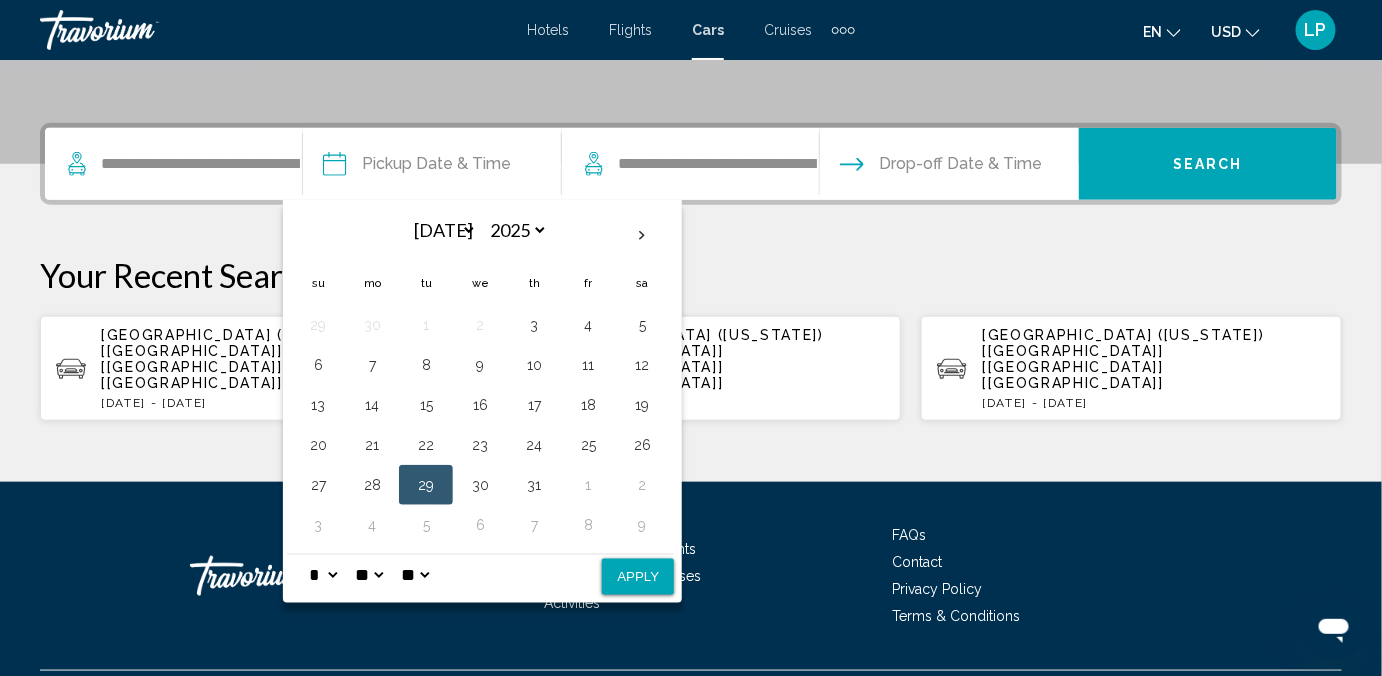 type on "**********" 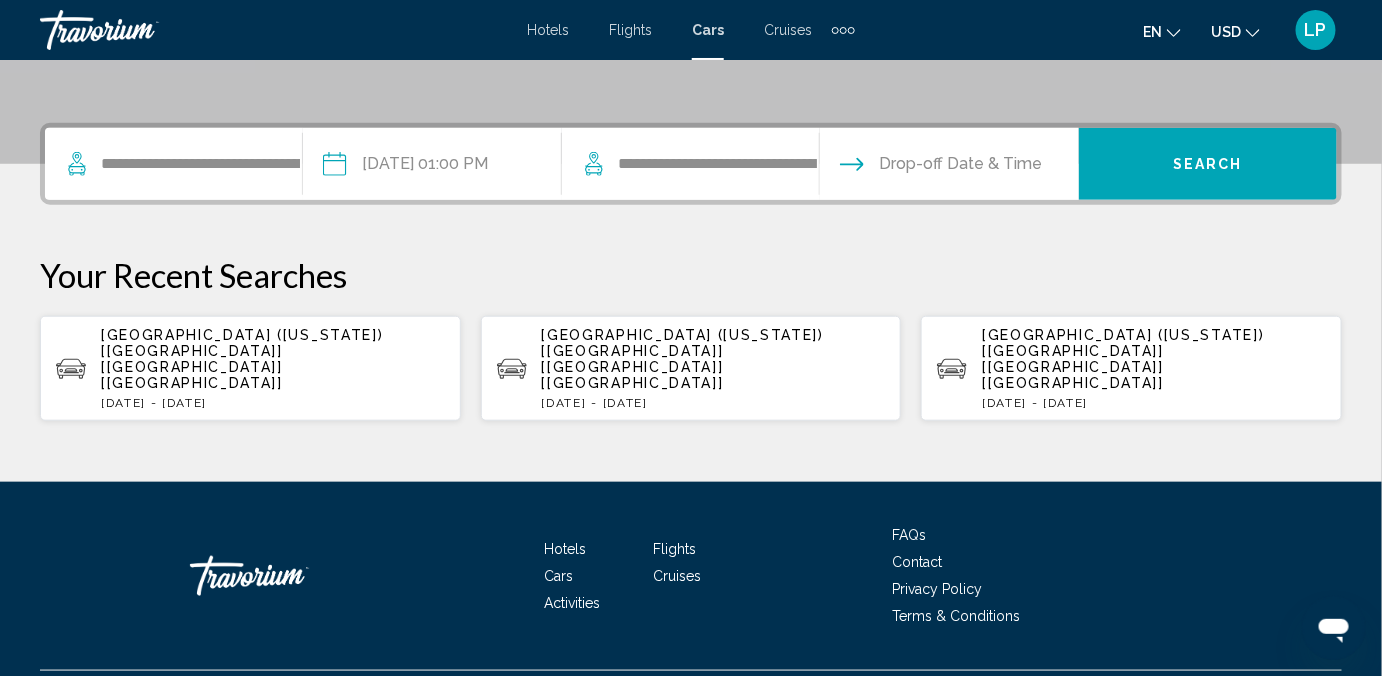 click at bounding box center [948, 167] 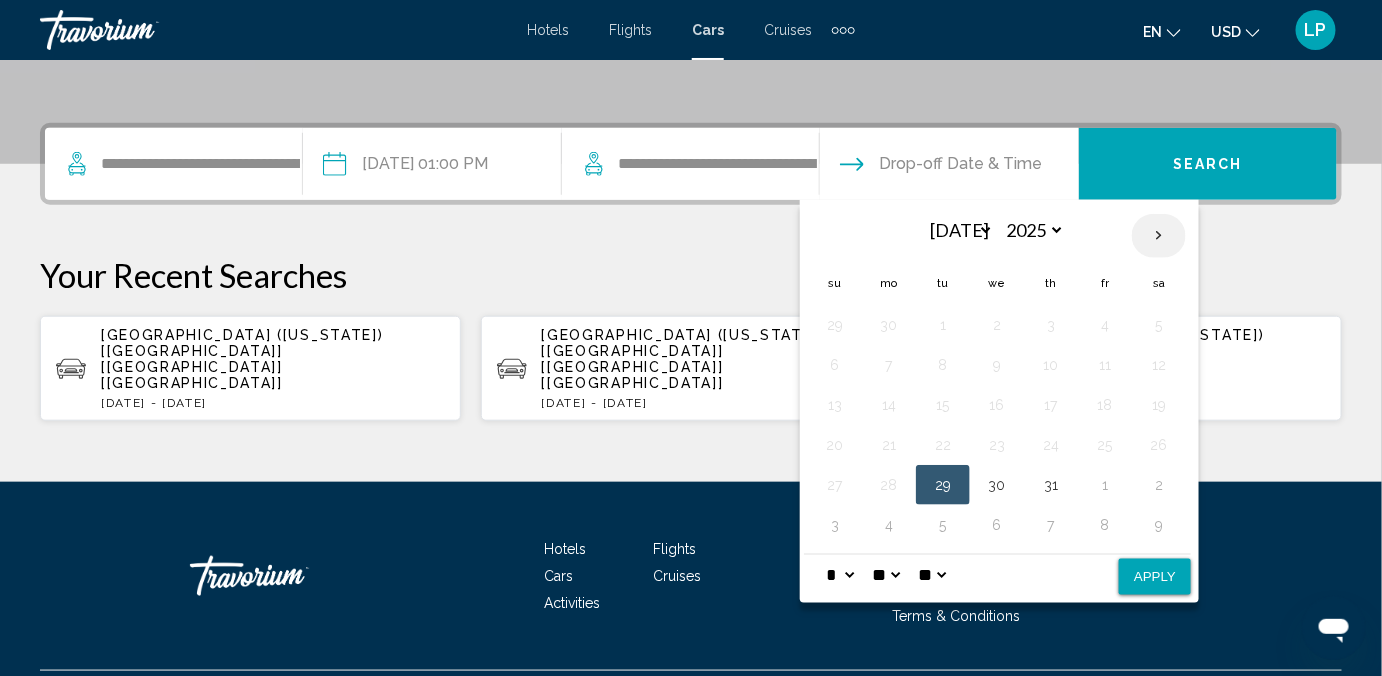 click at bounding box center (1159, 236) 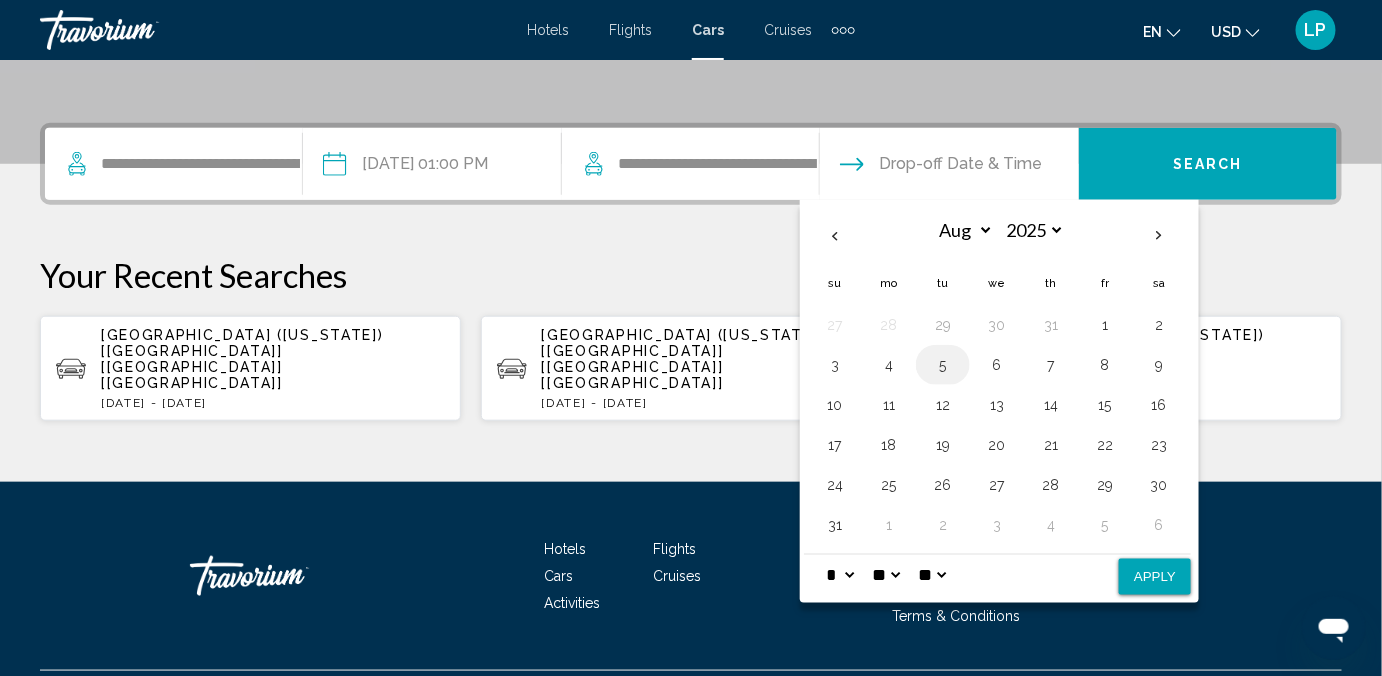 click on "5" at bounding box center (943, 365) 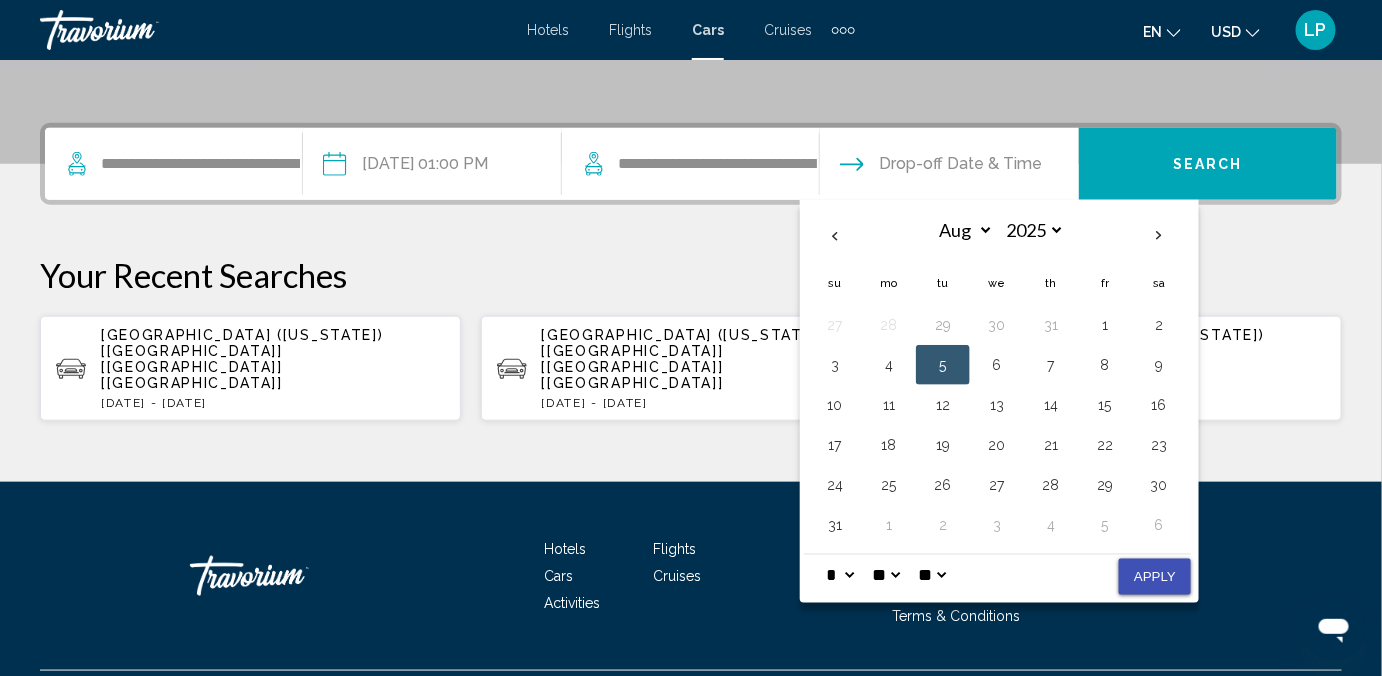 click on "Apply" at bounding box center (1155, 577) 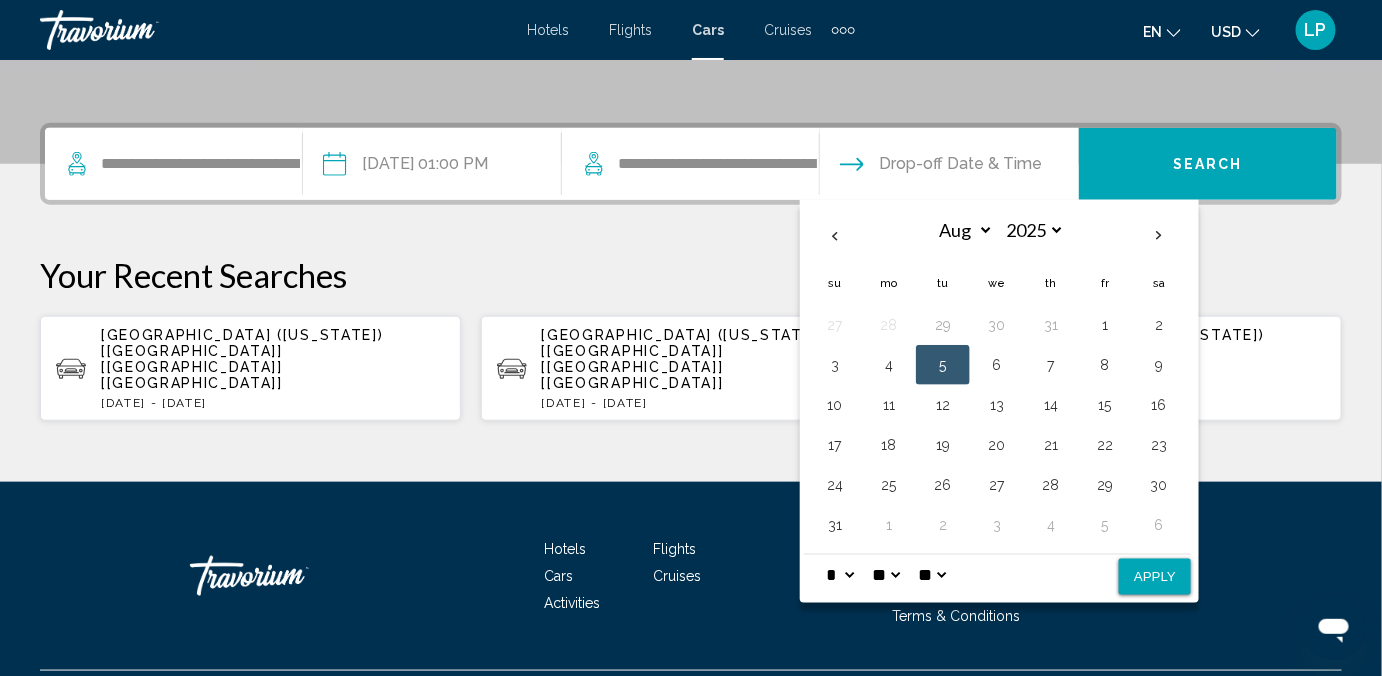 type on "**********" 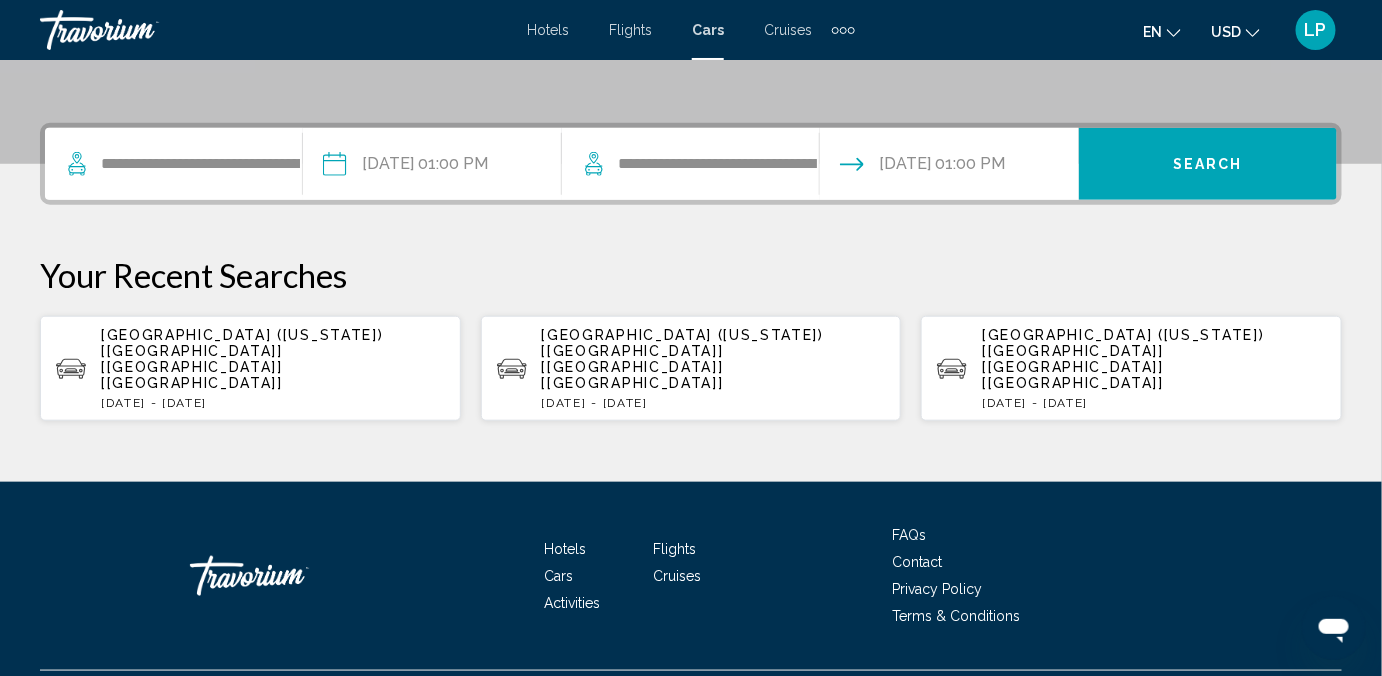 click on "Search" at bounding box center [1208, 164] 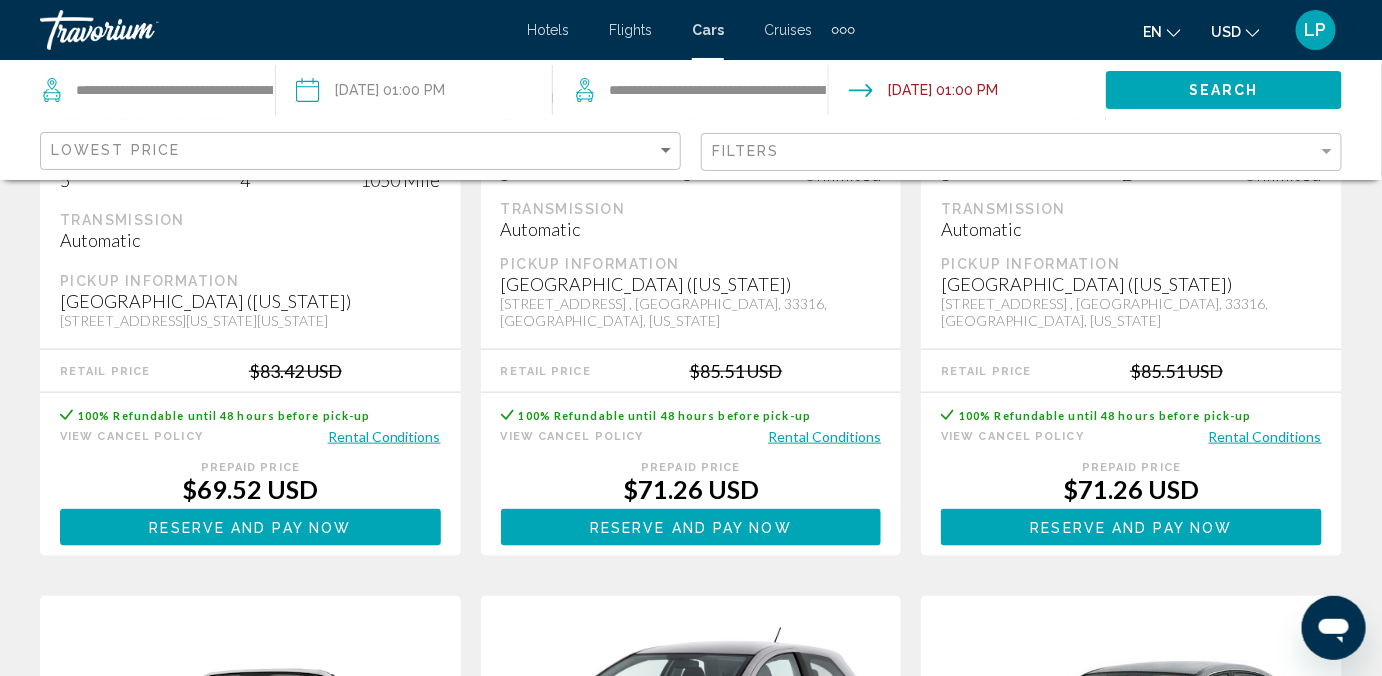 scroll, scrollTop: 545, scrollLeft: 0, axis: vertical 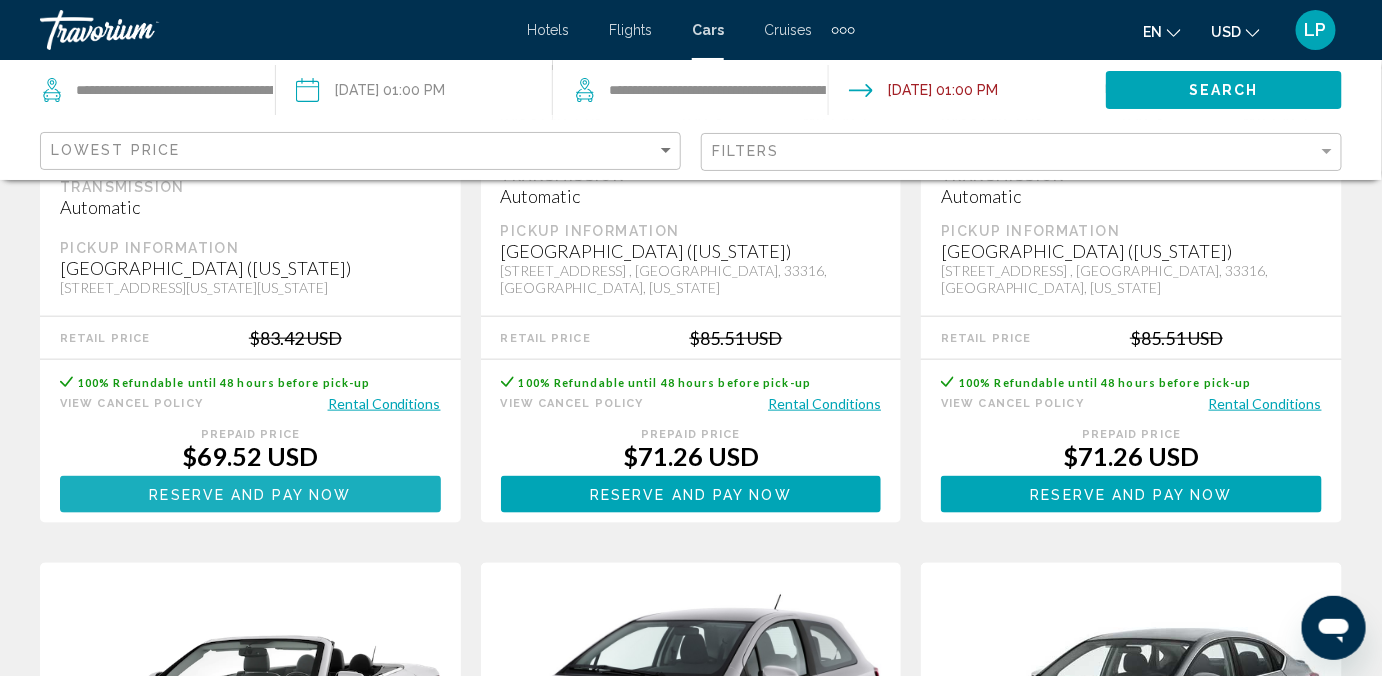 click on "Reserve and pay now" at bounding box center (250, 495) 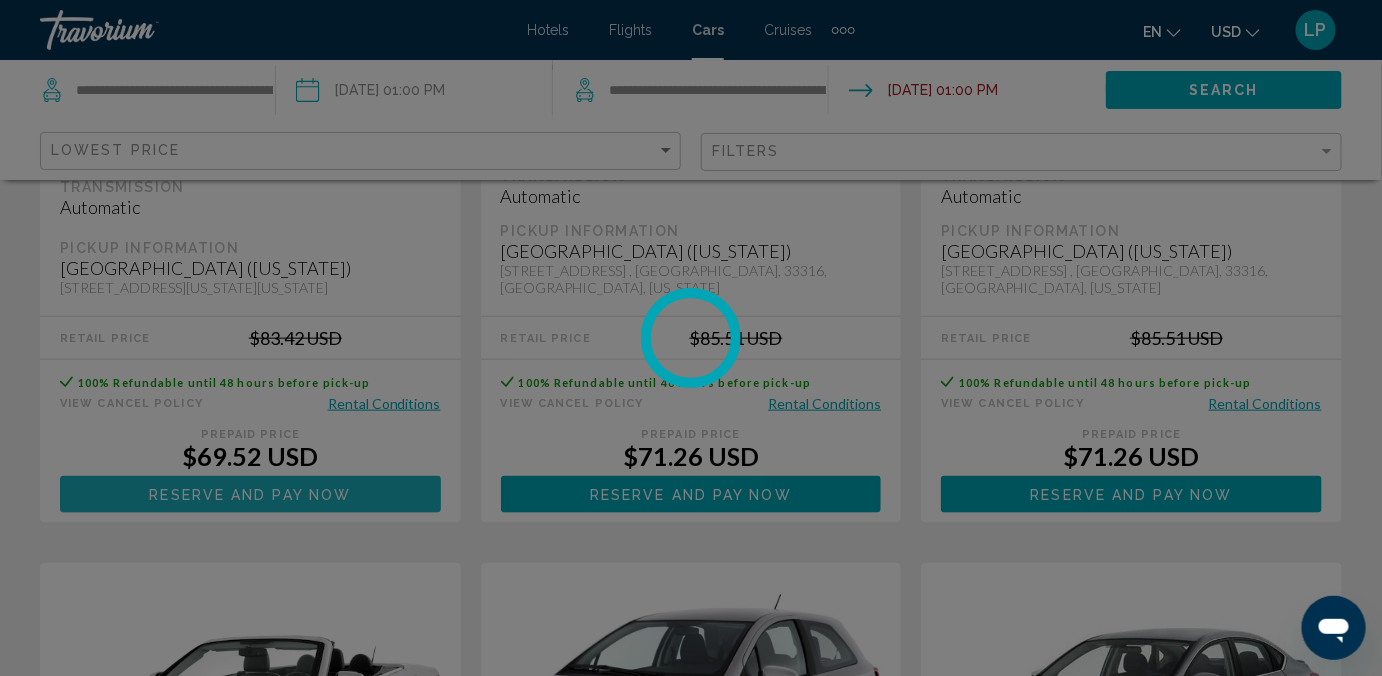 click at bounding box center (691, 338) 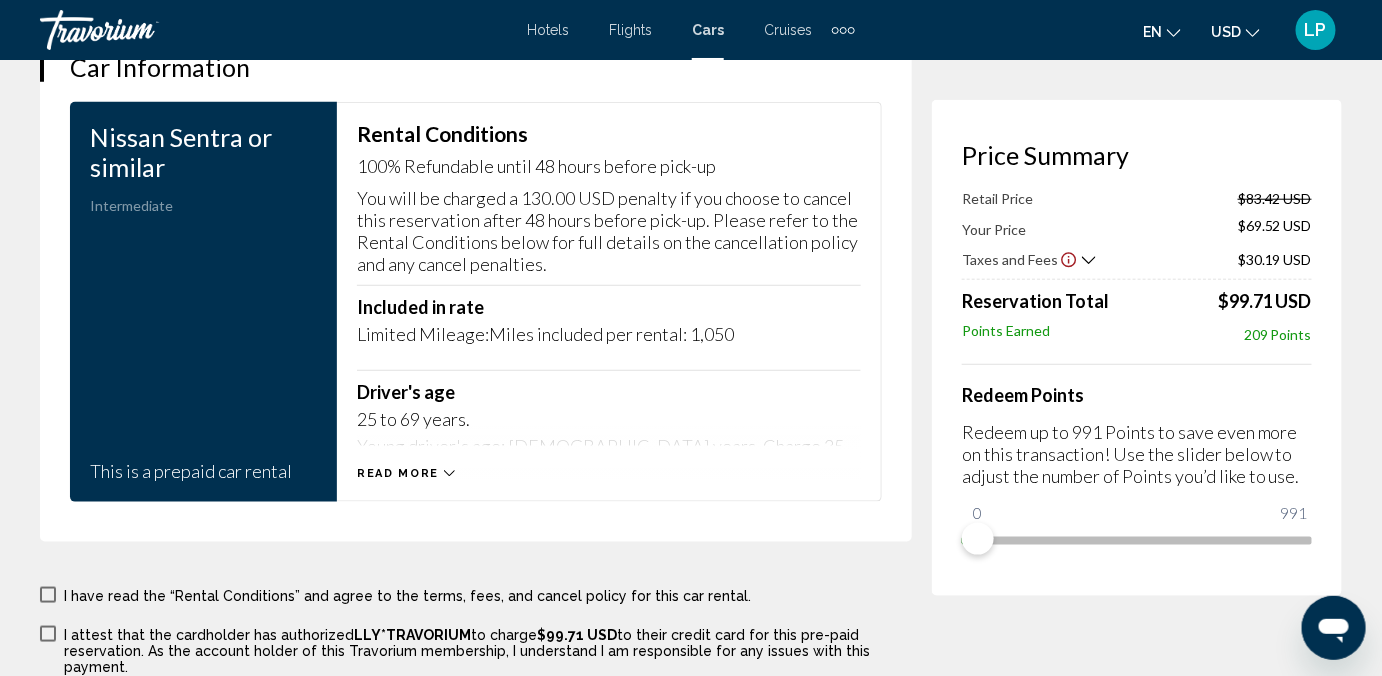 scroll, scrollTop: 2945, scrollLeft: 0, axis: vertical 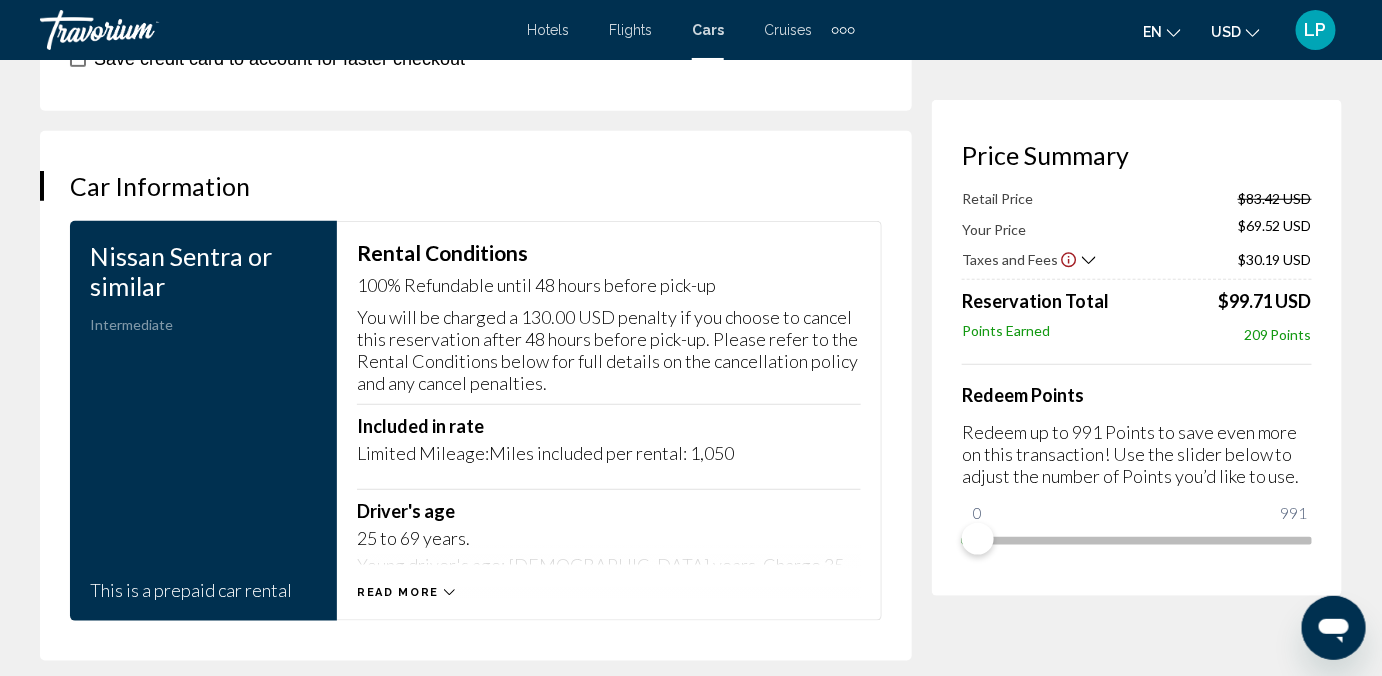 click on "Read more" at bounding box center (609, 572) 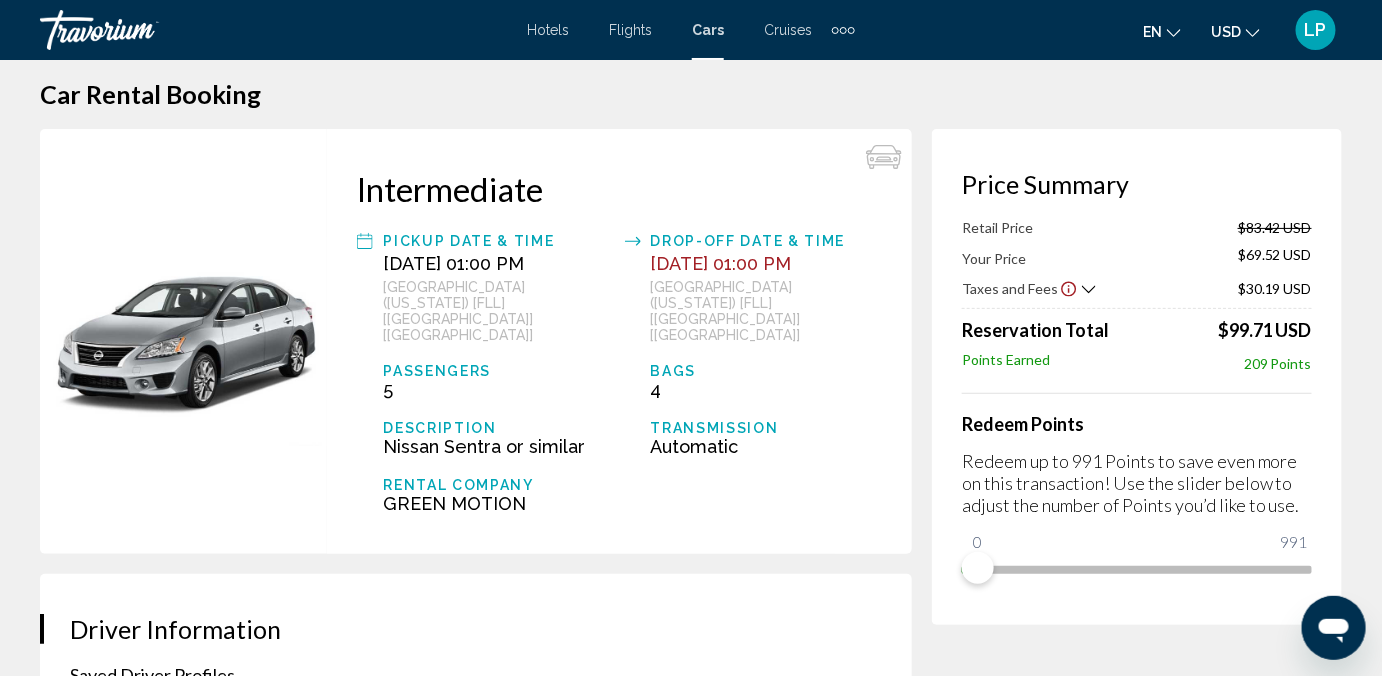 scroll, scrollTop: 0, scrollLeft: 0, axis: both 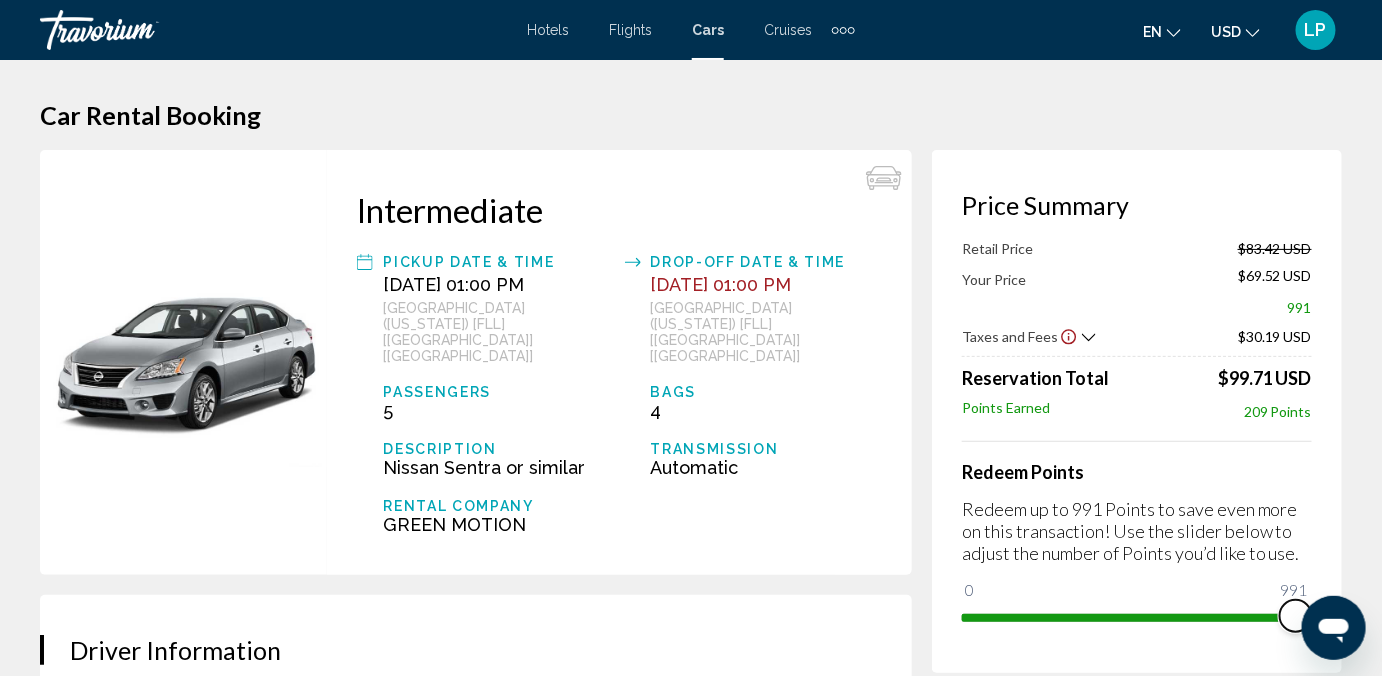 drag, startPoint x: 978, startPoint y: 600, endPoint x: 1392, endPoint y: 630, distance: 415.08554 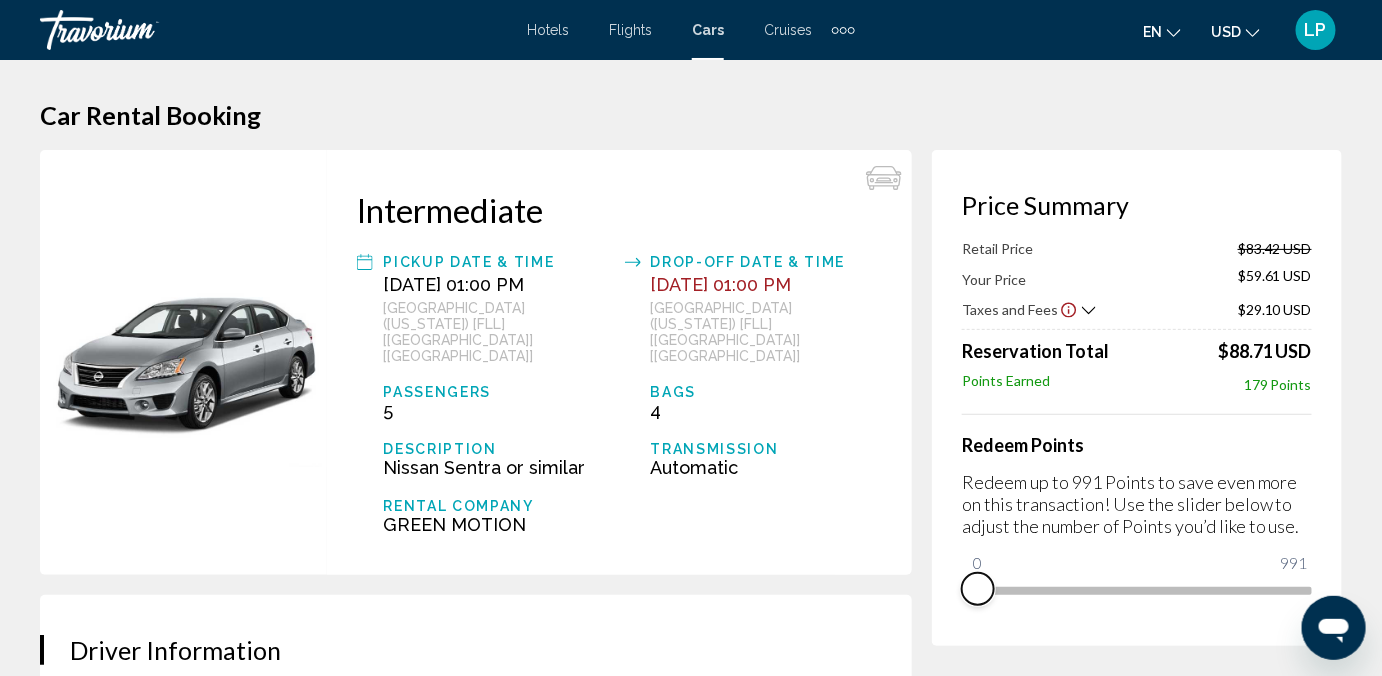 drag, startPoint x: 1298, startPoint y: 613, endPoint x: 886, endPoint y: 515, distance: 423.495 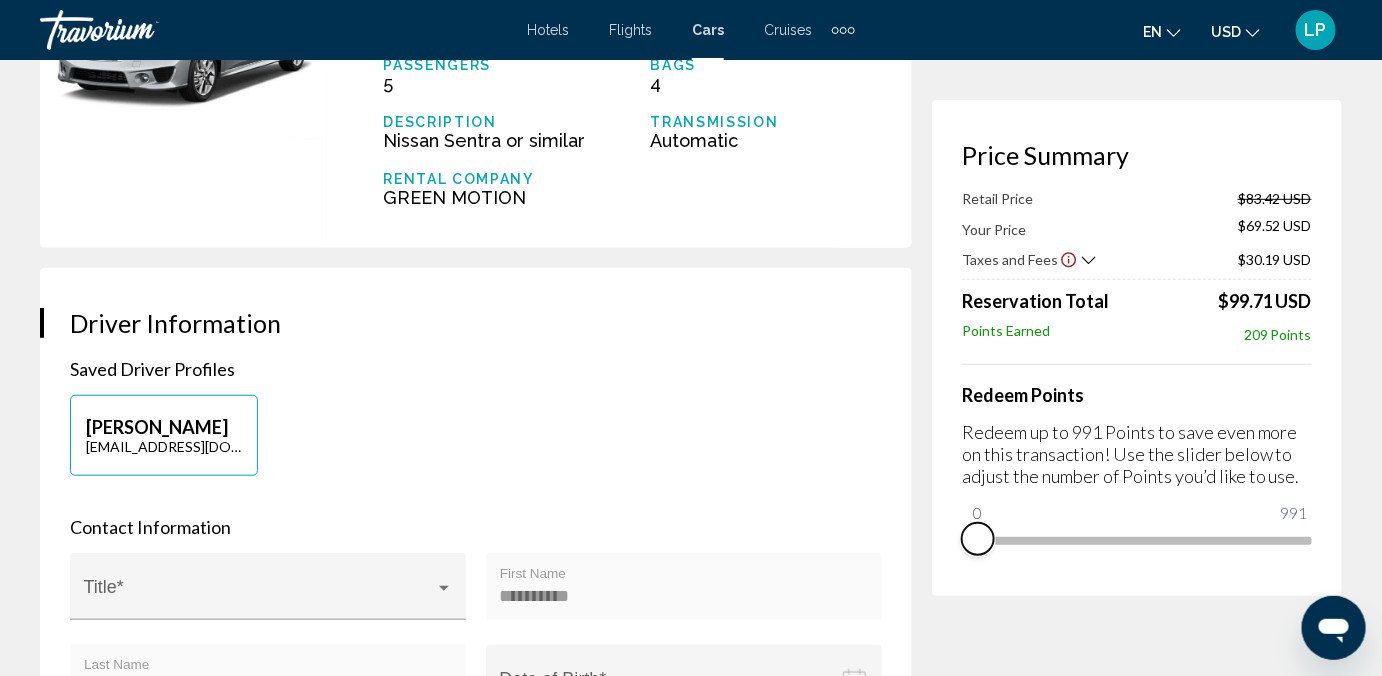 scroll, scrollTop: 0, scrollLeft: 0, axis: both 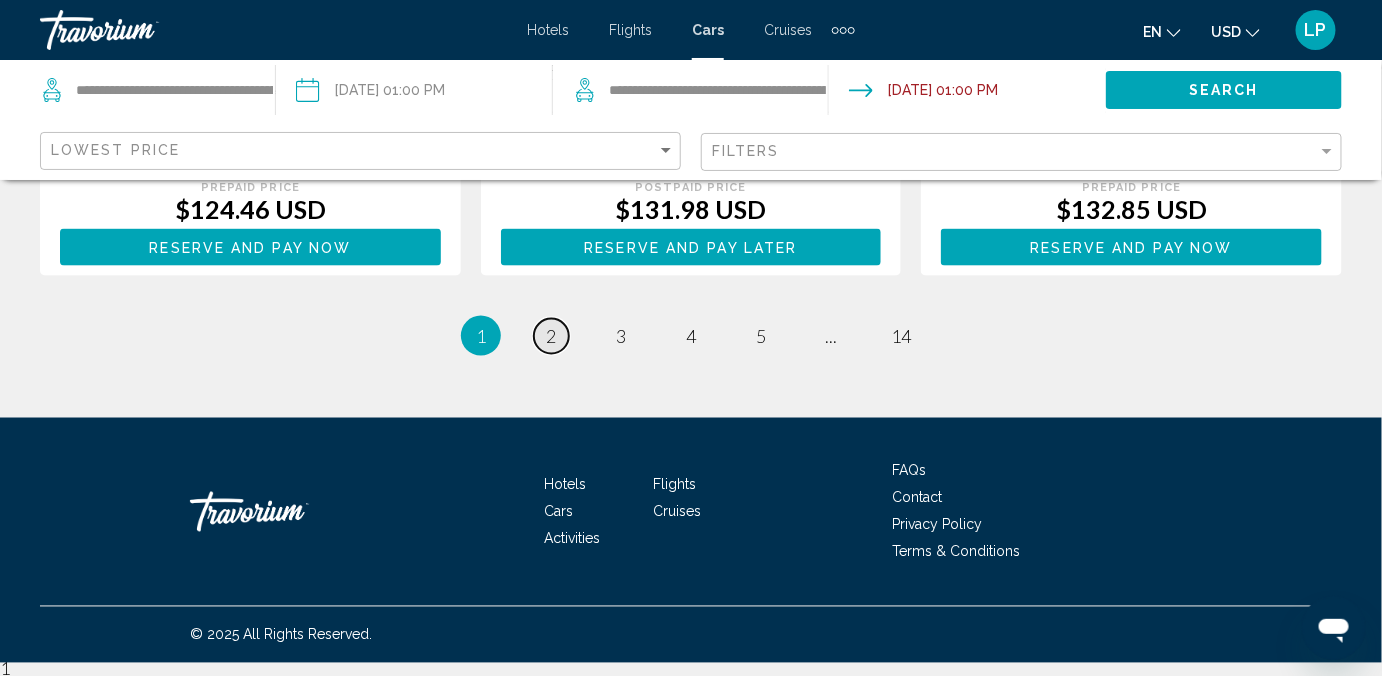 click on "2" at bounding box center (551, 336) 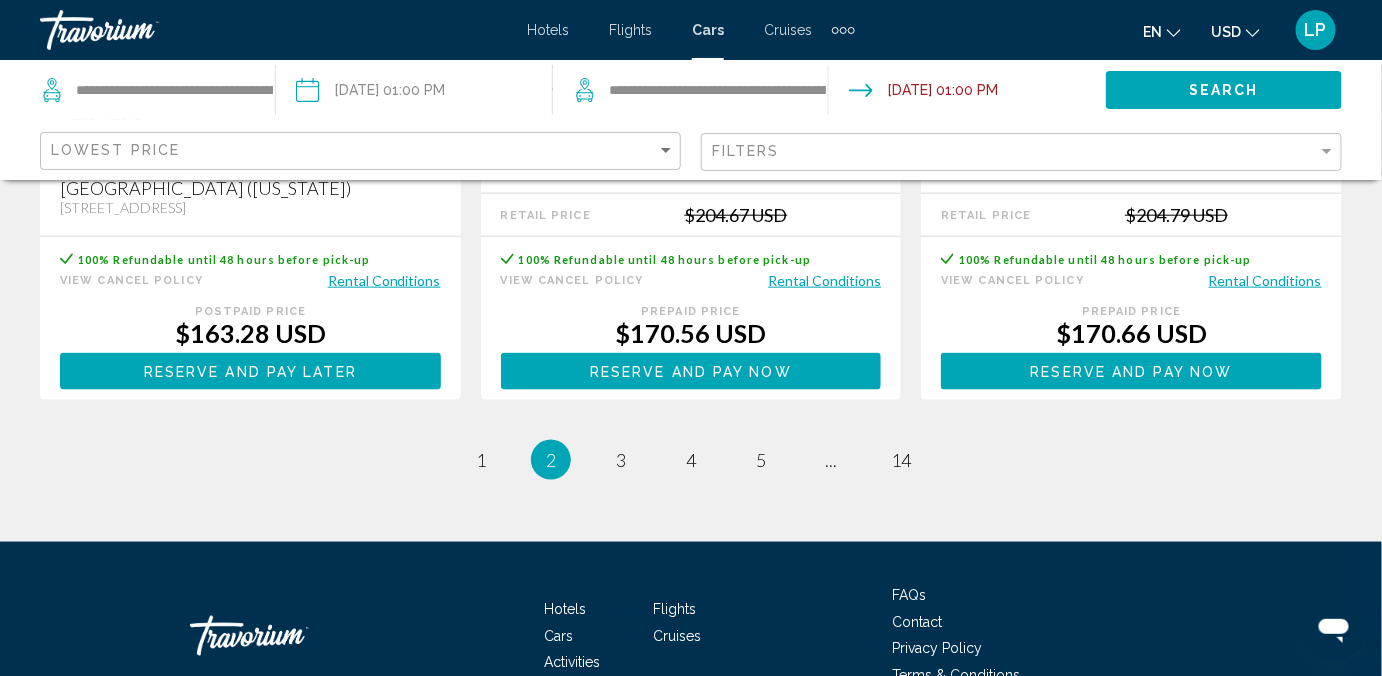 scroll, scrollTop: 3272, scrollLeft: 0, axis: vertical 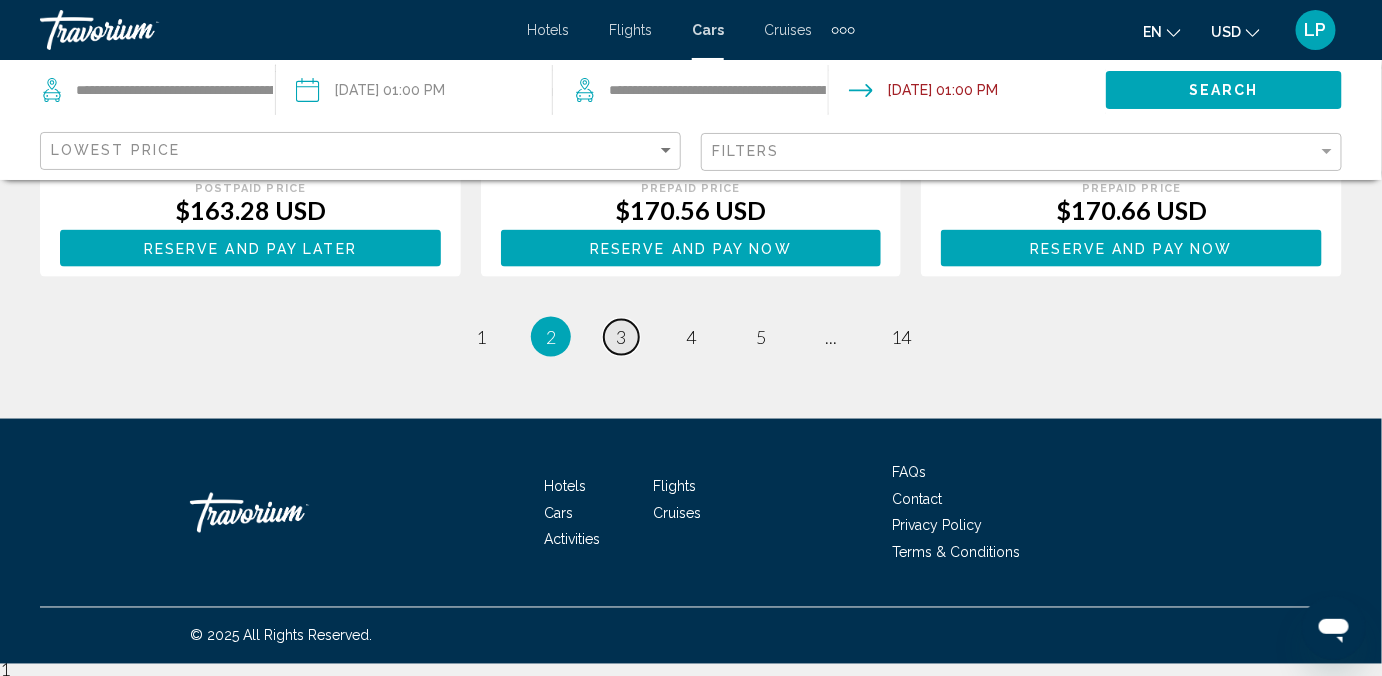 click on "page  3" at bounding box center [621, 337] 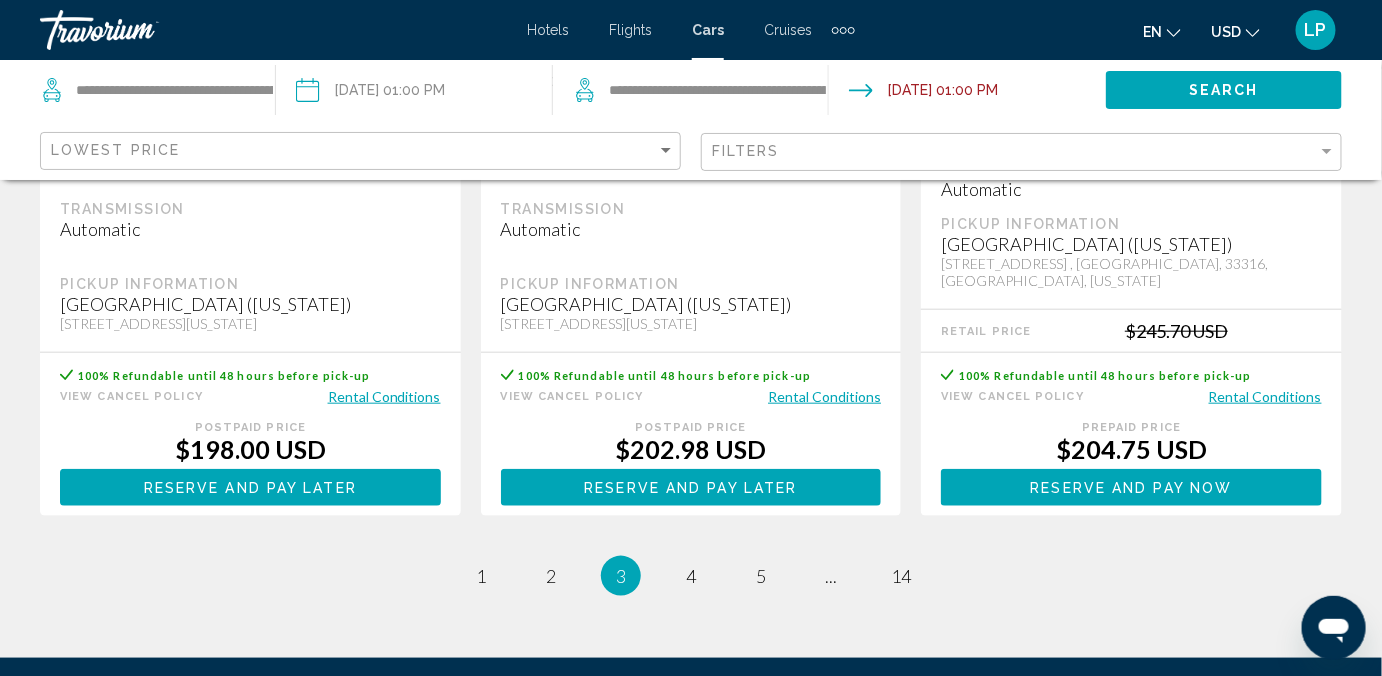 scroll, scrollTop: 3163, scrollLeft: 0, axis: vertical 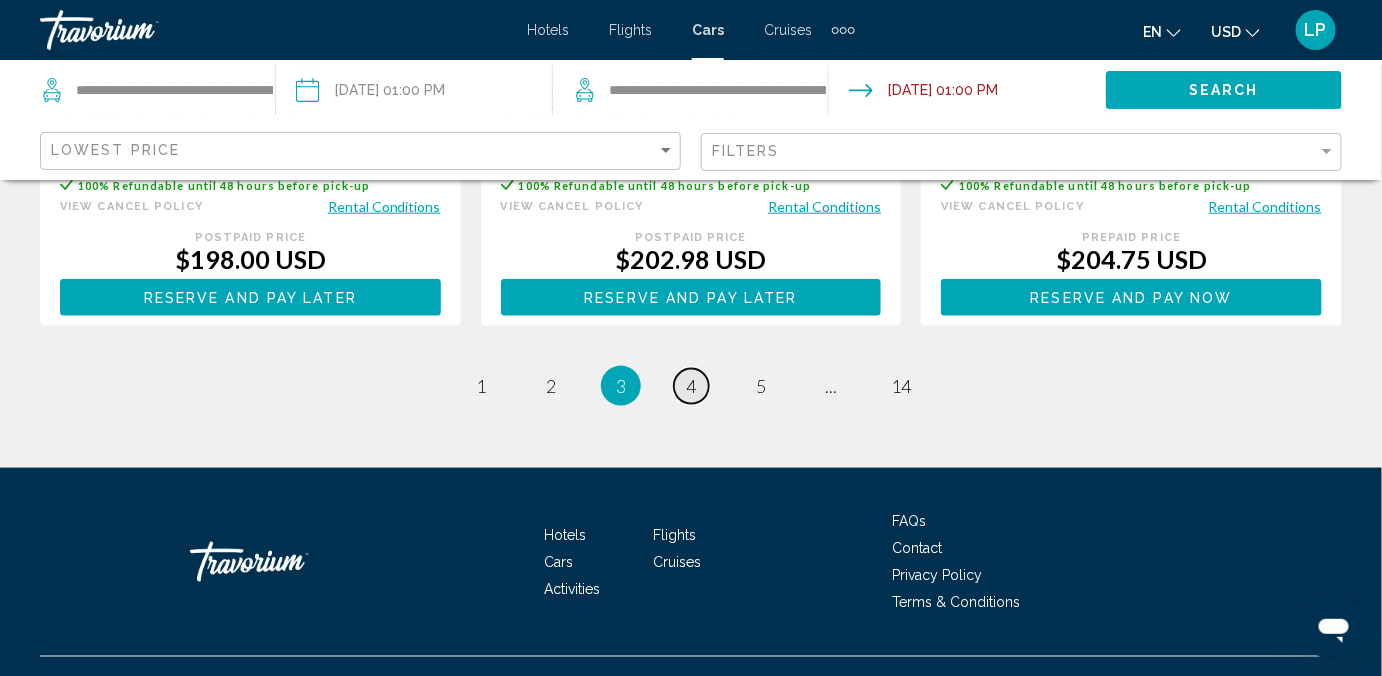 click on "4" at bounding box center [691, 386] 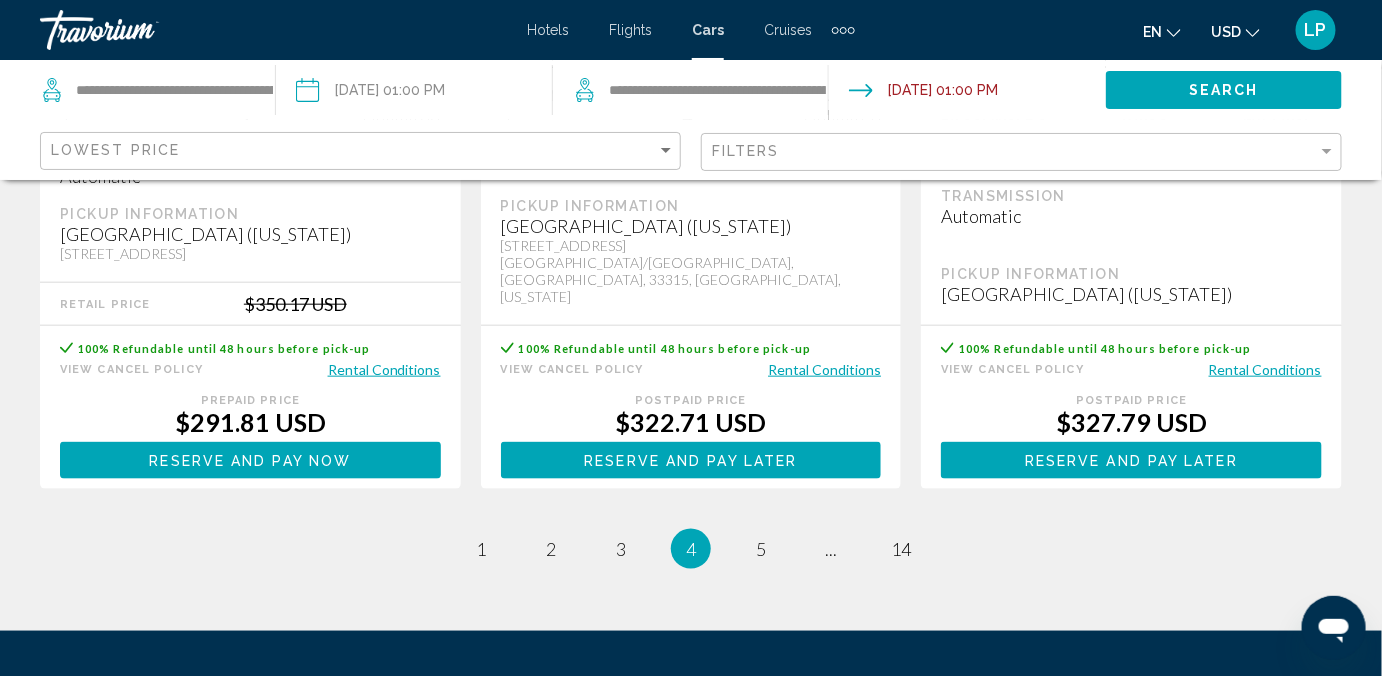 scroll, scrollTop: 3054, scrollLeft: 0, axis: vertical 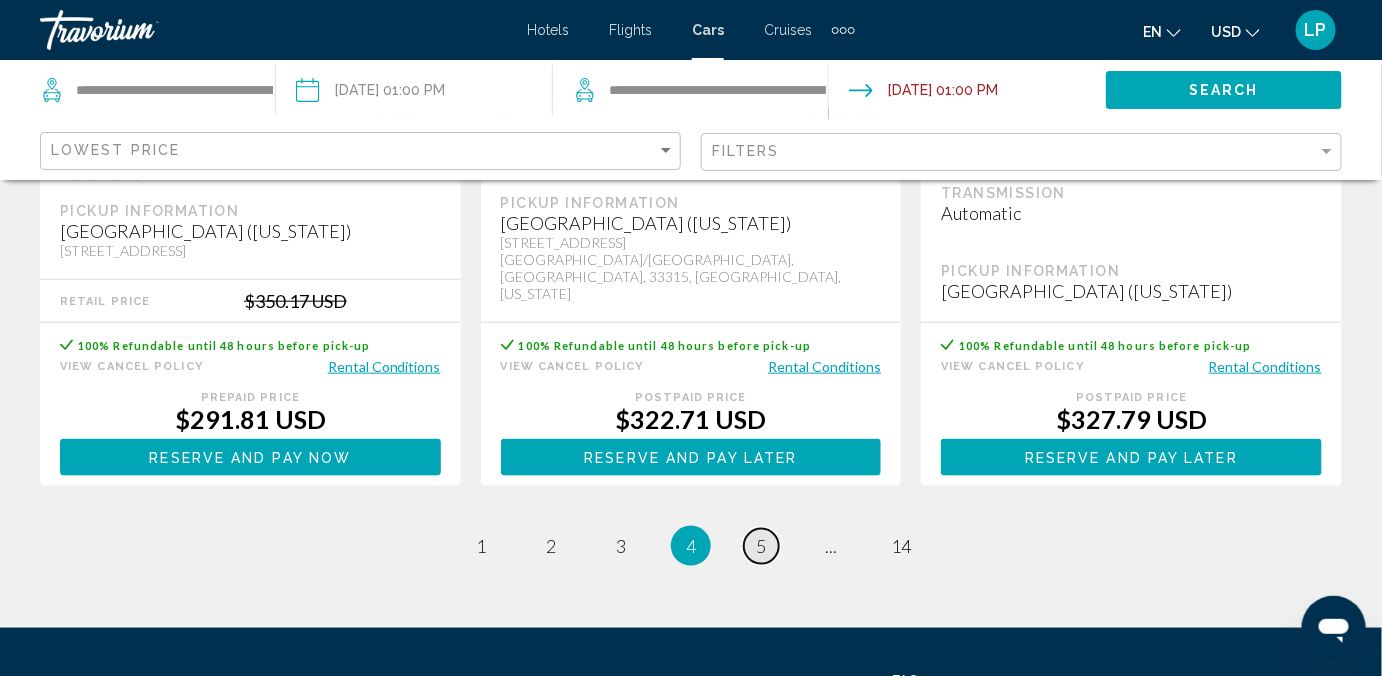 click on "5" at bounding box center (761, 546) 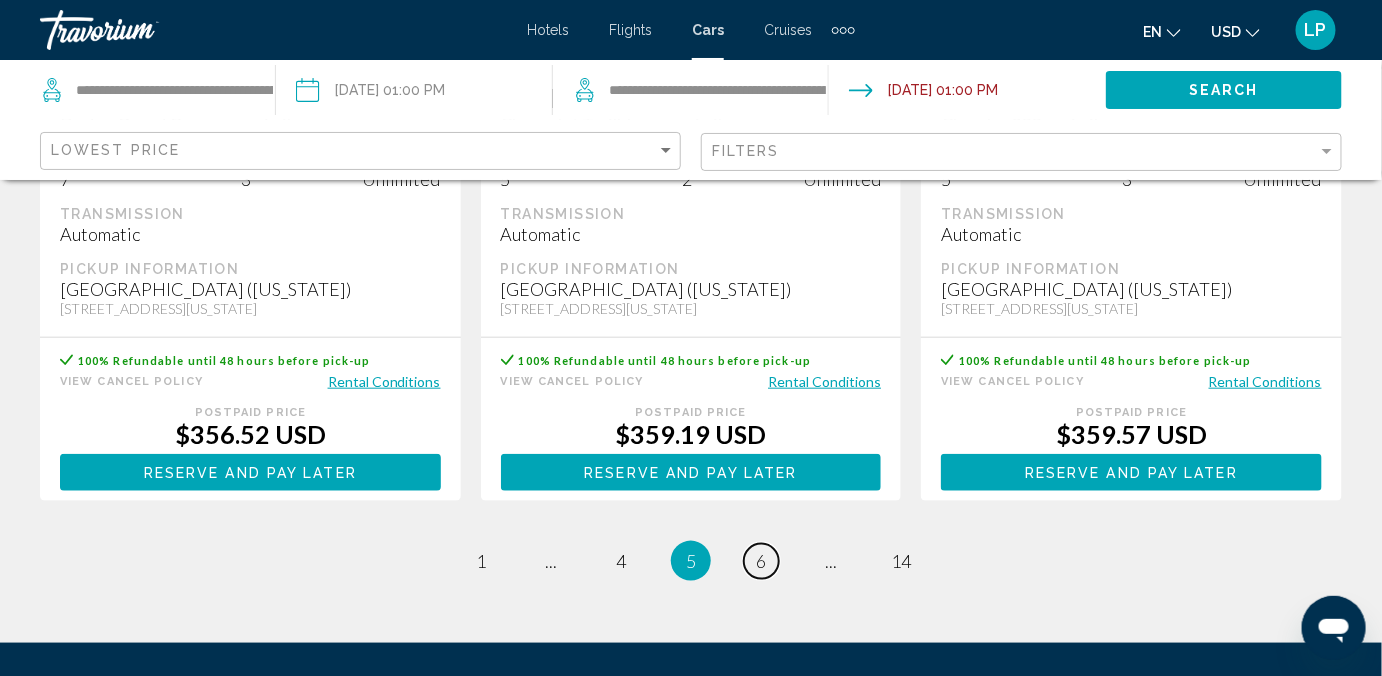 scroll, scrollTop: 3170, scrollLeft: 0, axis: vertical 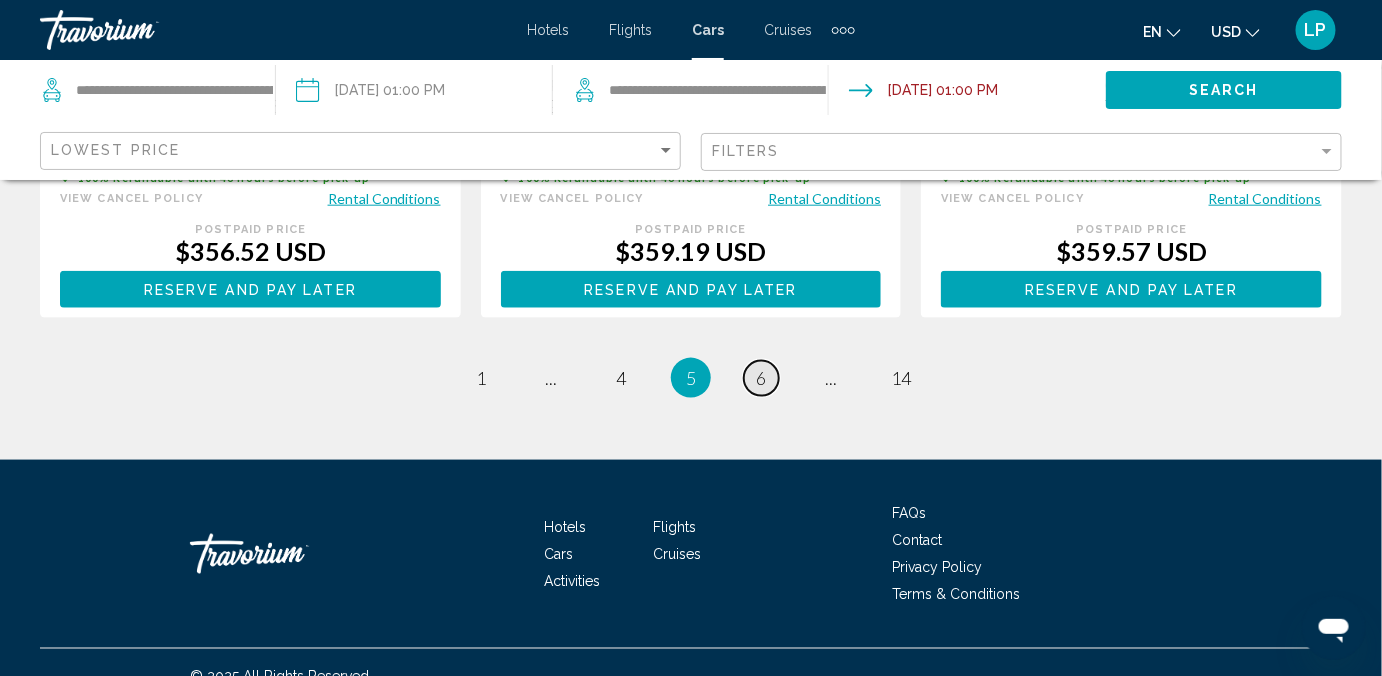click on "6" at bounding box center [761, 378] 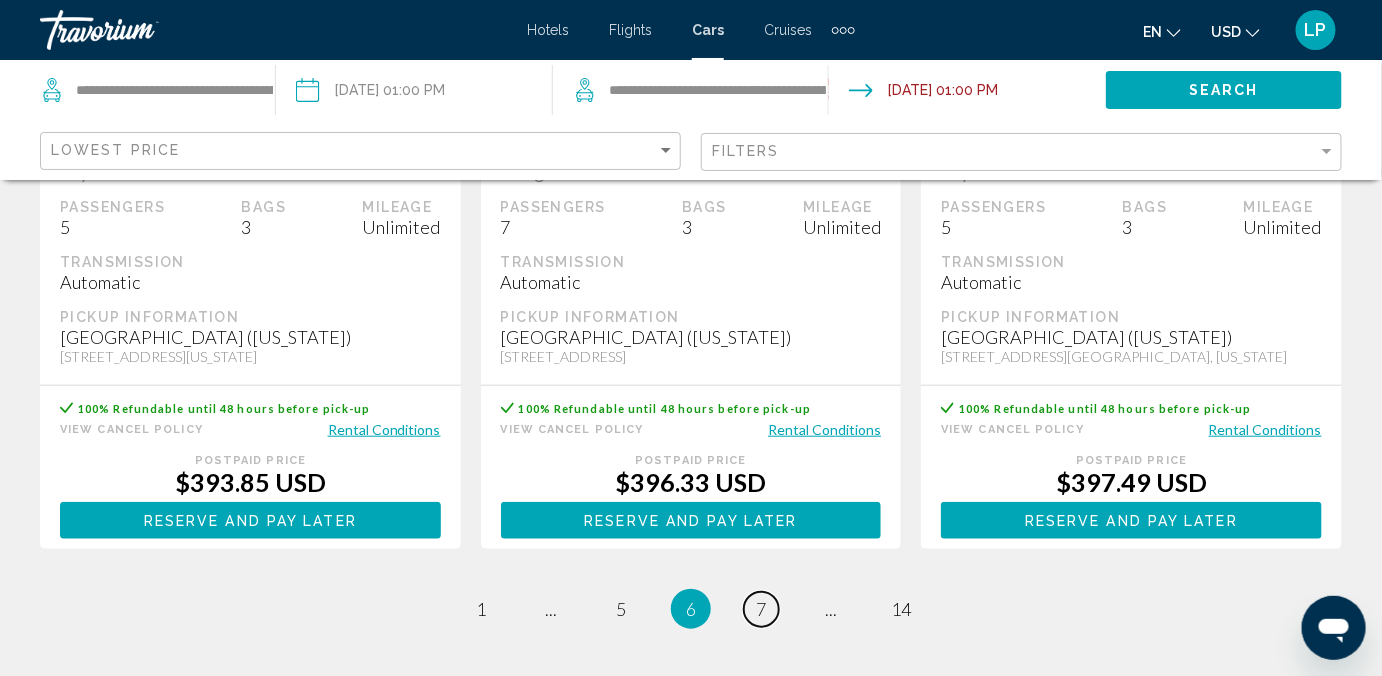 scroll, scrollTop: 3178, scrollLeft: 0, axis: vertical 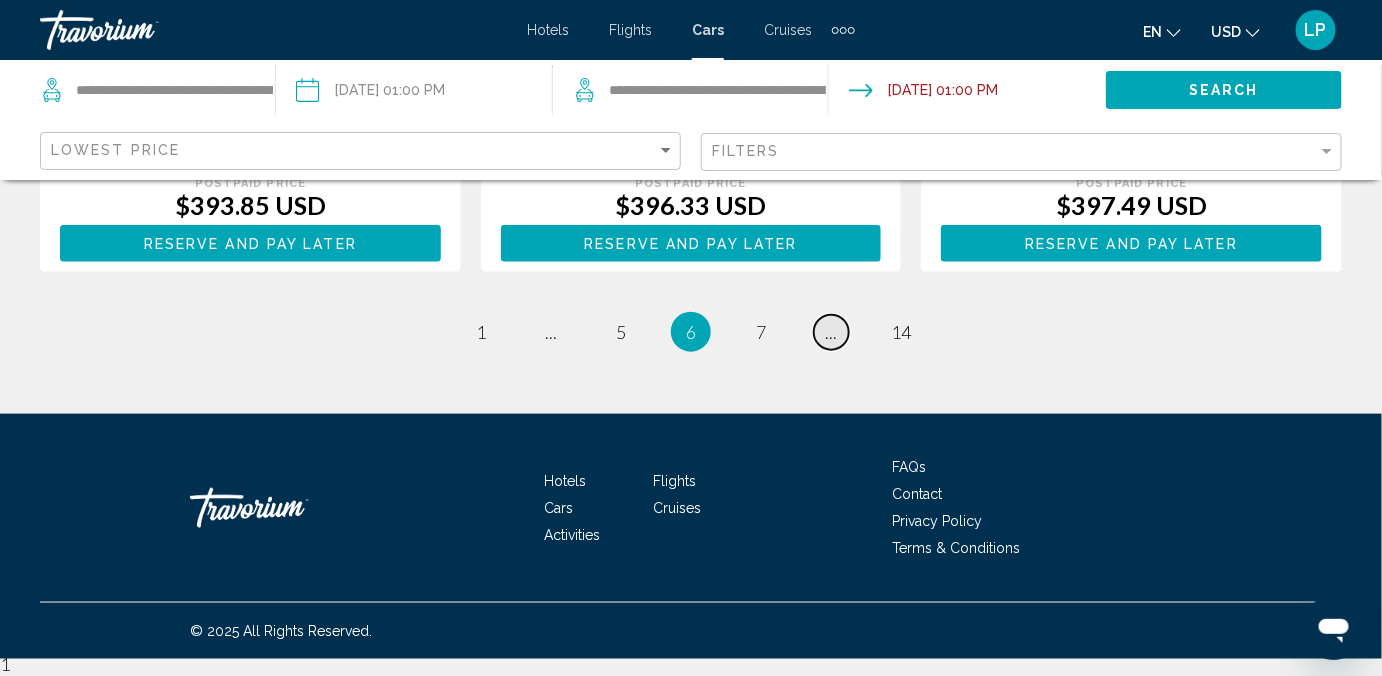 click on "..." at bounding box center [831, 332] 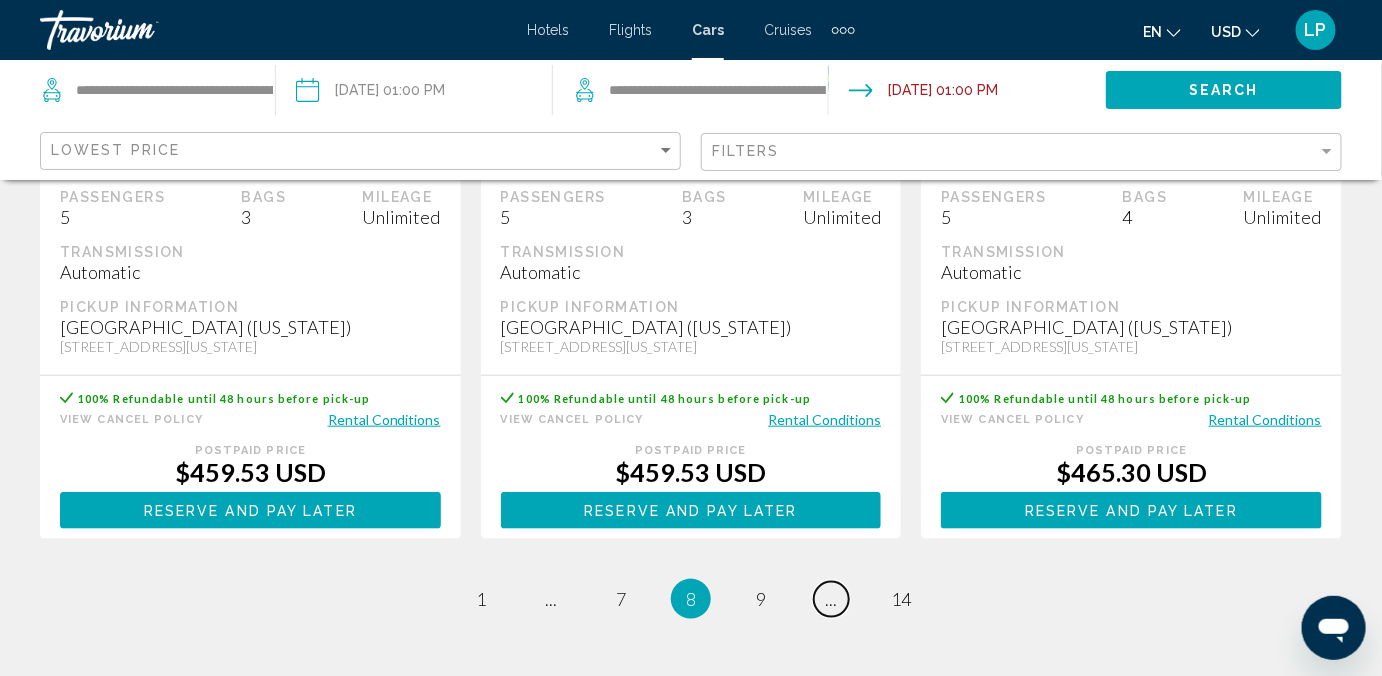 scroll, scrollTop: 3239, scrollLeft: 0, axis: vertical 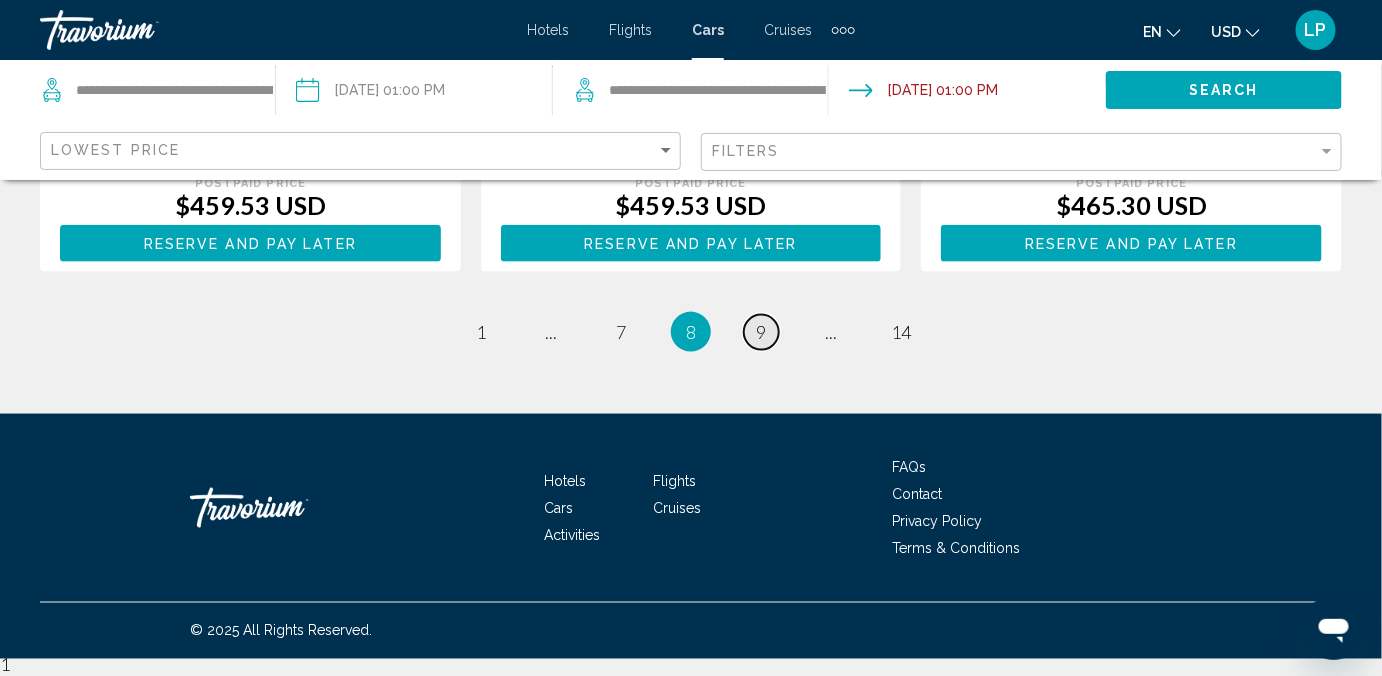 click on "9" at bounding box center (761, 332) 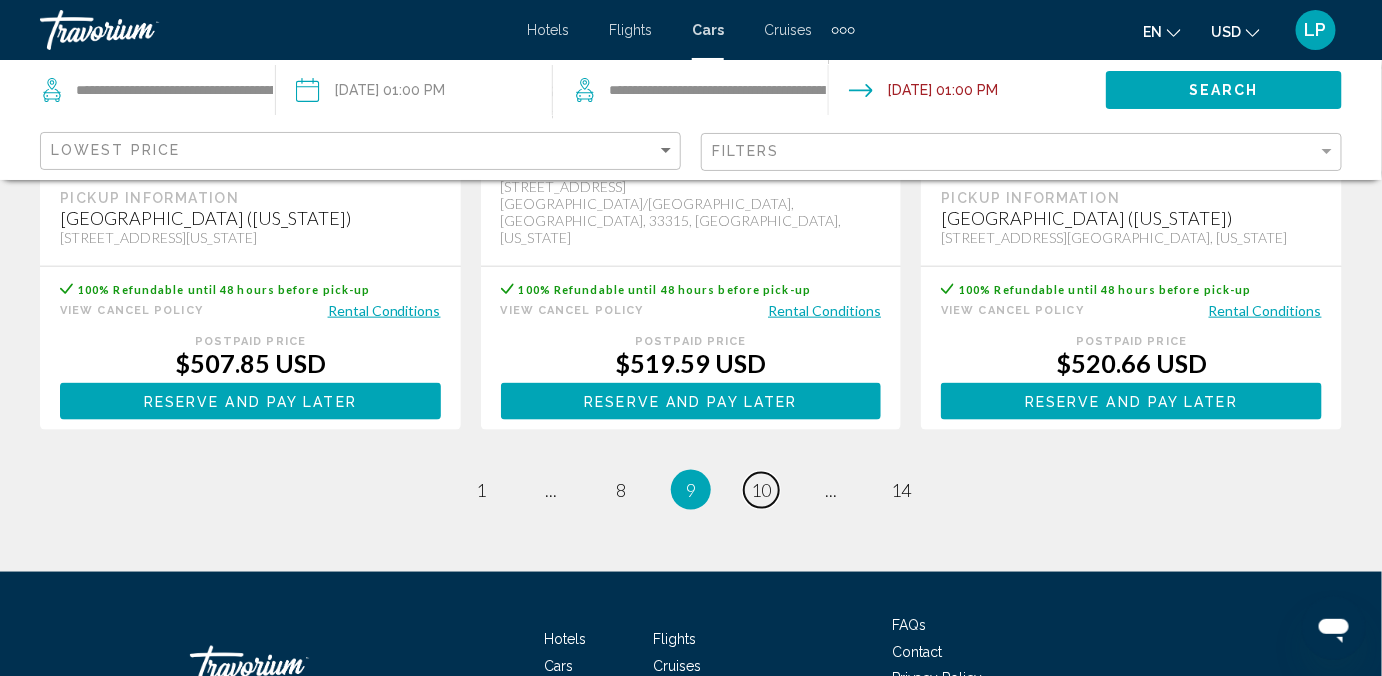 scroll, scrollTop: 3196, scrollLeft: 0, axis: vertical 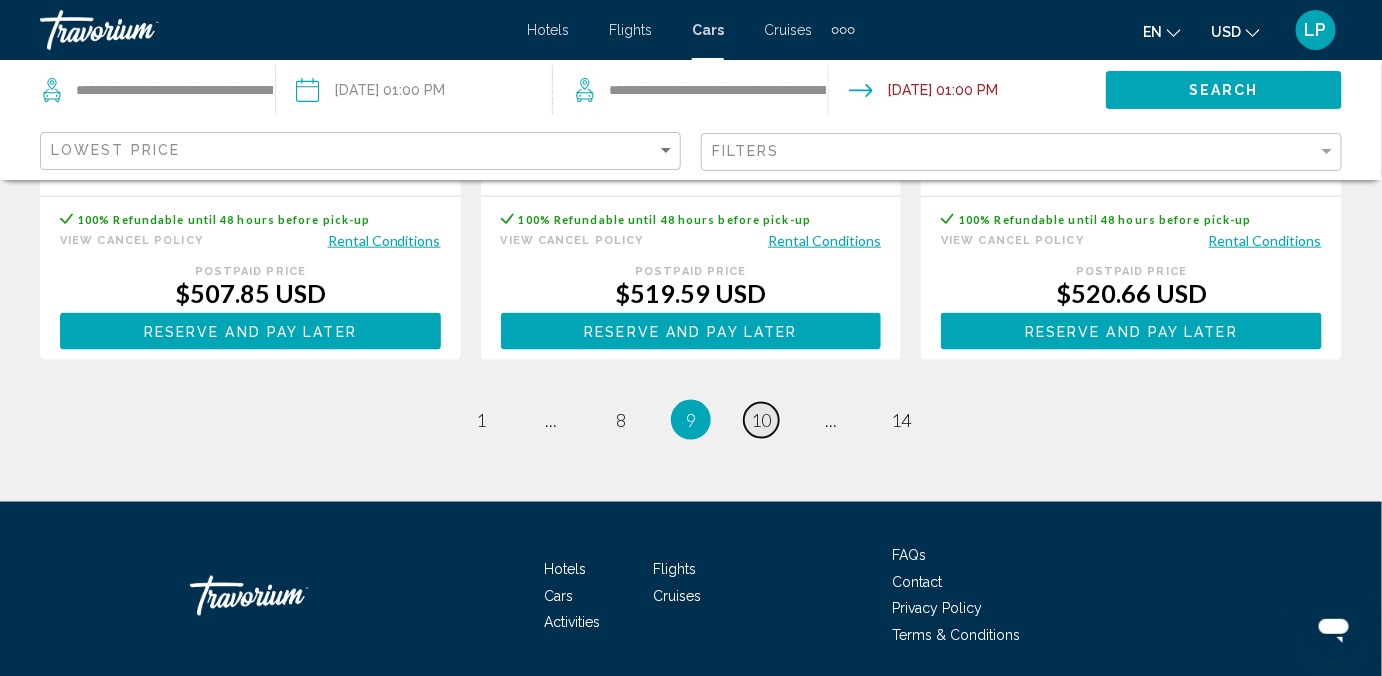 click on "page  10" at bounding box center [761, 420] 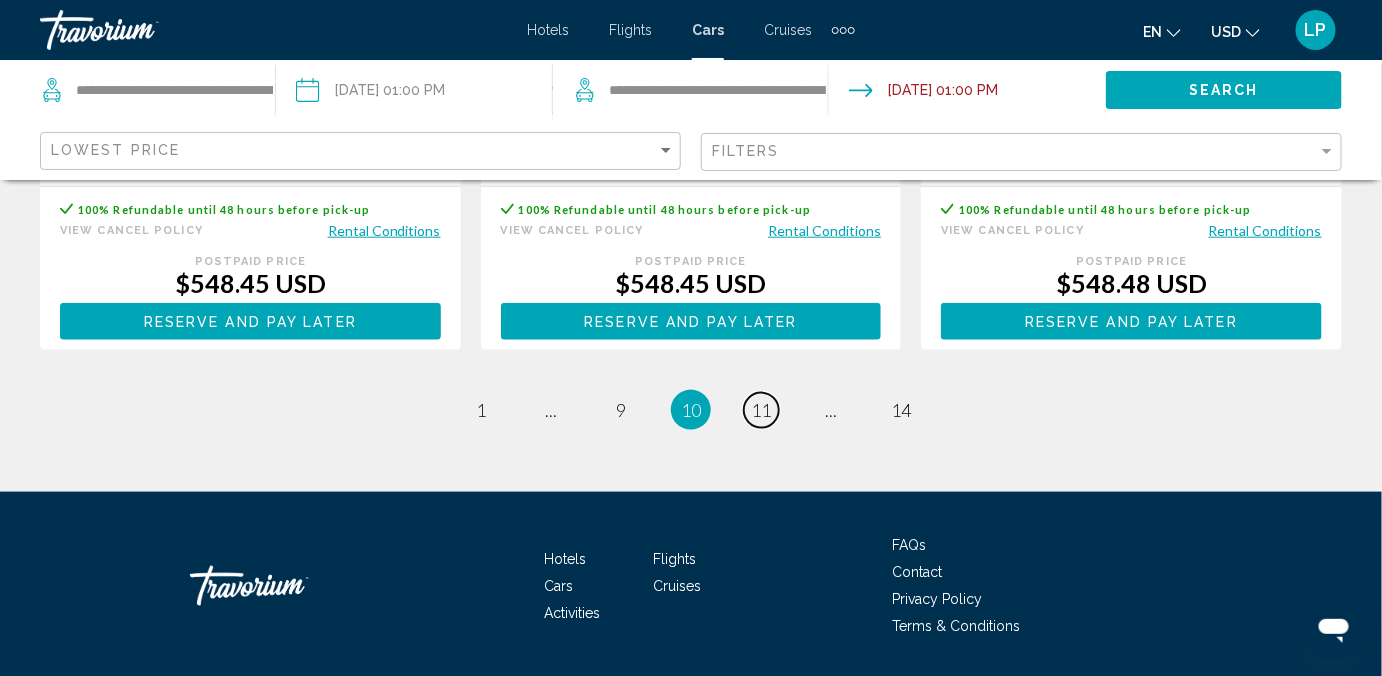 scroll, scrollTop: 3196, scrollLeft: 0, axis: vertical 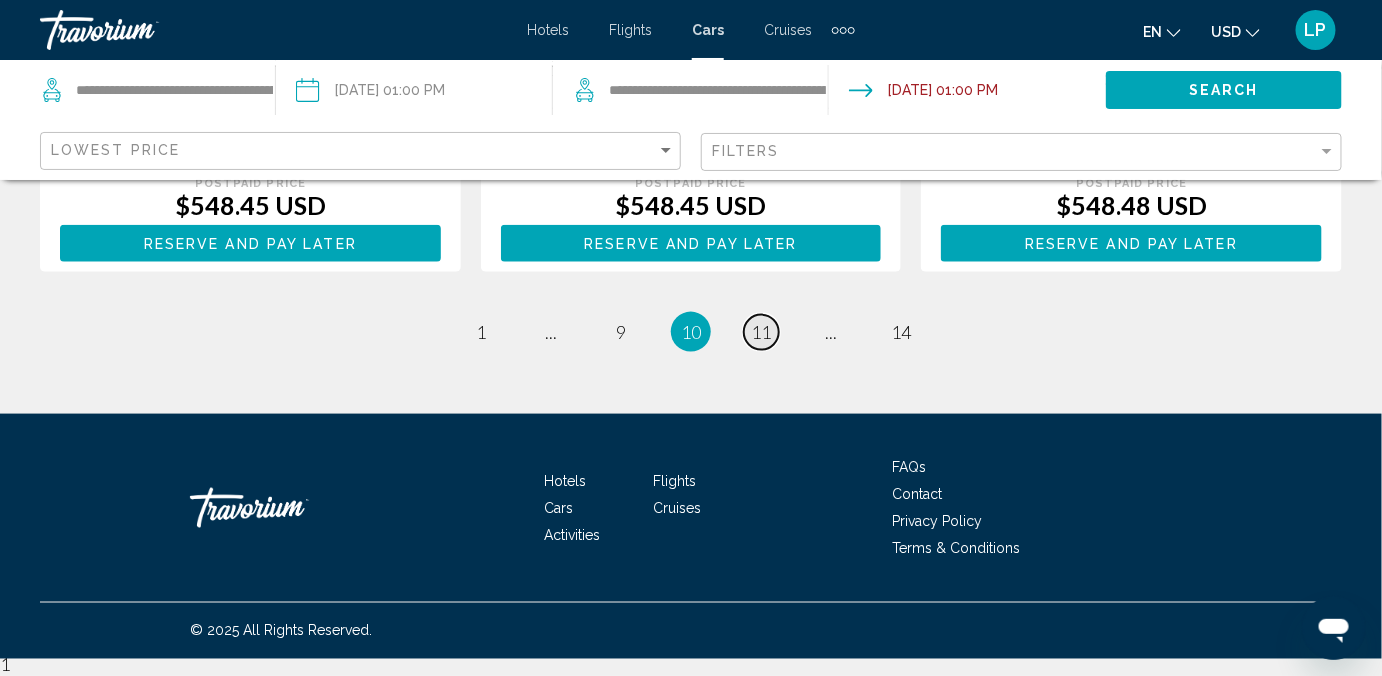 click on "11" at bounding box center (761, 332) 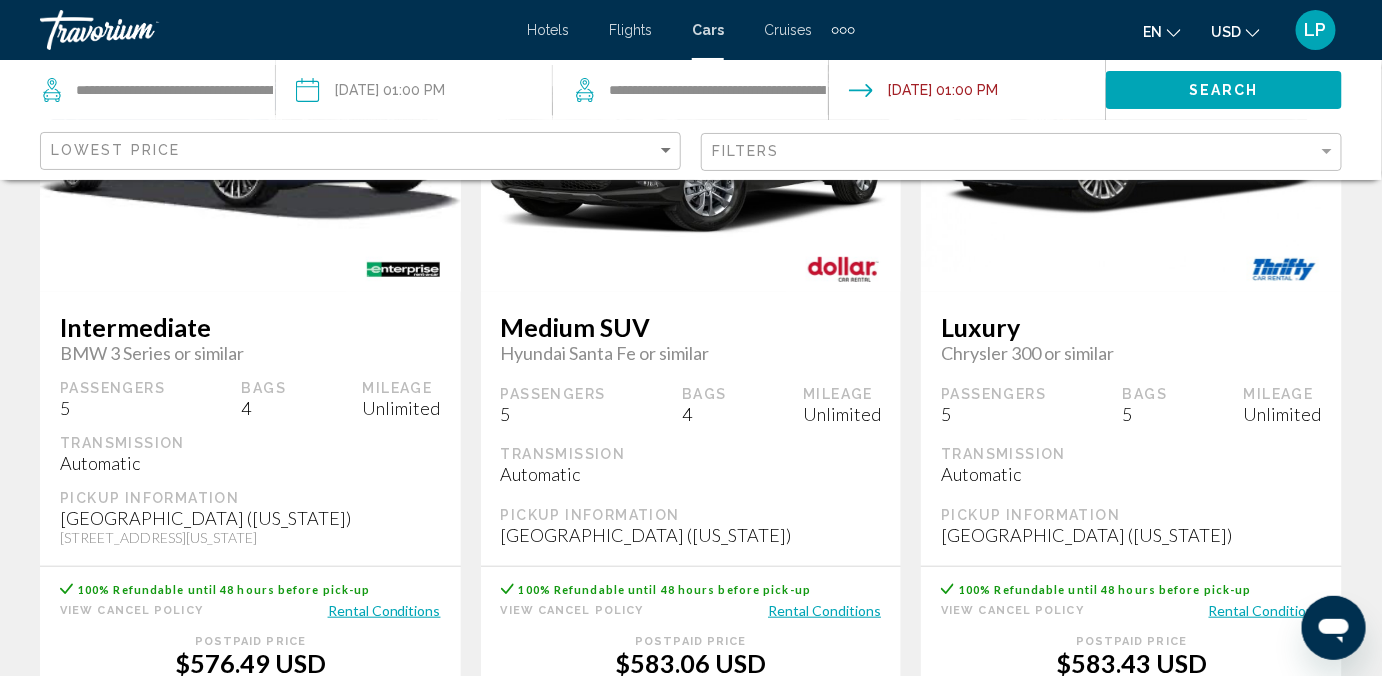 scroll, scrollTop: 3163, scrollLeft: 0, axis: vertical 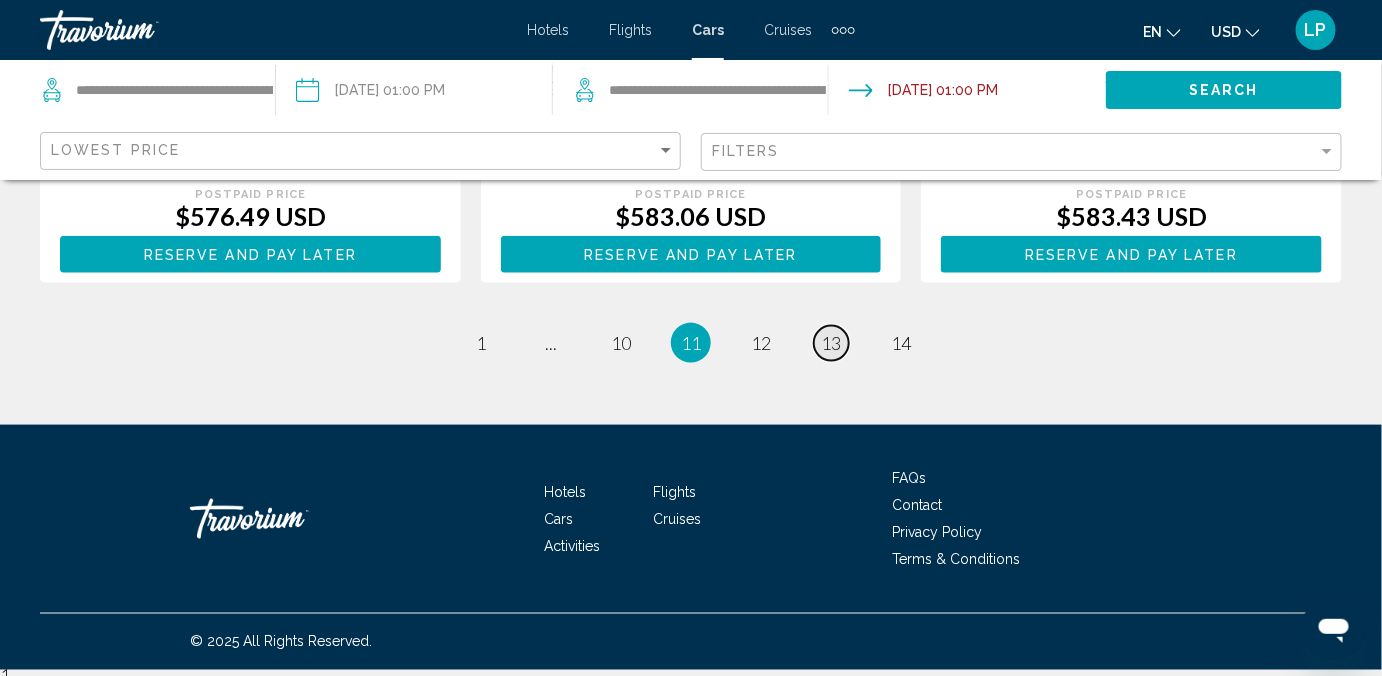 click on "13" at bounding box center [831, 343] 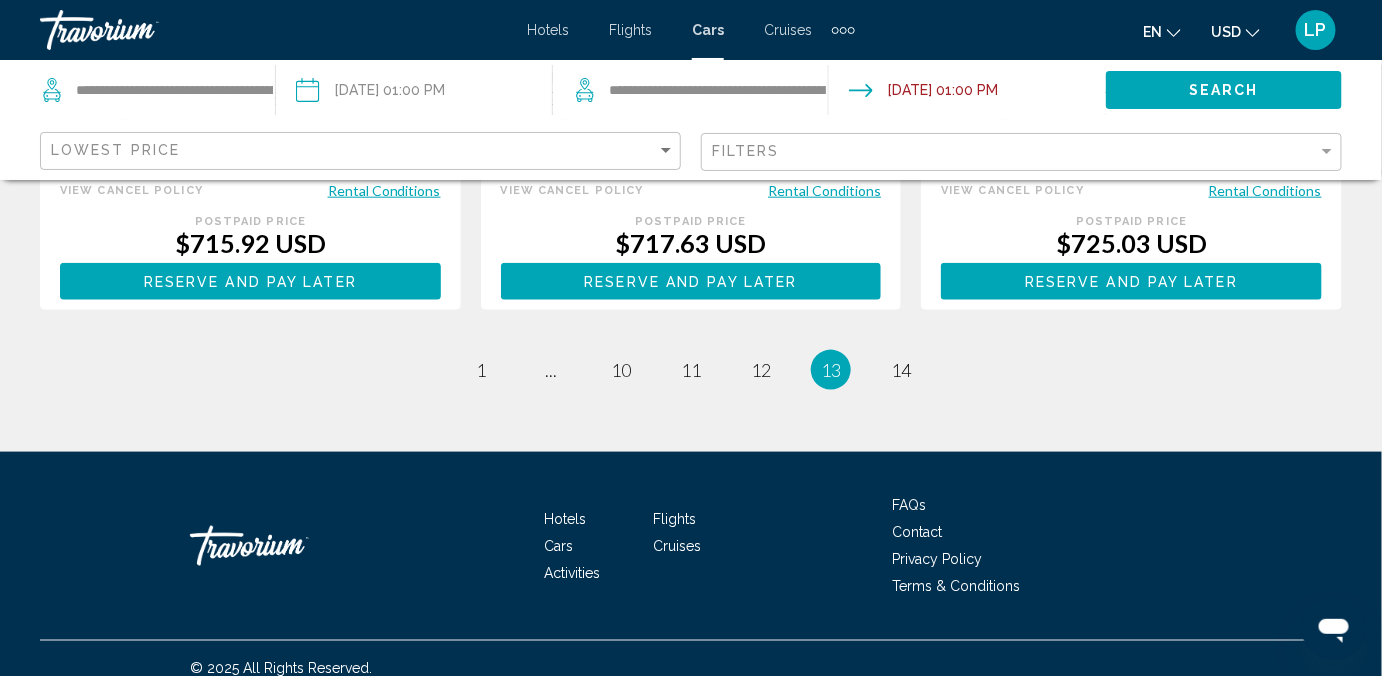 scroll, scrollTop: 3196, scrollLeft: 0, axis: vertical 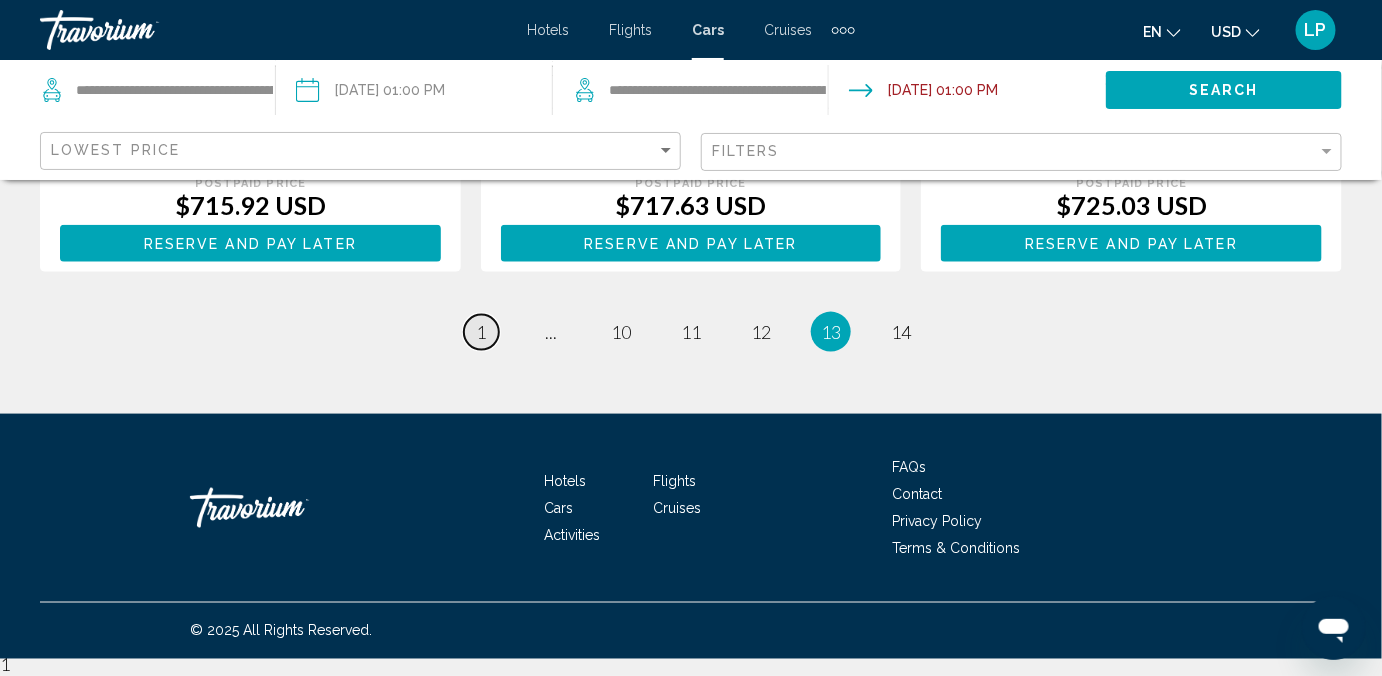 click on "1" at bounding box center [481, 332] 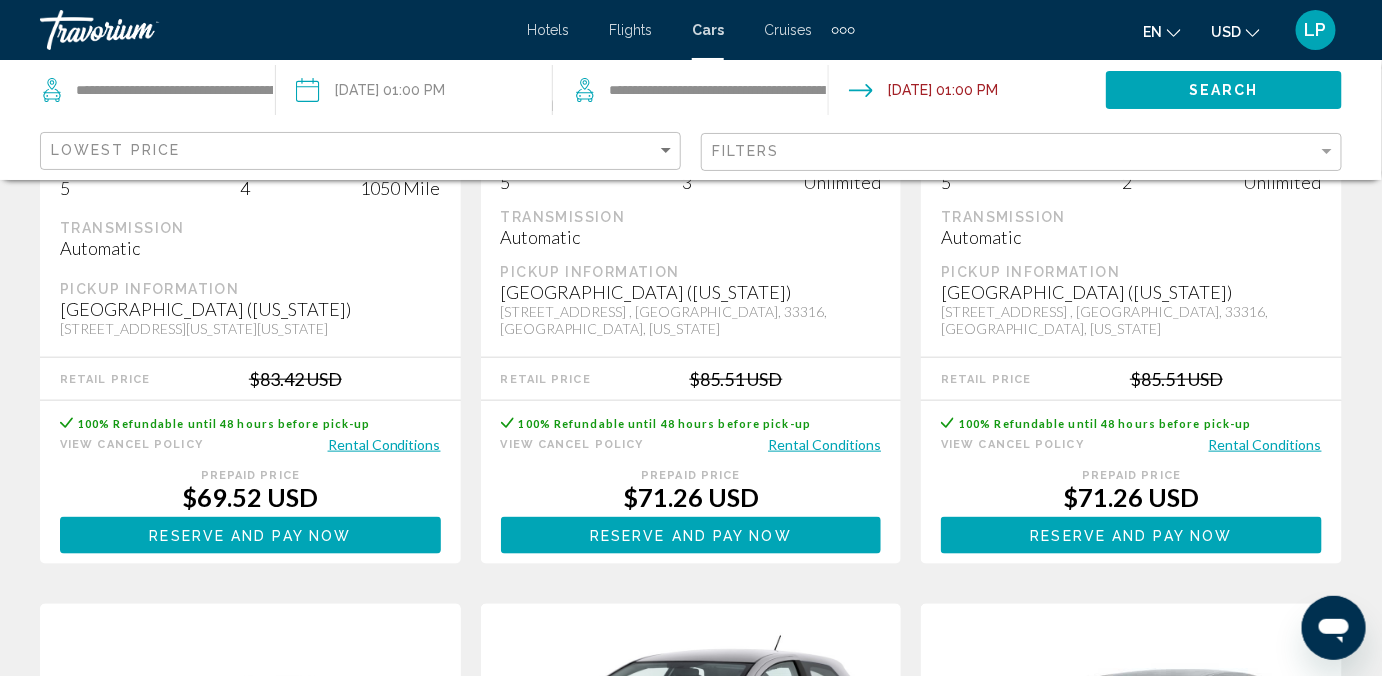 scroll, scrollTop: 545, scrollLeft: 0, axis: vertical 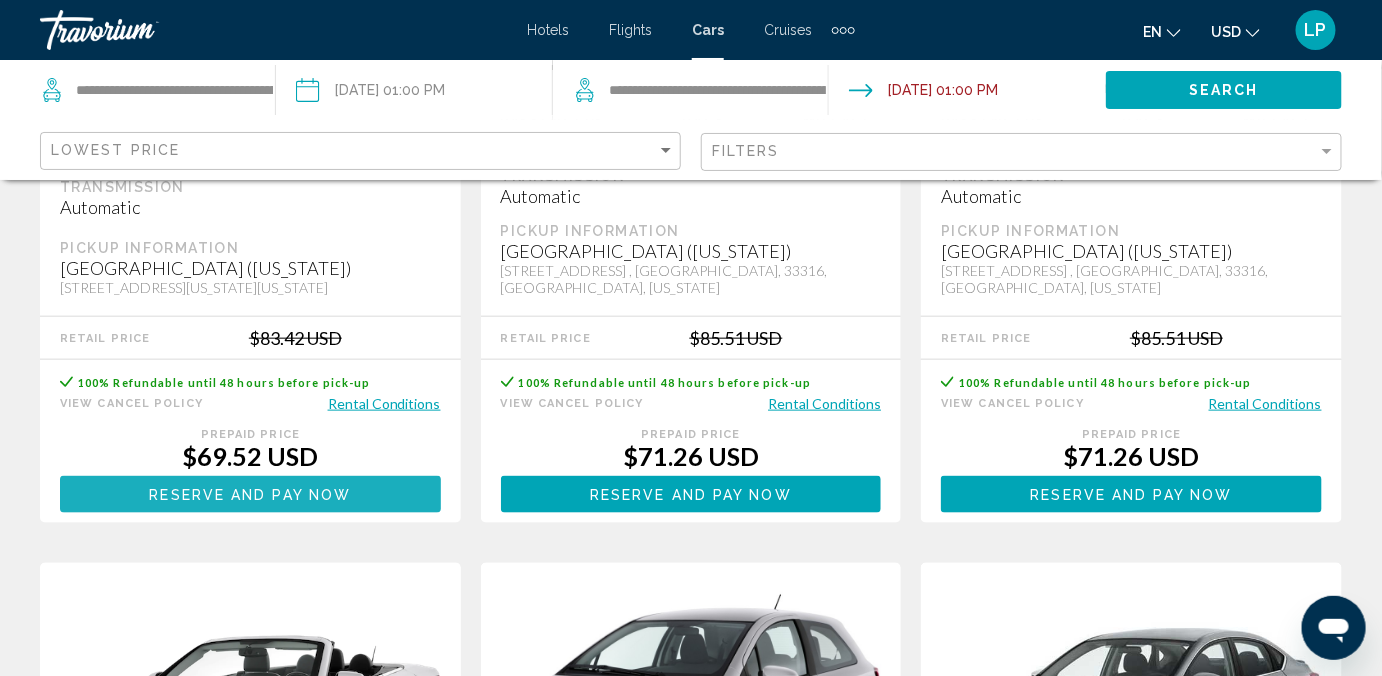 click on "Reserve and pay now" at bounding box center (250, 495) 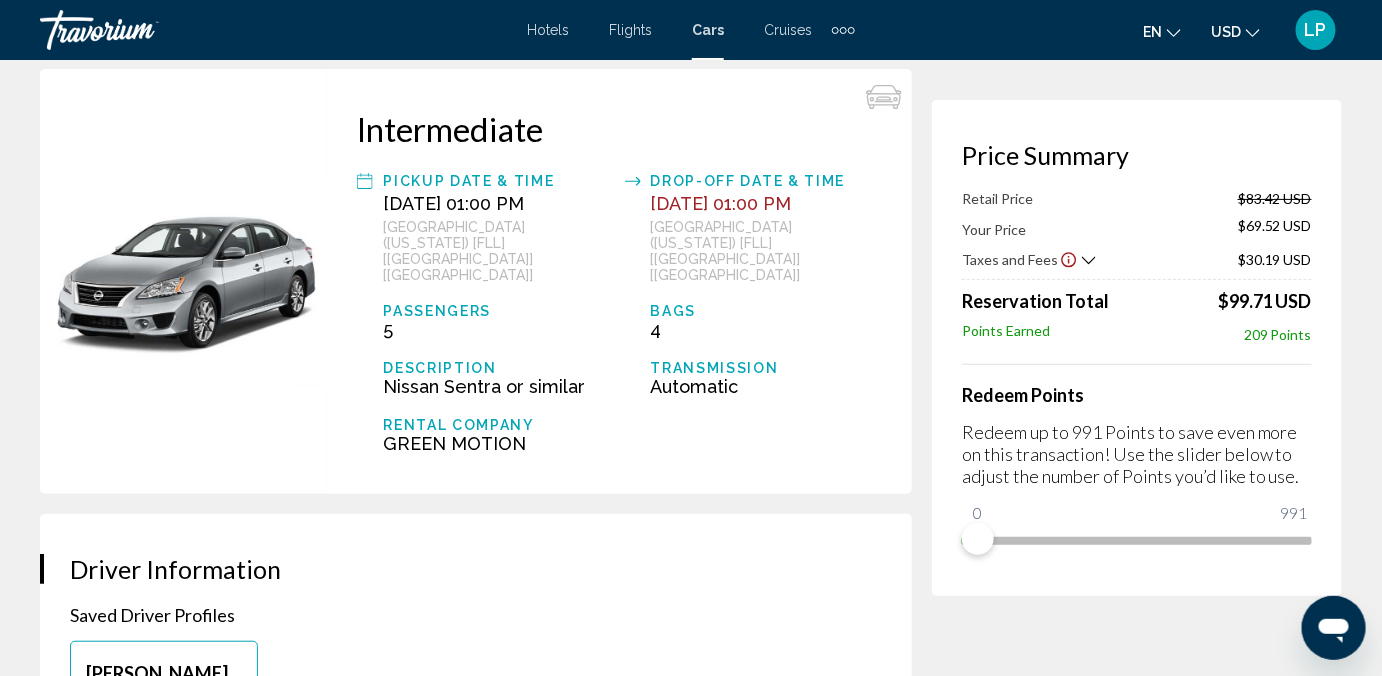 scroll, scrollTop: 0, scrollLeft: 0, axis: both 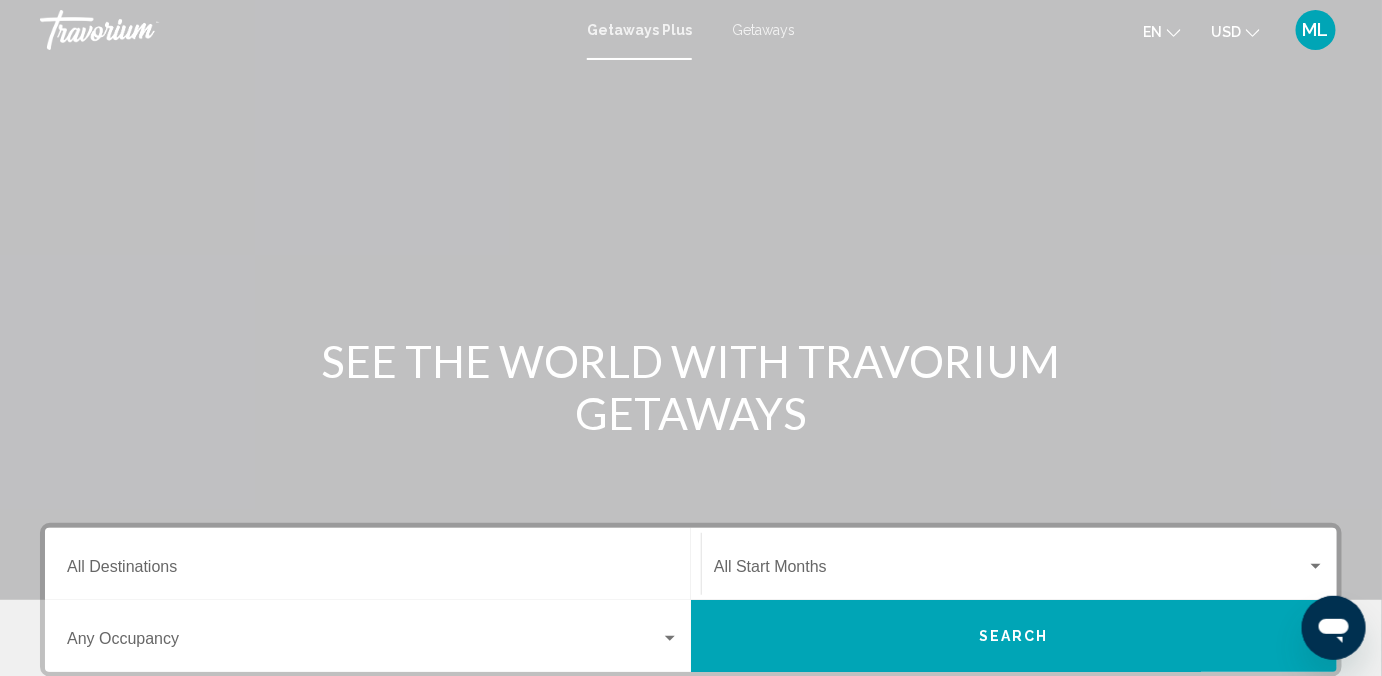 click on "Getaways" at bounding box center (763, 30) 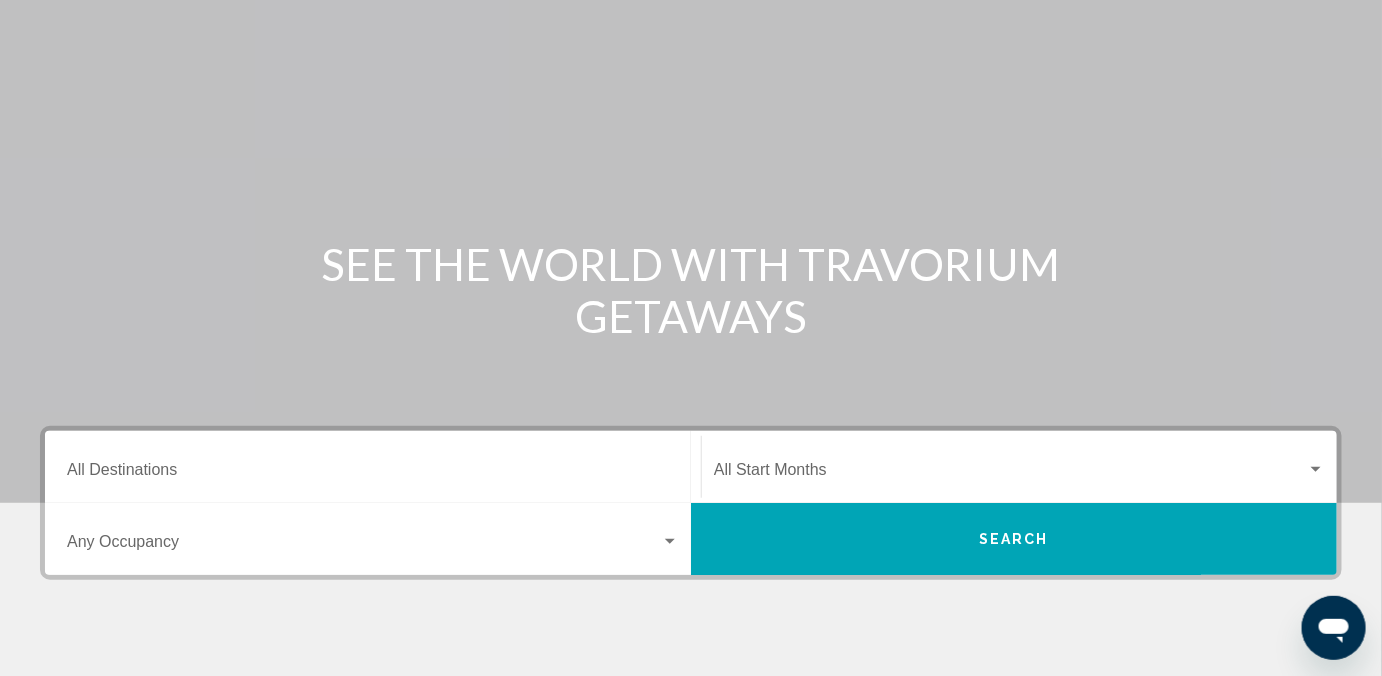 scroll, scrollTop: 218, scrollLeft: 0, axis: vertical 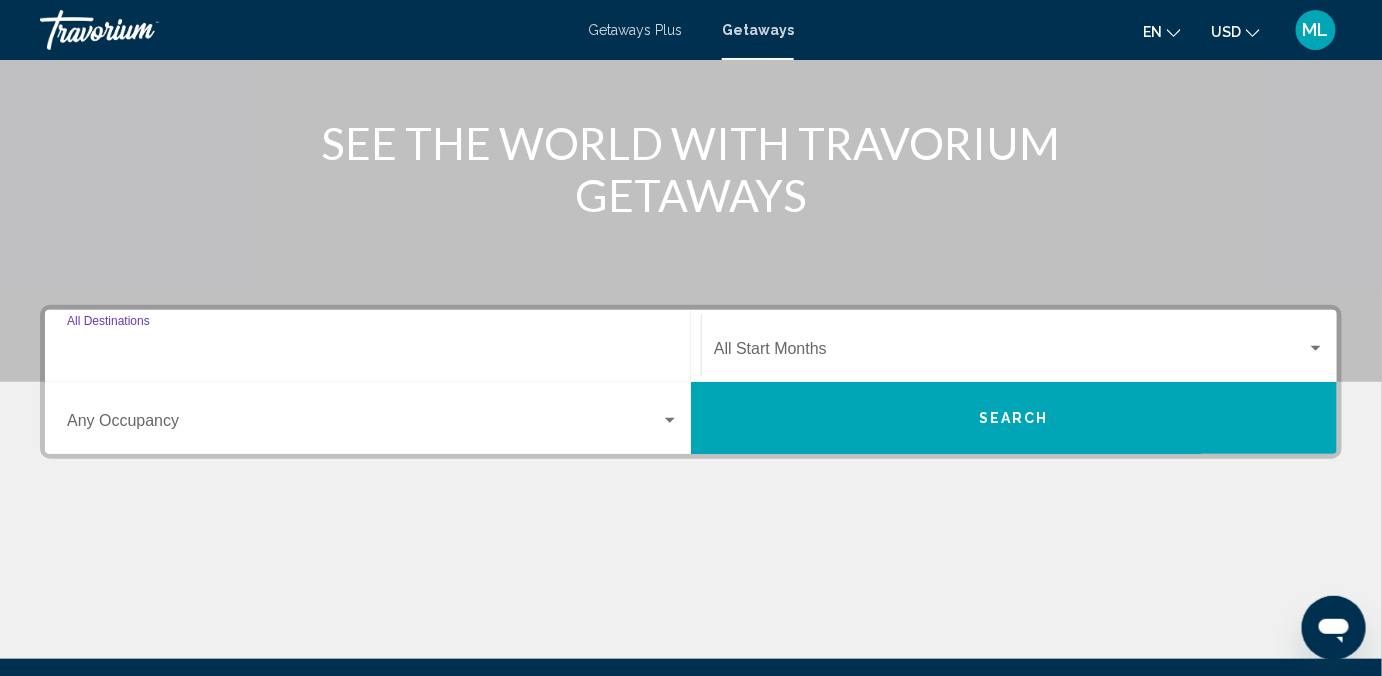click on "Destination All Destinations" at bounding box center (373, 353) 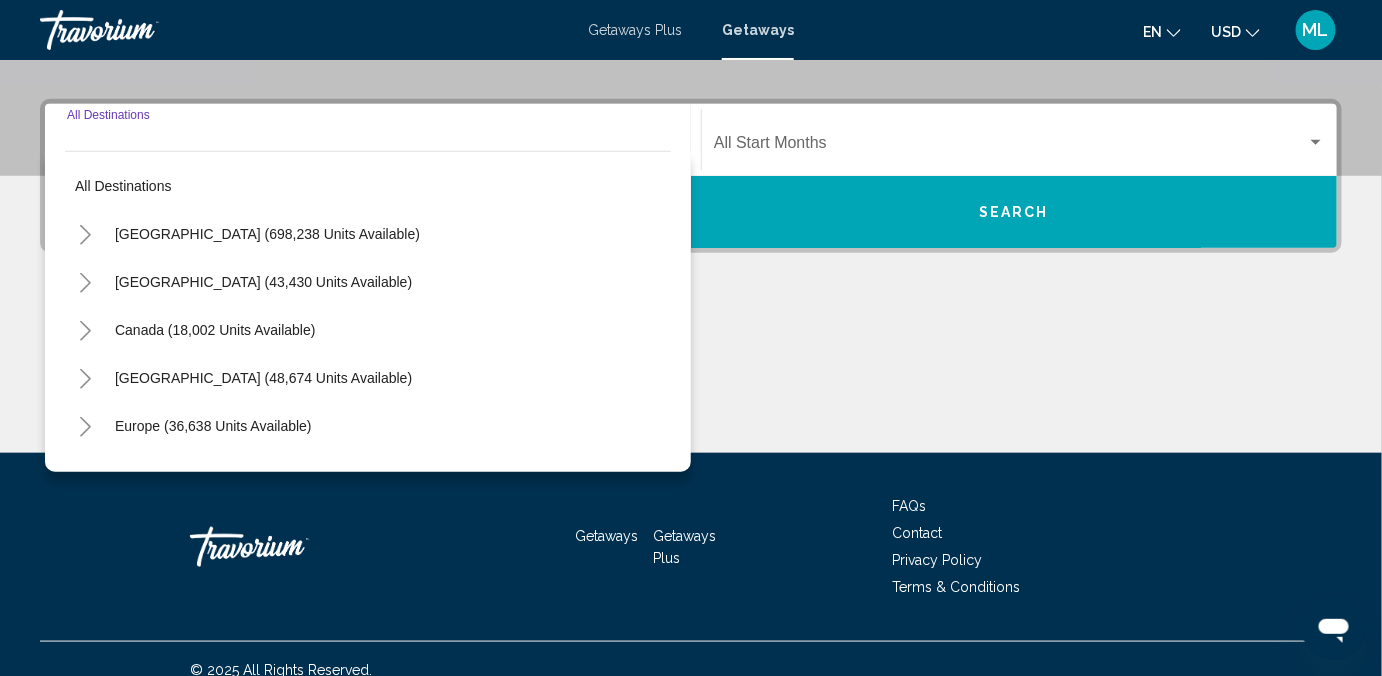 scroll, scrollTop: 444, scrollLeft: 0, axis: vertical 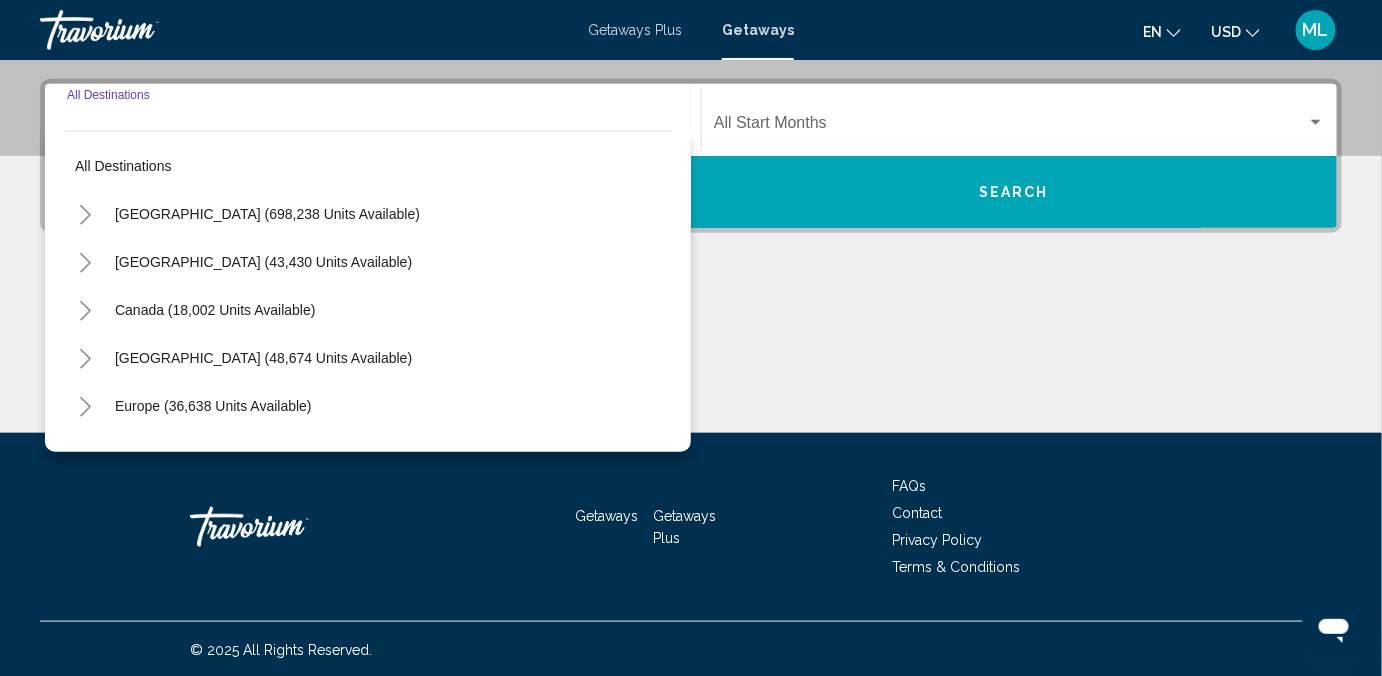 click 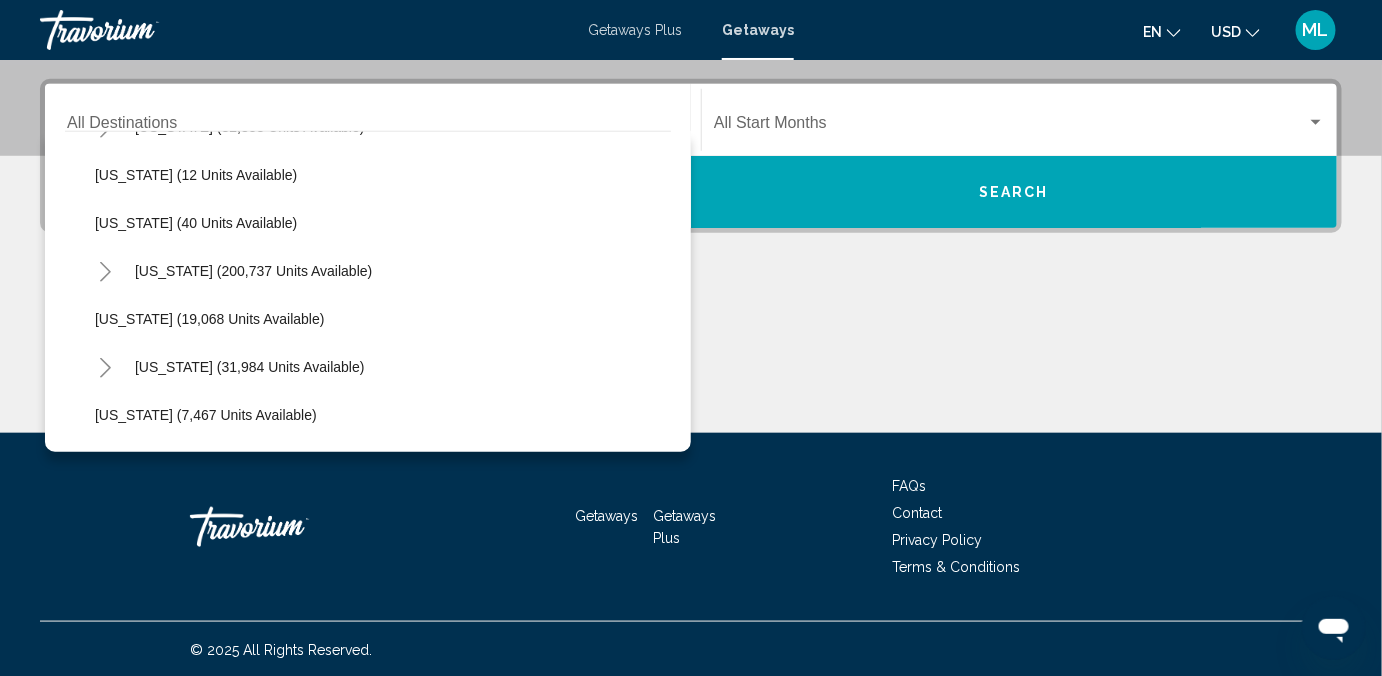 scroll, scrollTop: 327, scrollLeft: 0, axis: vertical 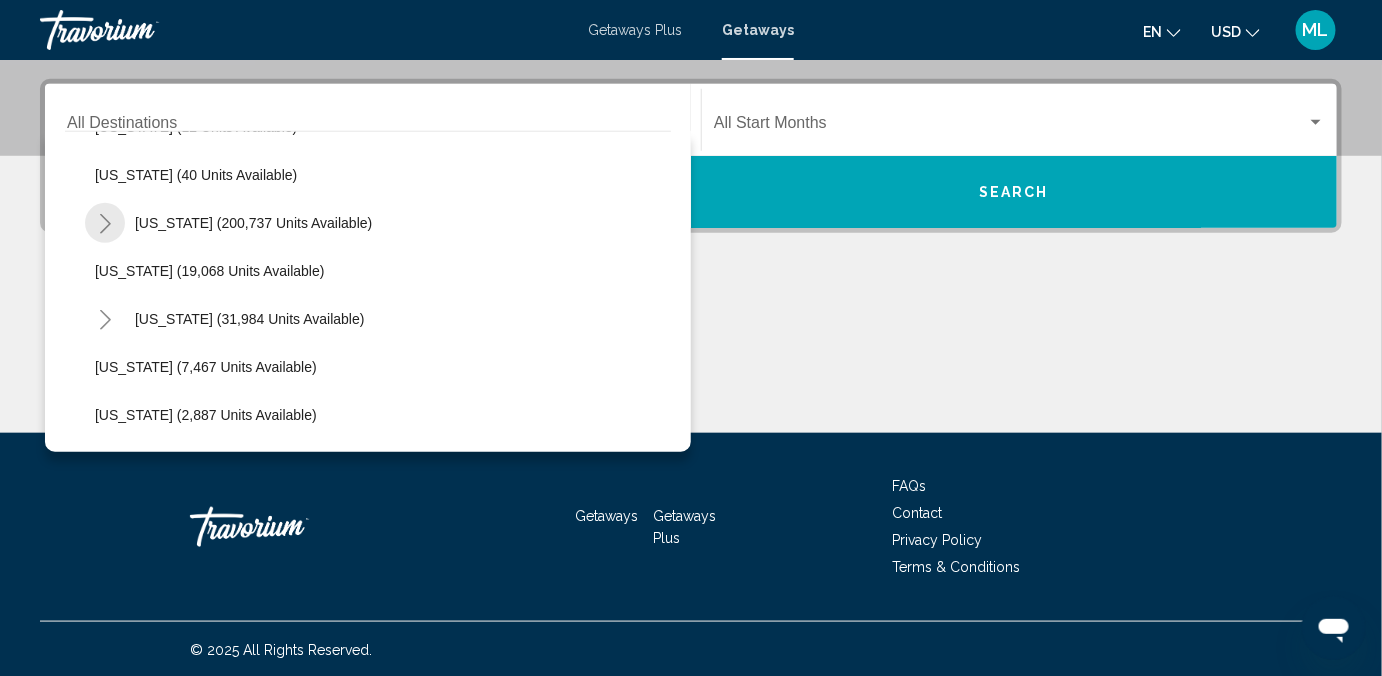 click 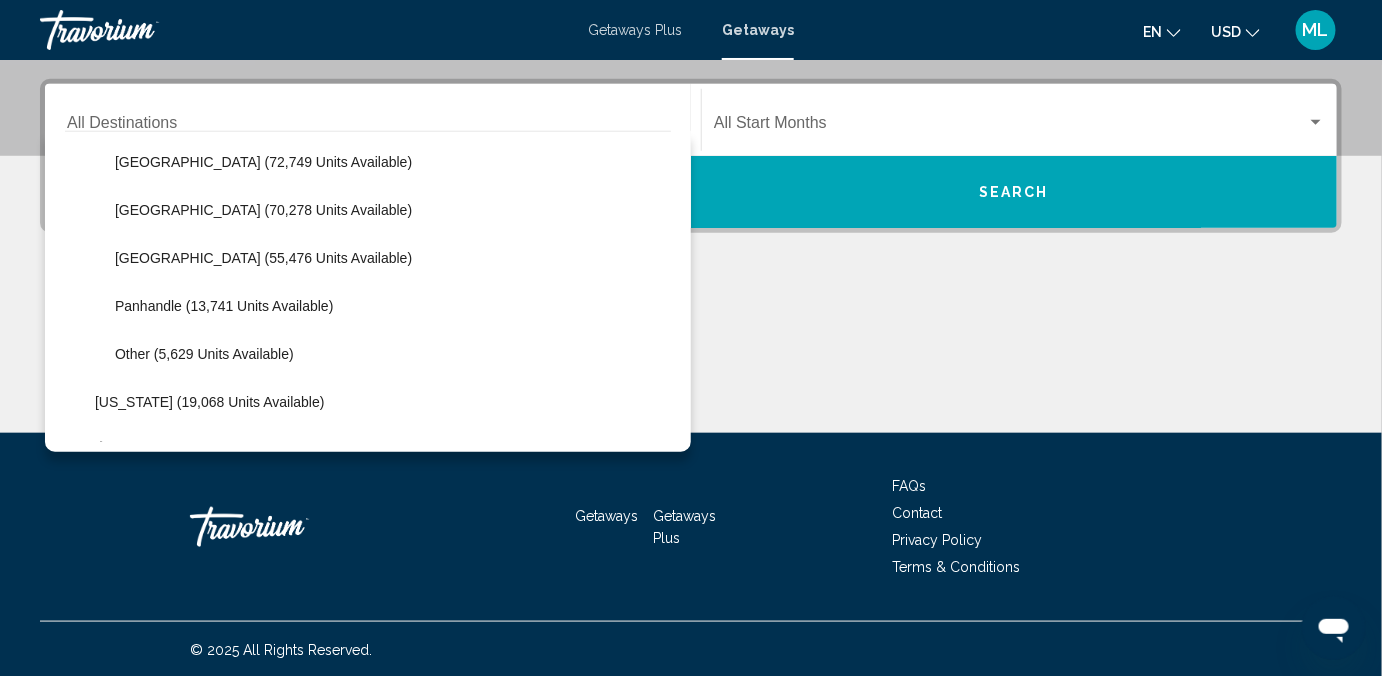 scroll, scrollTop: 327, scrollLeft: 0, axis: vertical 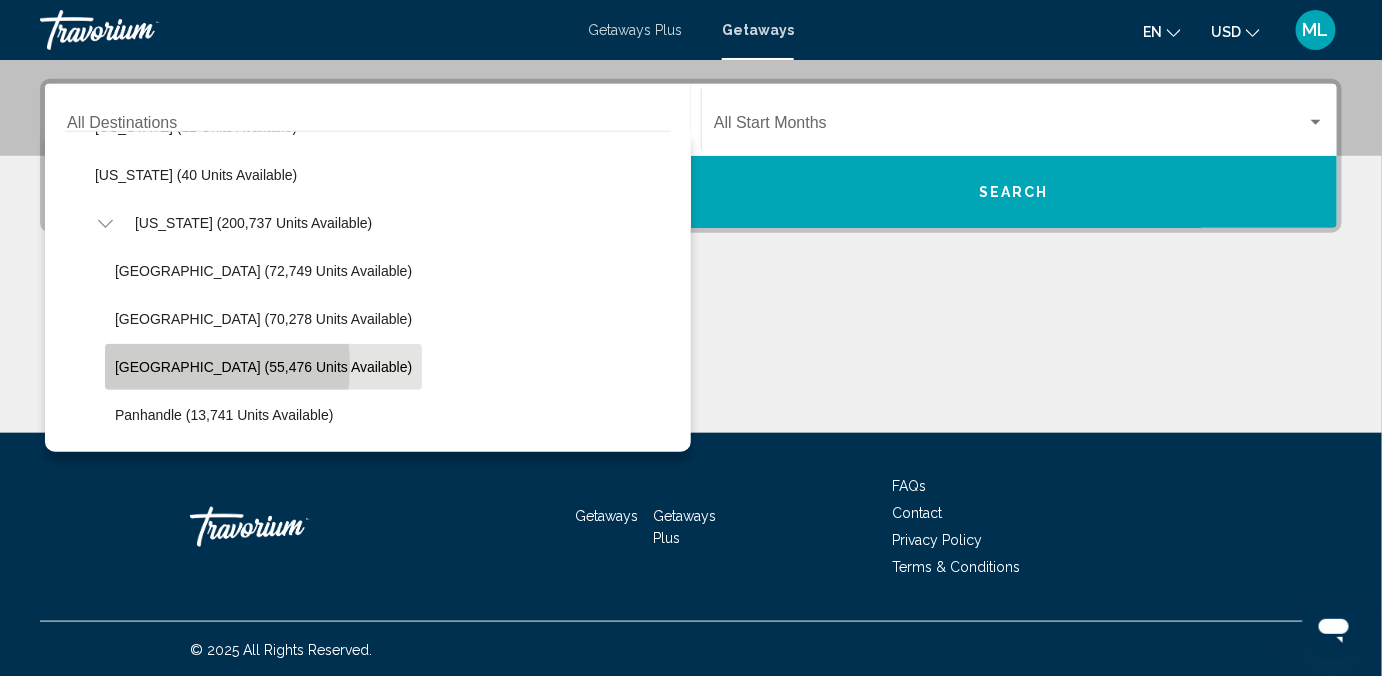 click on "[GEOGRAPHIC_DATA] (55,476 units available)" 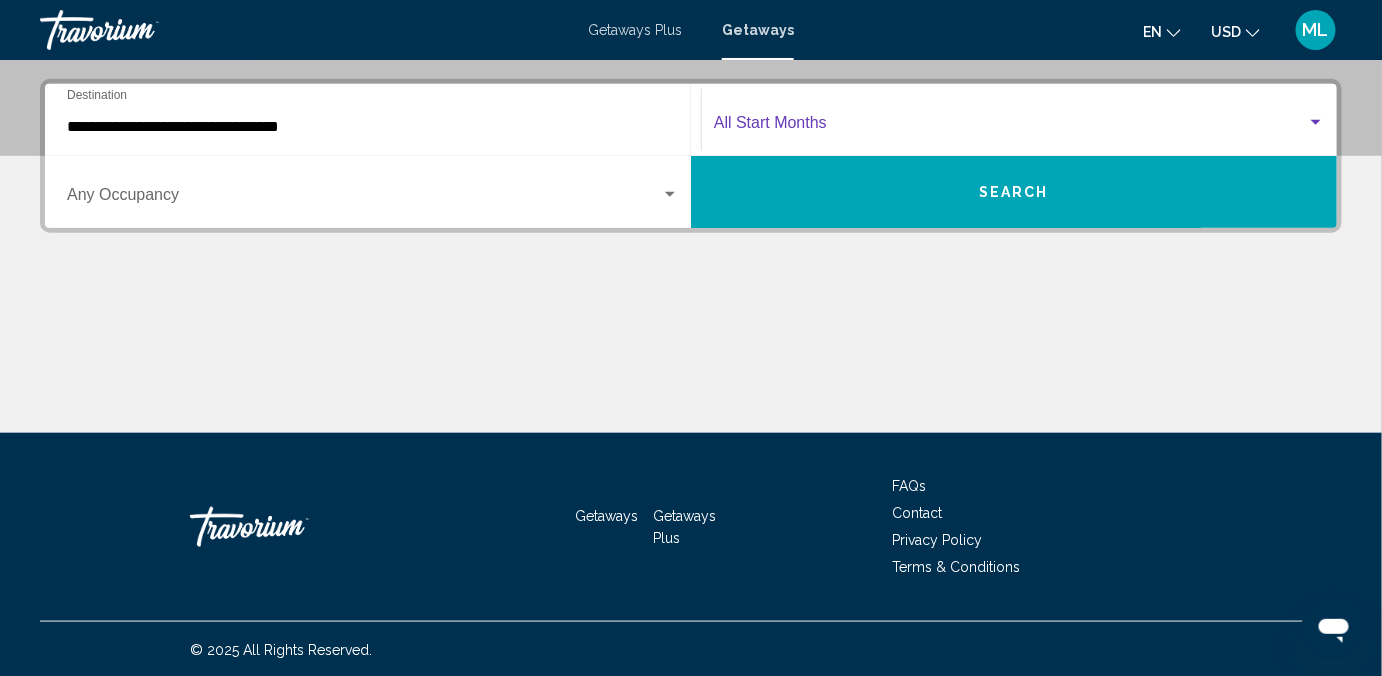 click at bounding box center (1010, 127) 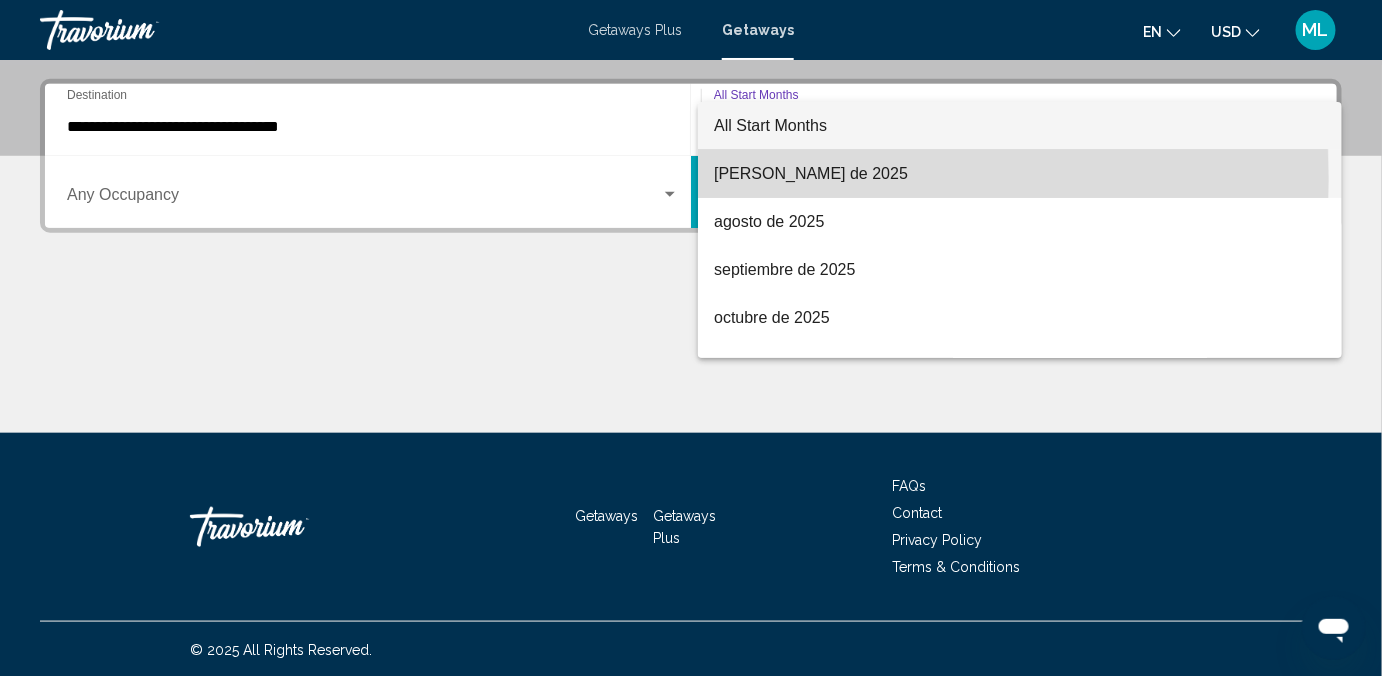 click on "[PERSON_NAME] de 2025" at bounding box center (1020, 174) 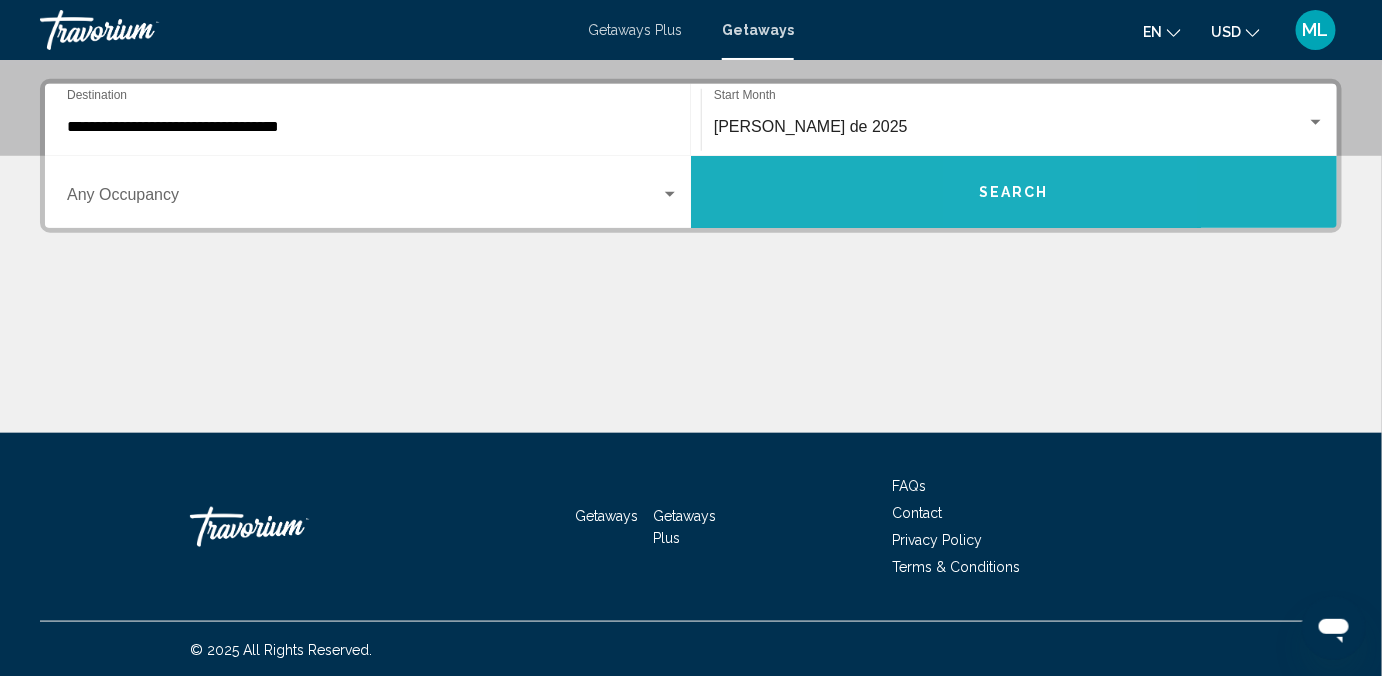 click on "Search" at bounding box center [1014, 193] 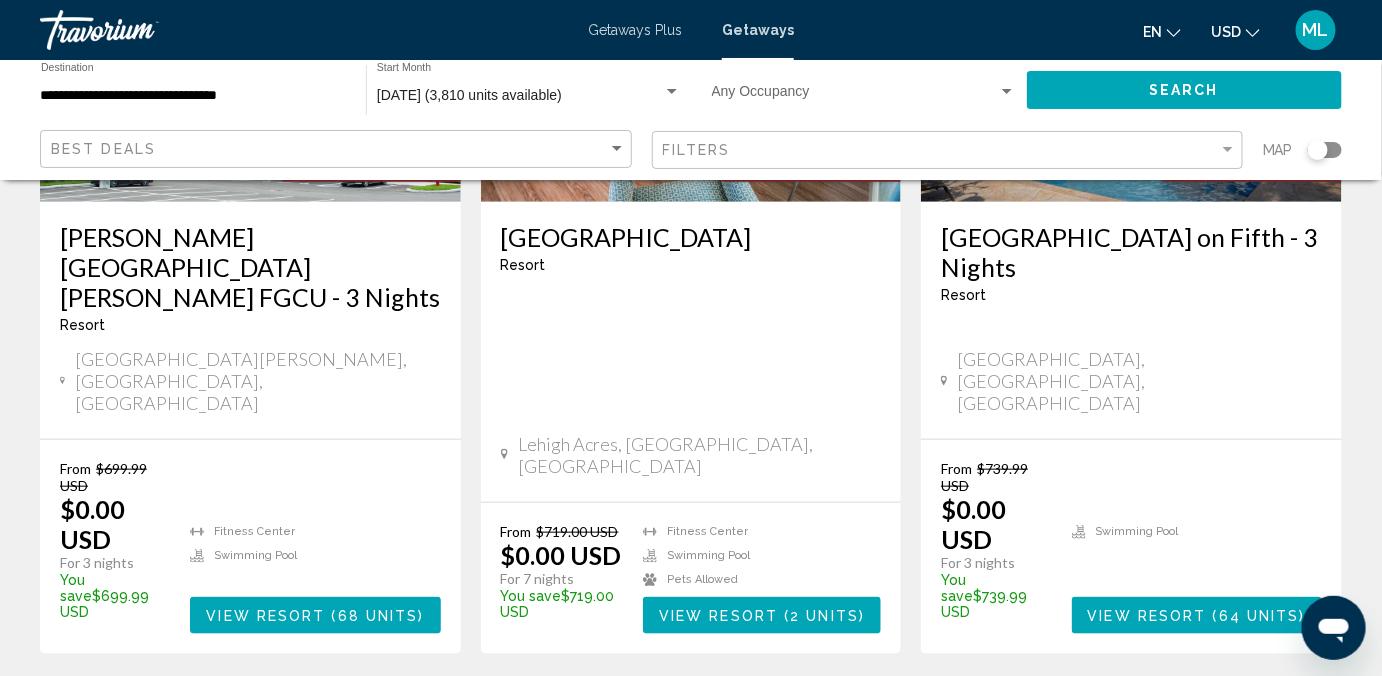 scroll, scrollTop: 654, scrollLeft: 0, axis: vertical 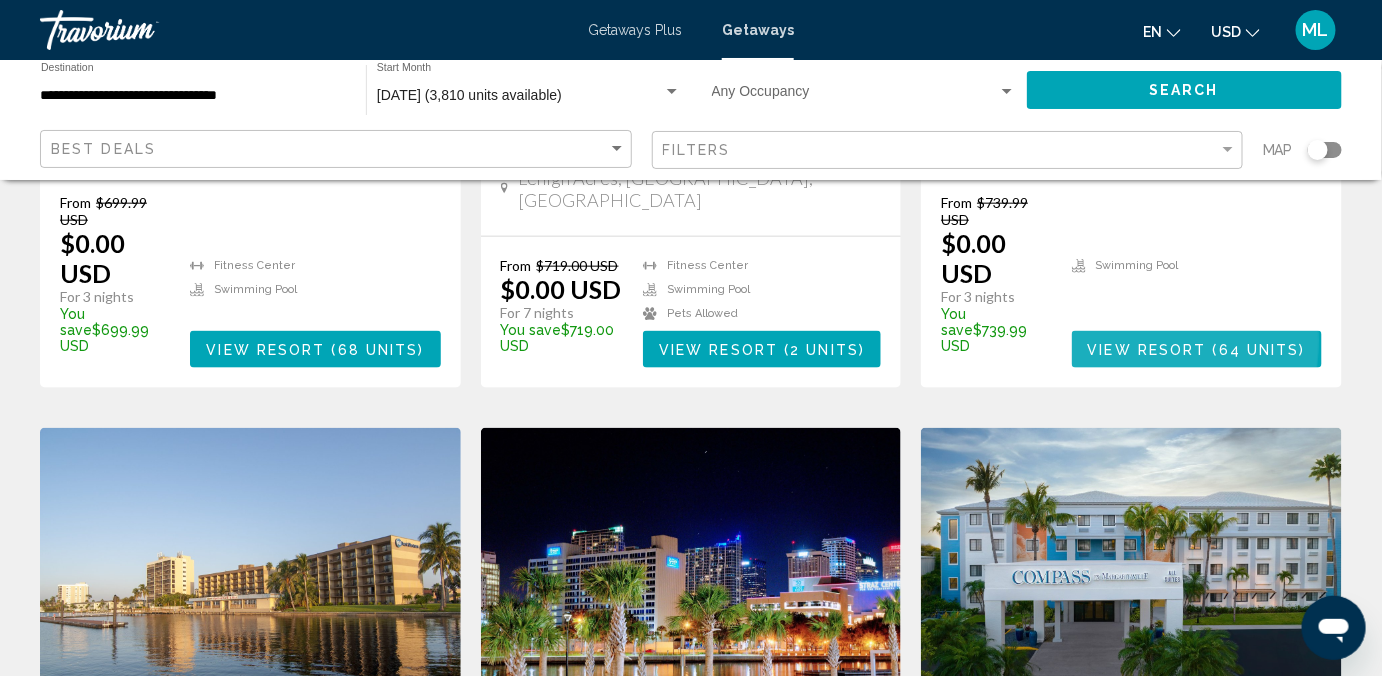 click on "View Resort" at bounding box center [1147, 350] 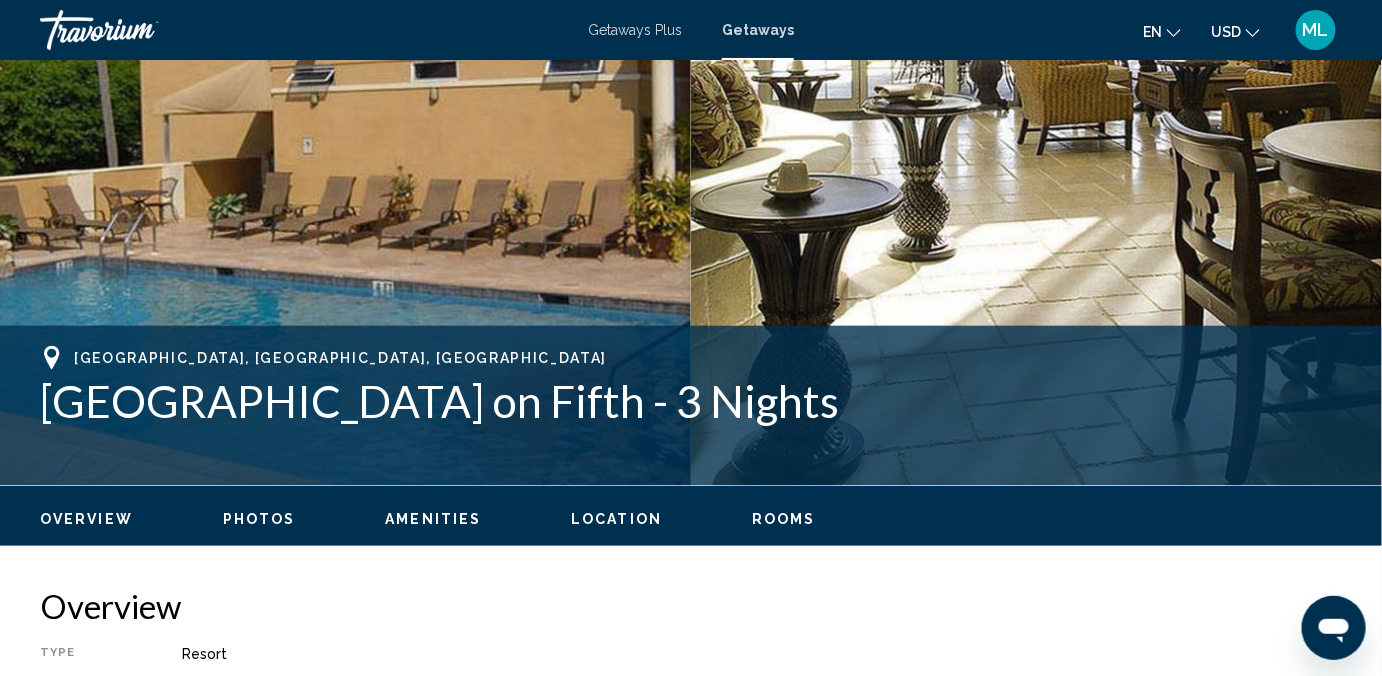 scroll, scrollTop: 0, scrollLeft: 0, axis: both 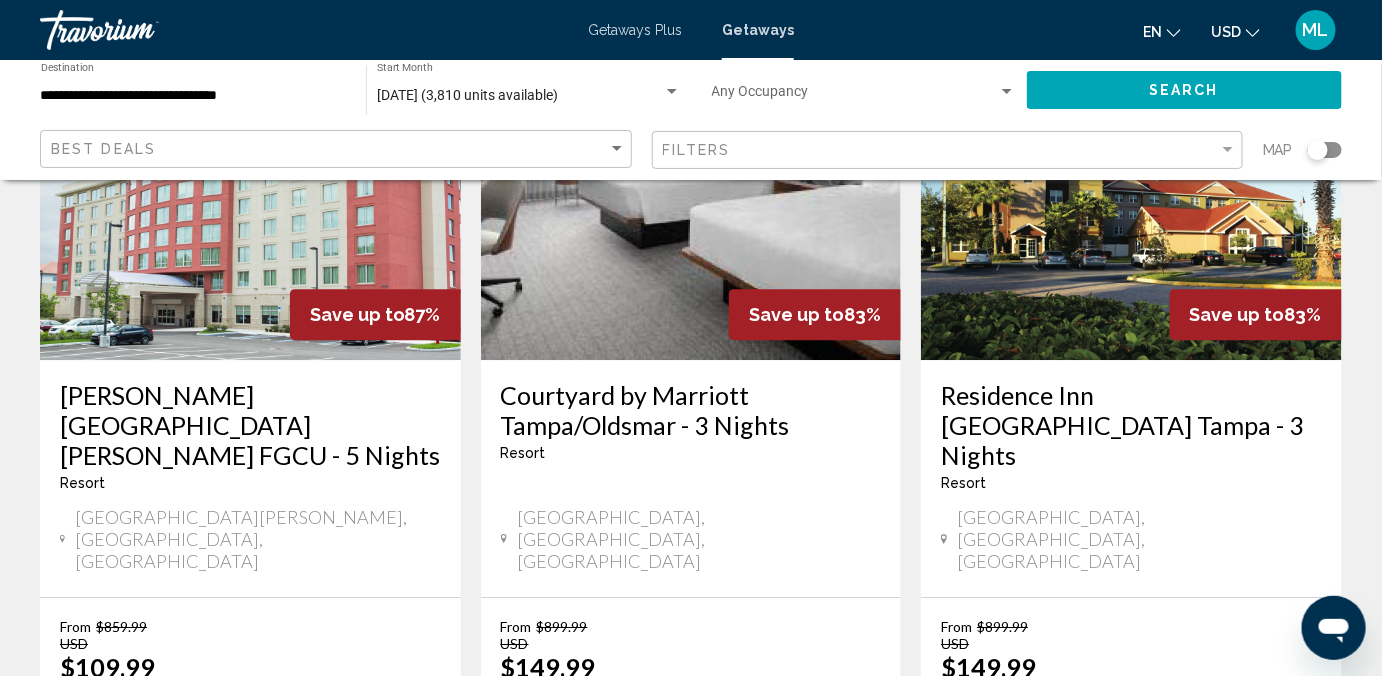 click on "View Resort" at bounding box center (268, 774) 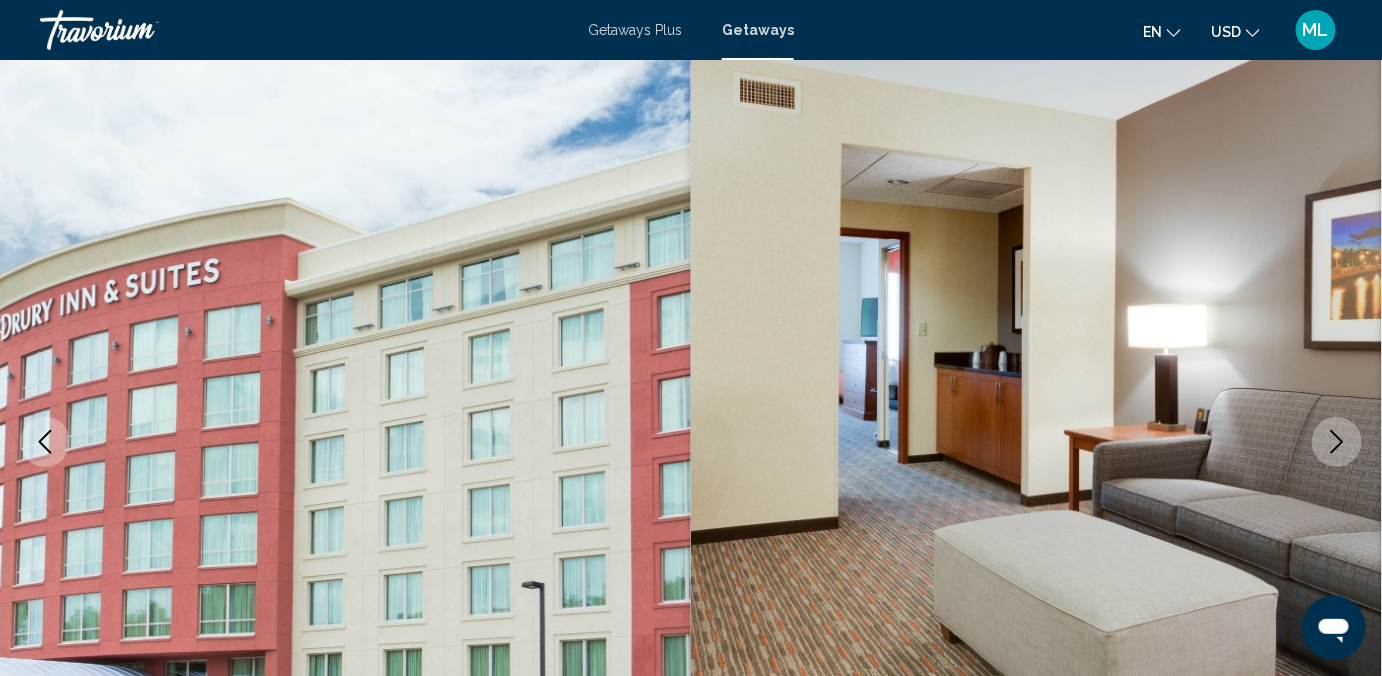 scroll, scrollTop: 0, scrollLeft: 0, axis: both 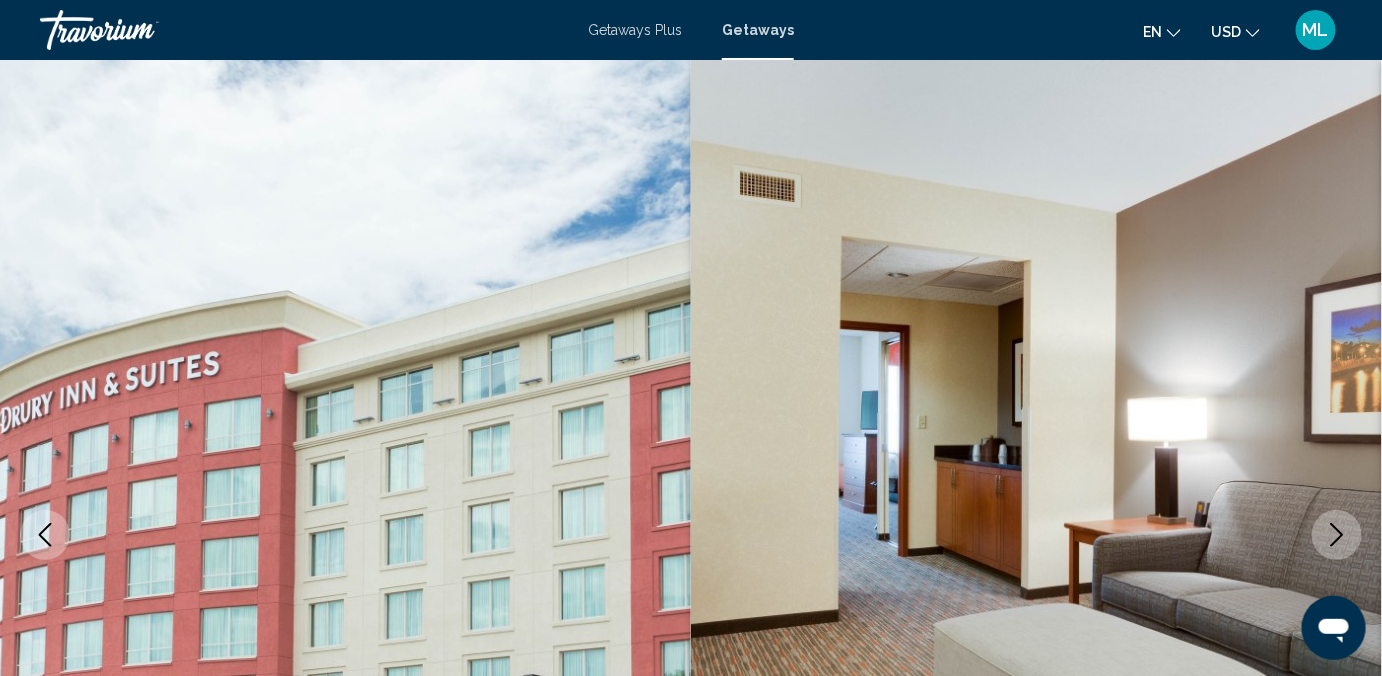 click on "Getaways" at bounding box center [758, 30] 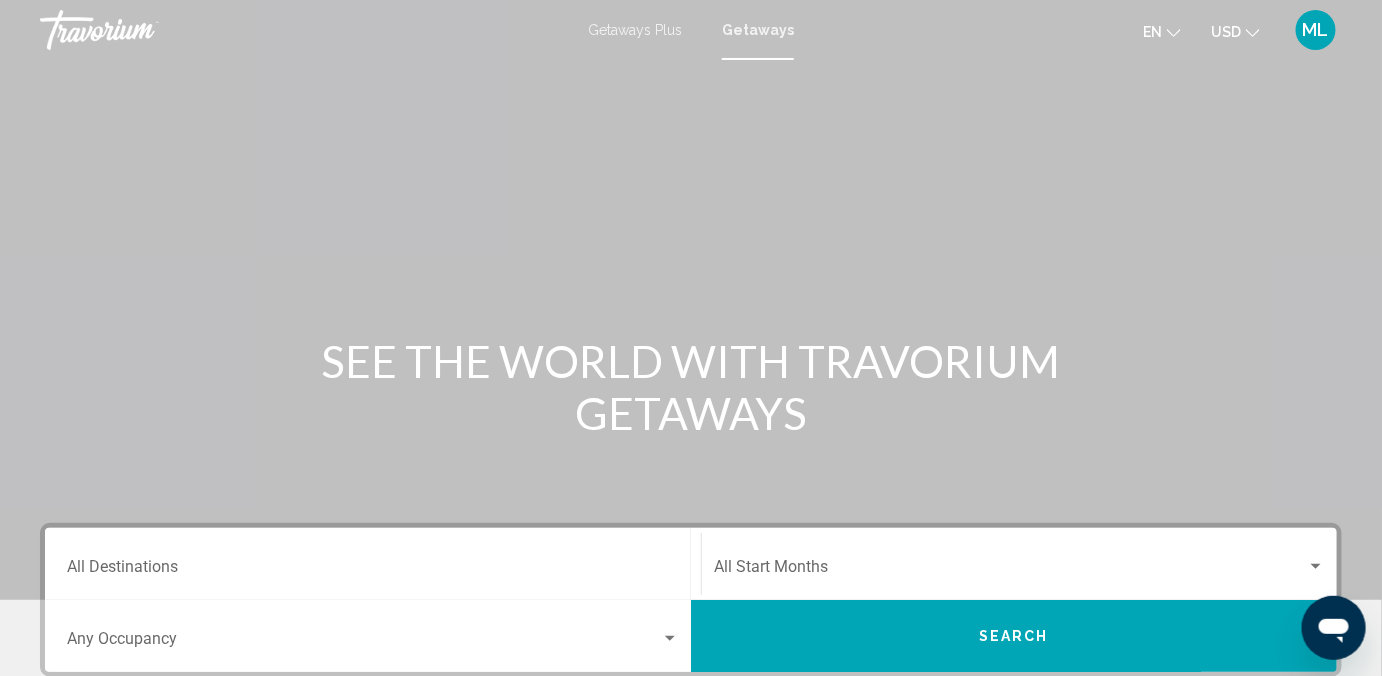 scroll, scrollTop: 109, scrollLeft: 0, axis: vertical 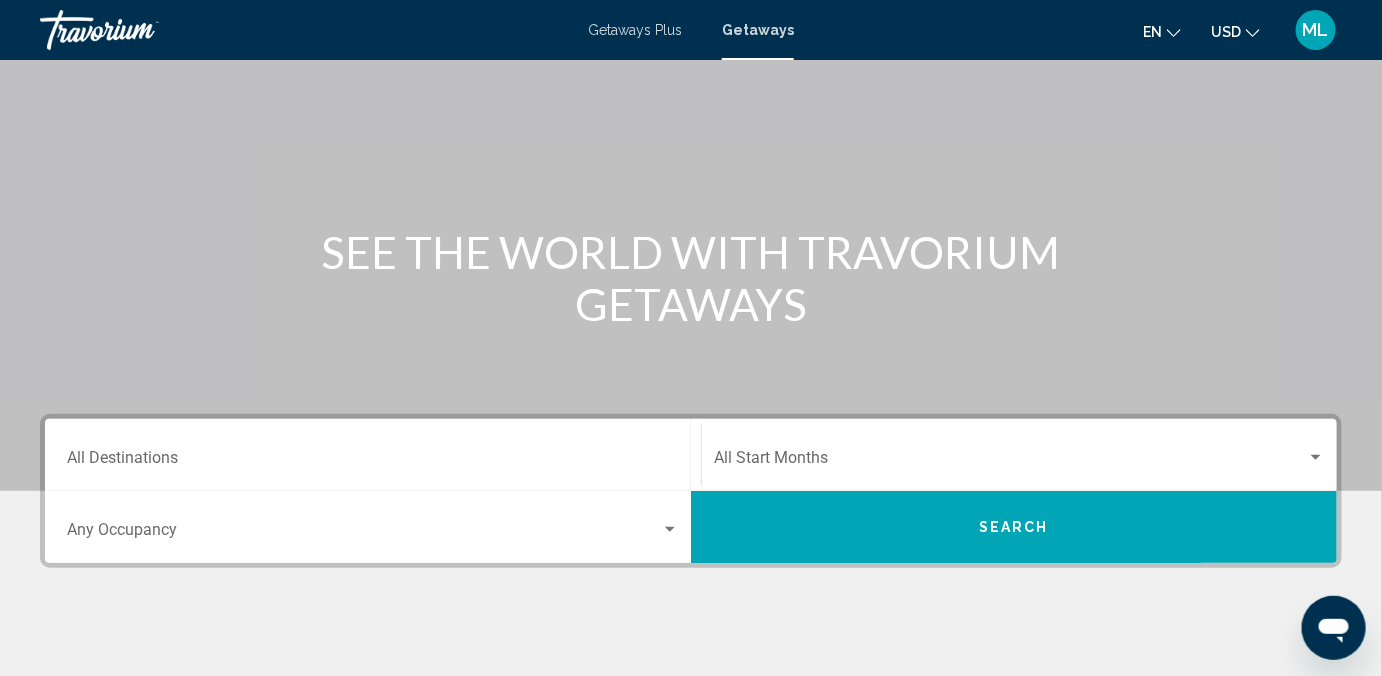 click at bounding box center [670, 529] 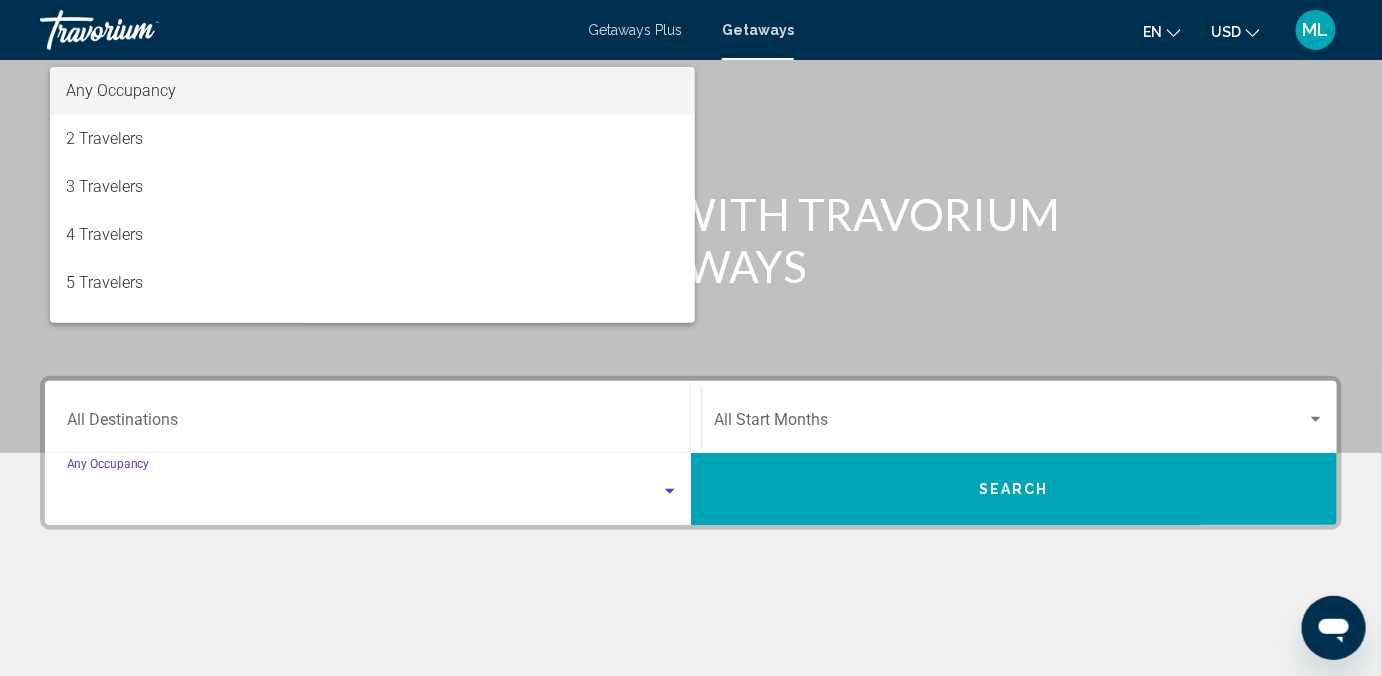 scroll, scrollTop: 117, scrollLeft: 0, axis: vertical 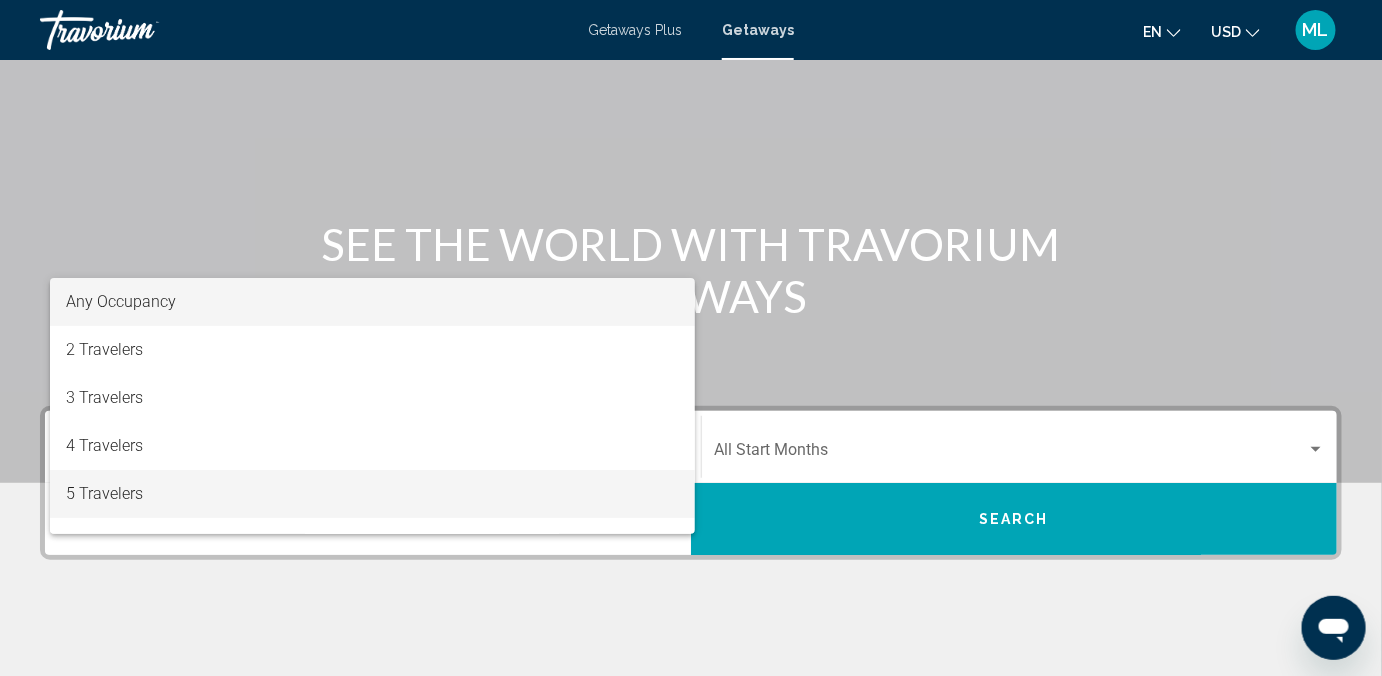 click on "5 Travelers" at bounding box center (372, 494) 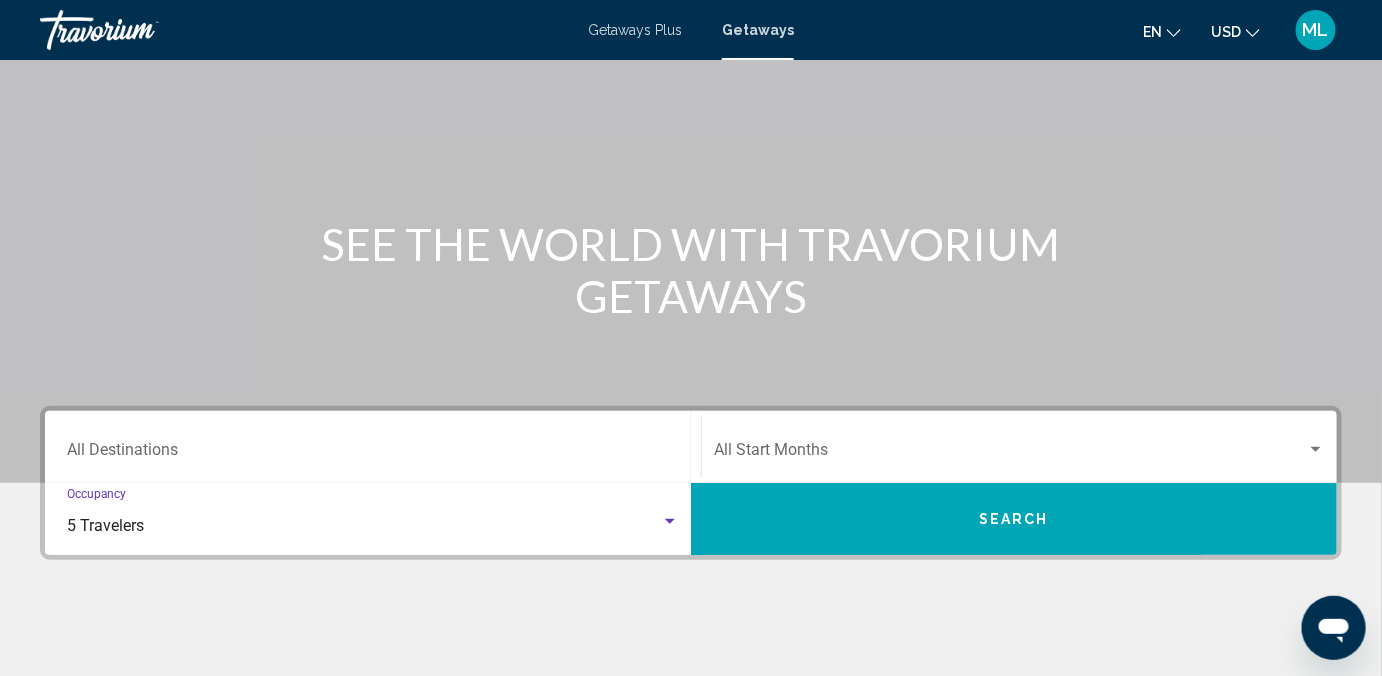 click on "Destination All Destinations" at bounding box center [373, 454] 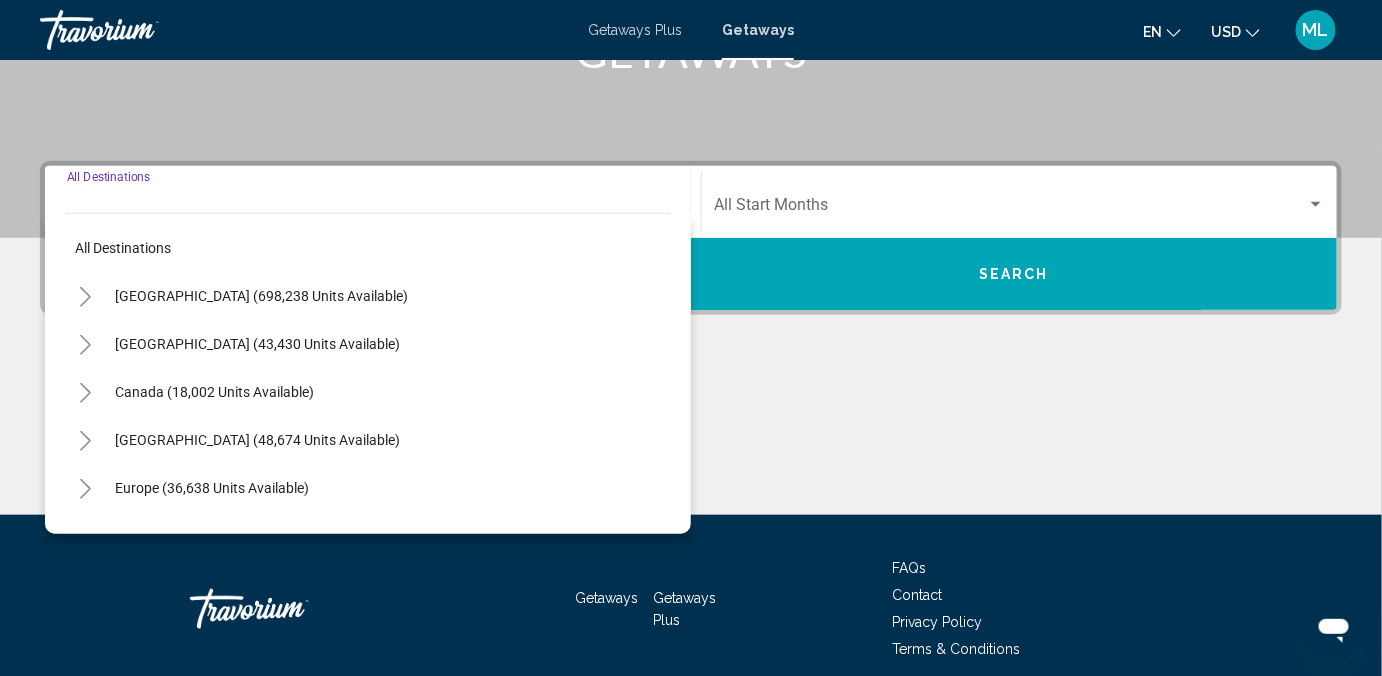 scroll, scrollTop: 444, scrollLeft: 0, axis: vertical 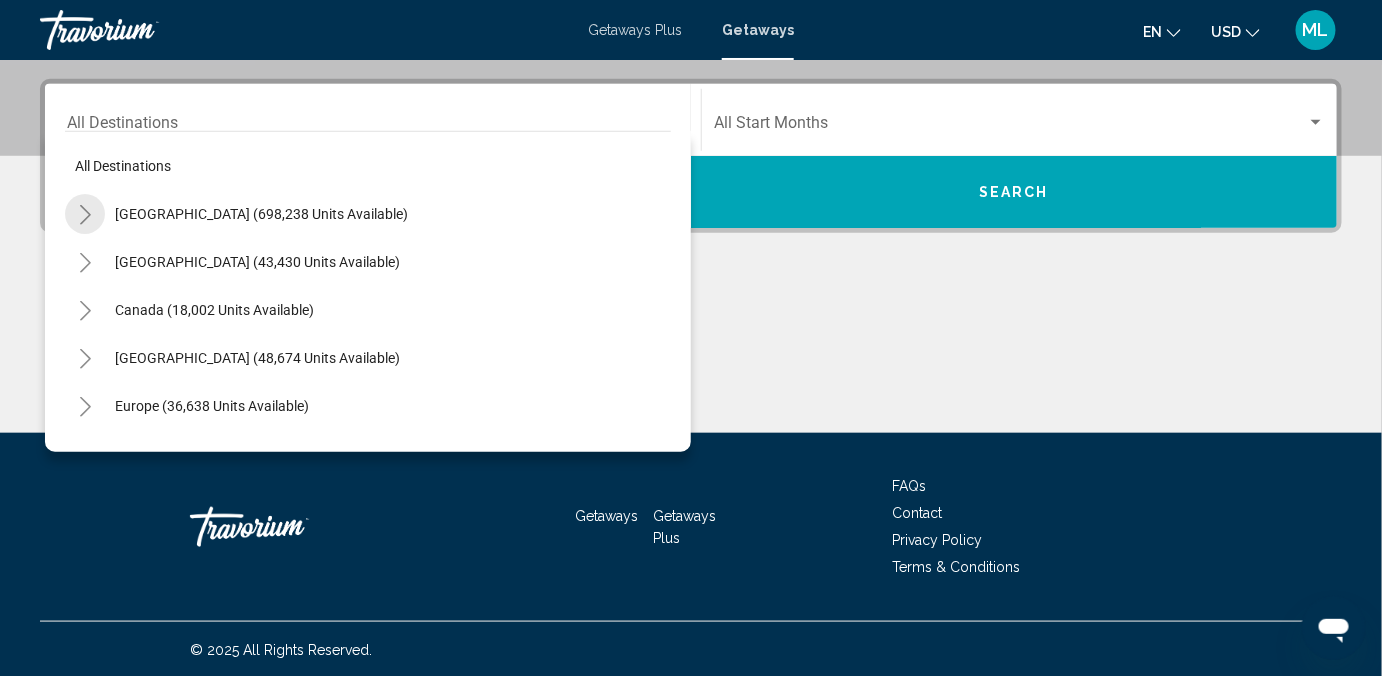 click 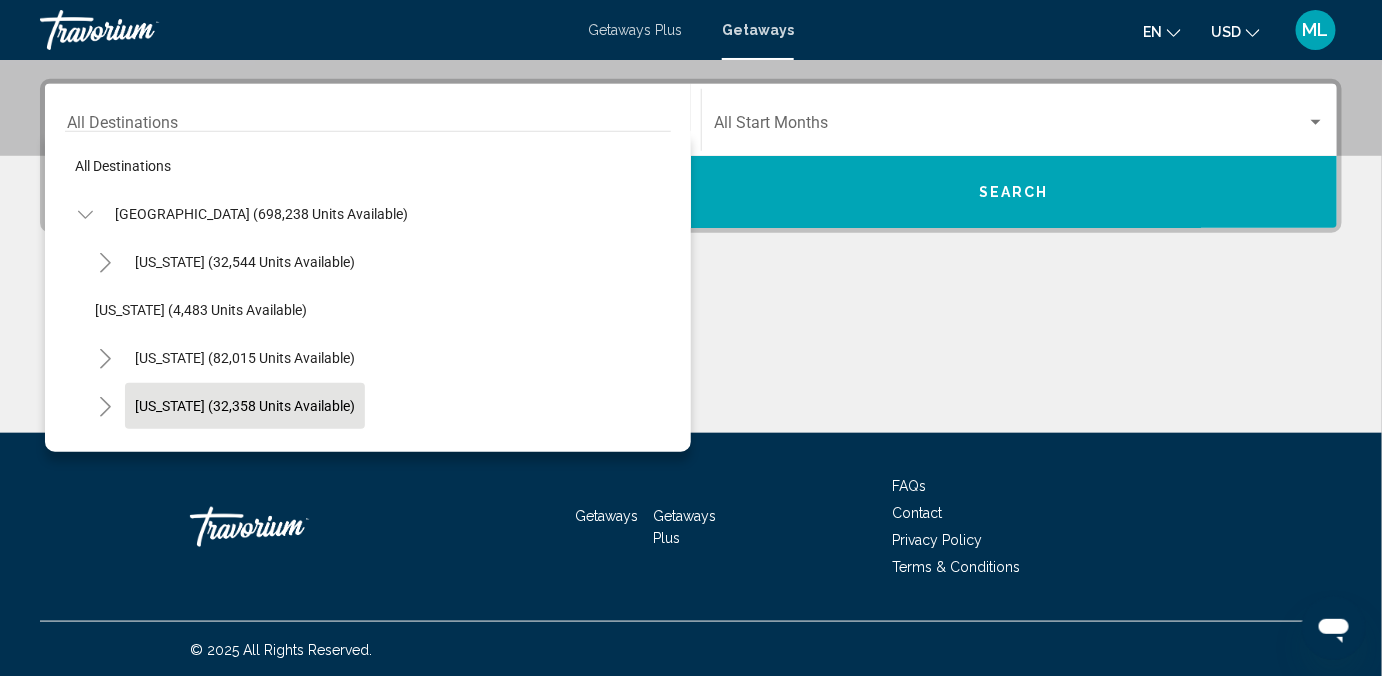 scroll, scrollTop: 218, scrollLeft: 0, axis: vertical 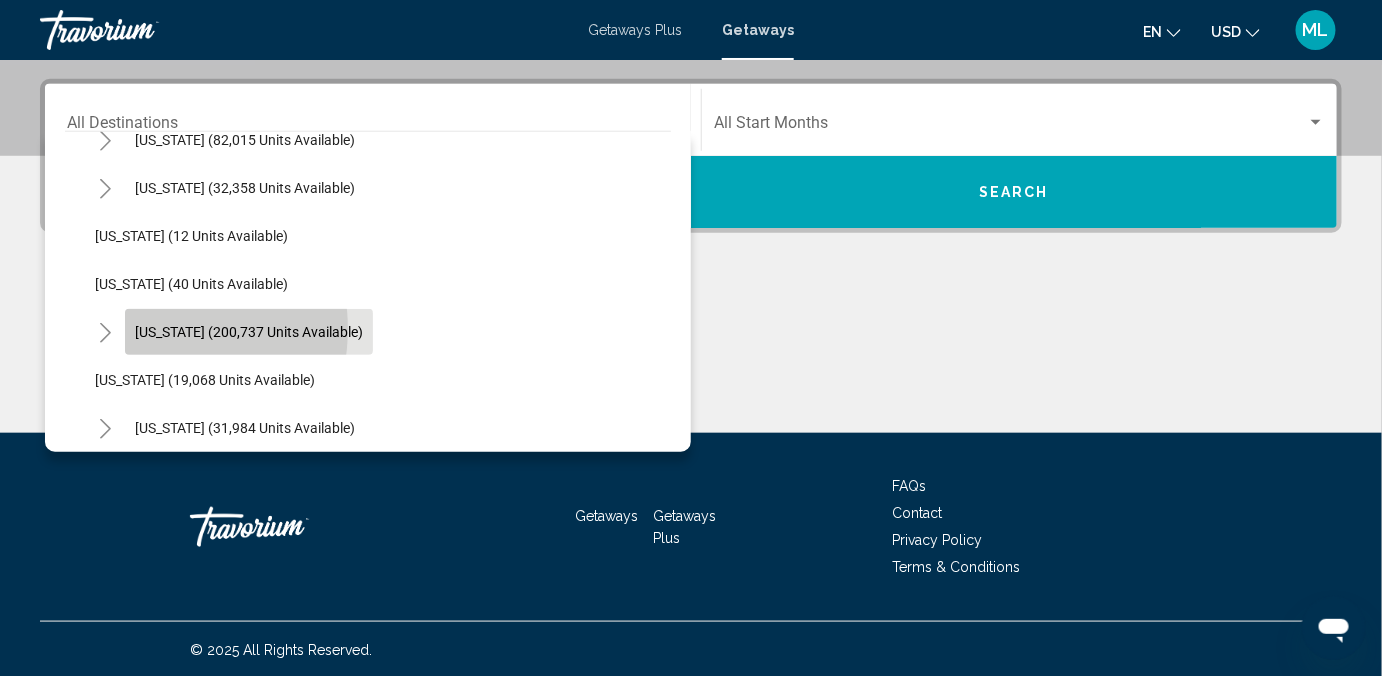 click on "[US_STATE] (200,737 units available)" 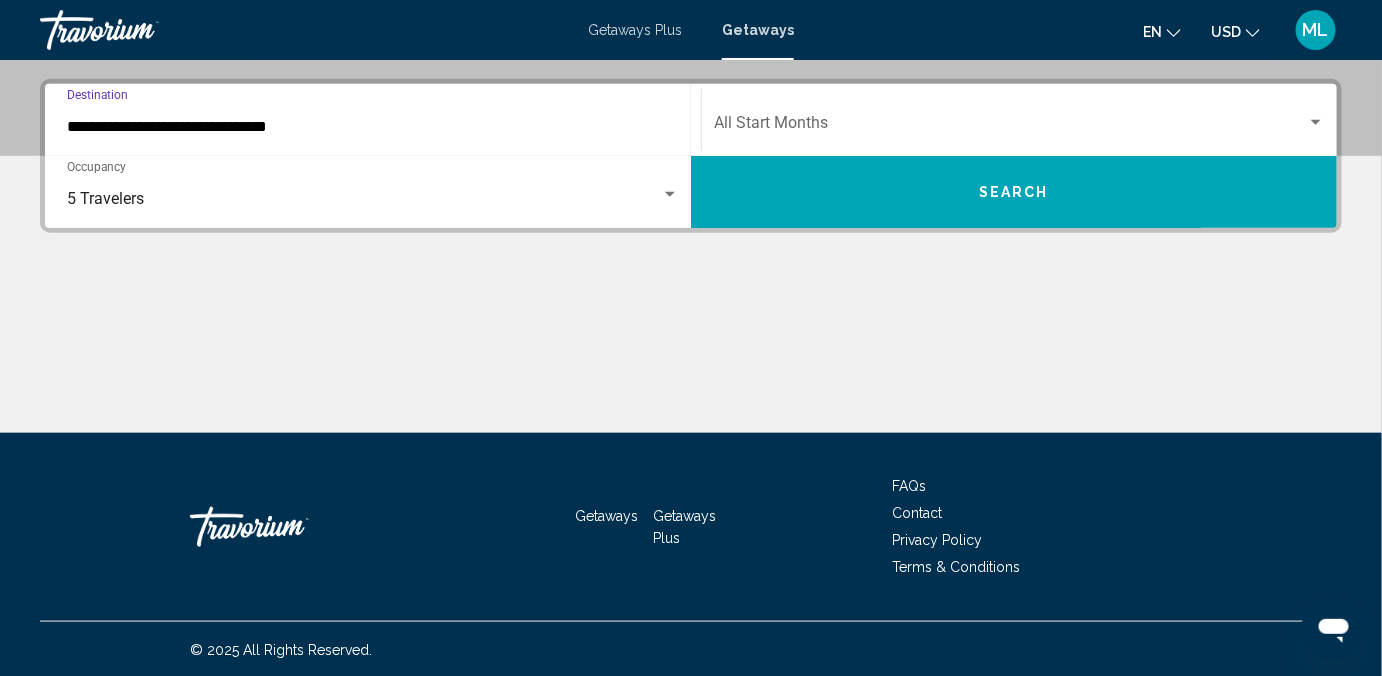 click on "Start Month All Start Months" 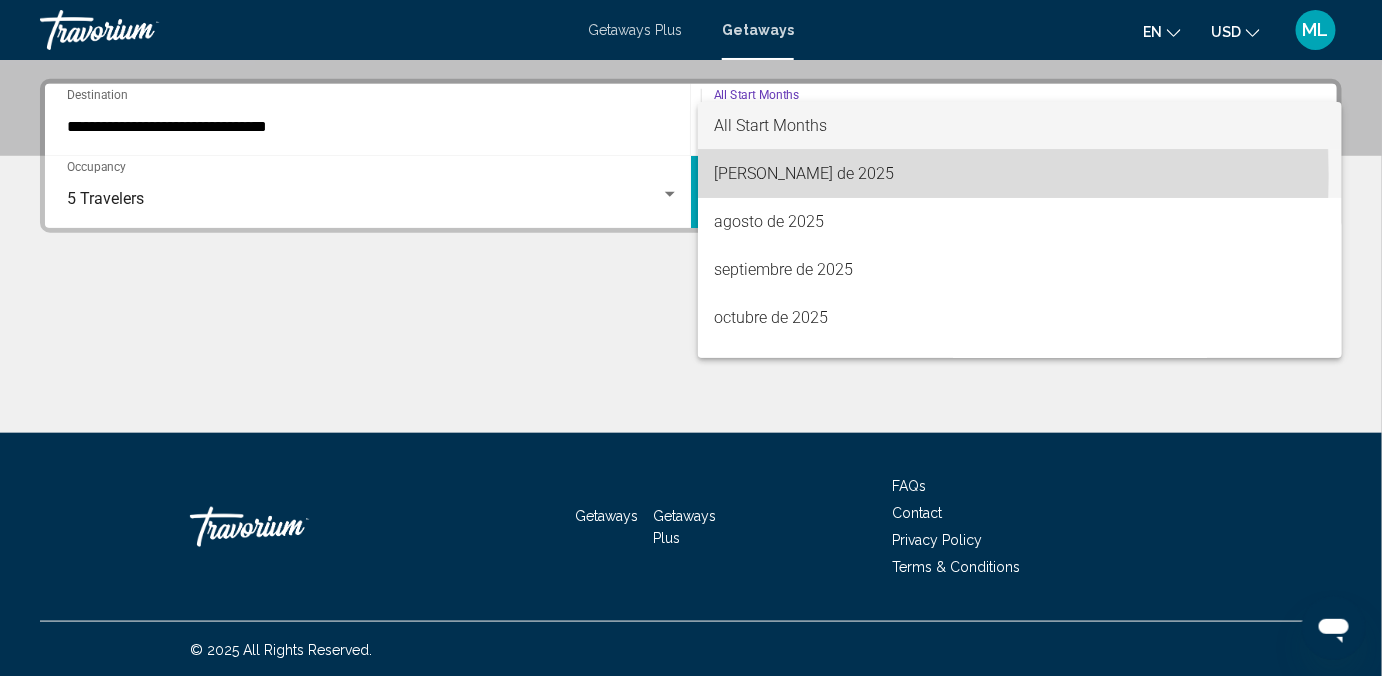 click on "[PERSON_NAME] de 2025" at bounding box center (1020, 174) 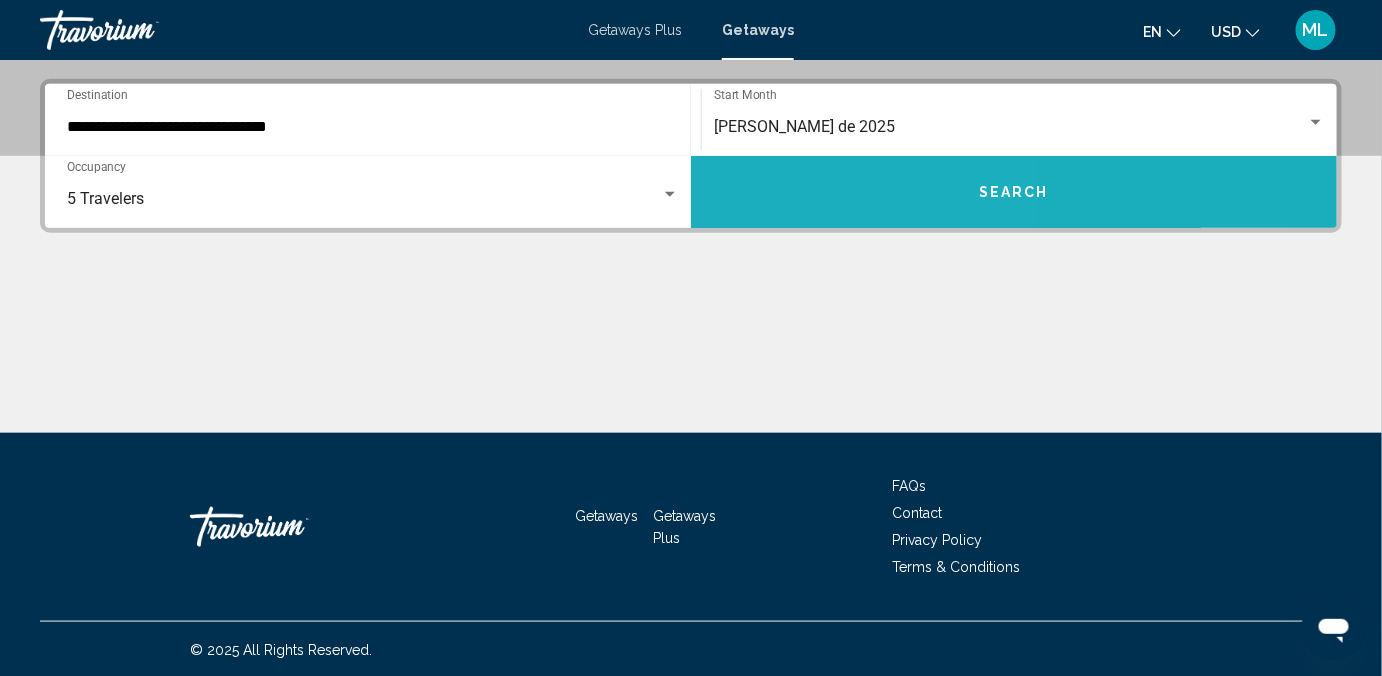 click on "Search" at bounding box center (1014, 192) 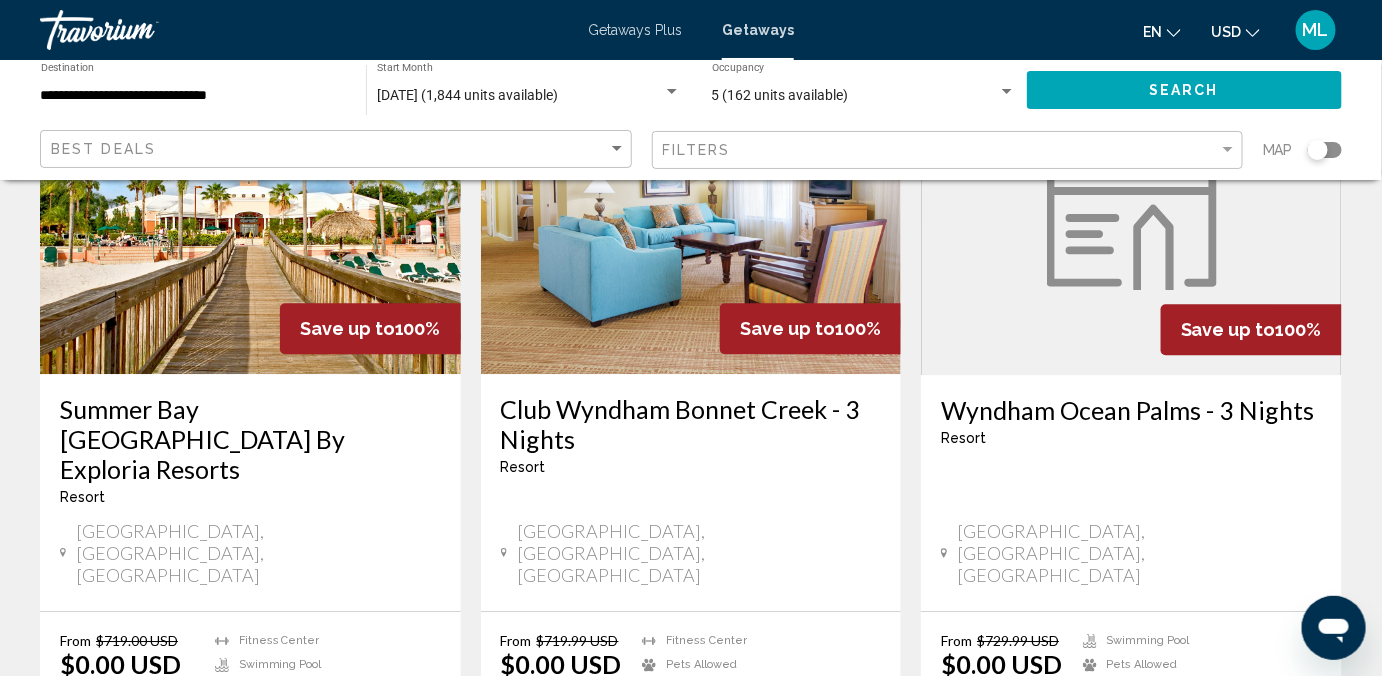 scroll, scrollTop: 1854, scrollLeft: 0, axis: vertical 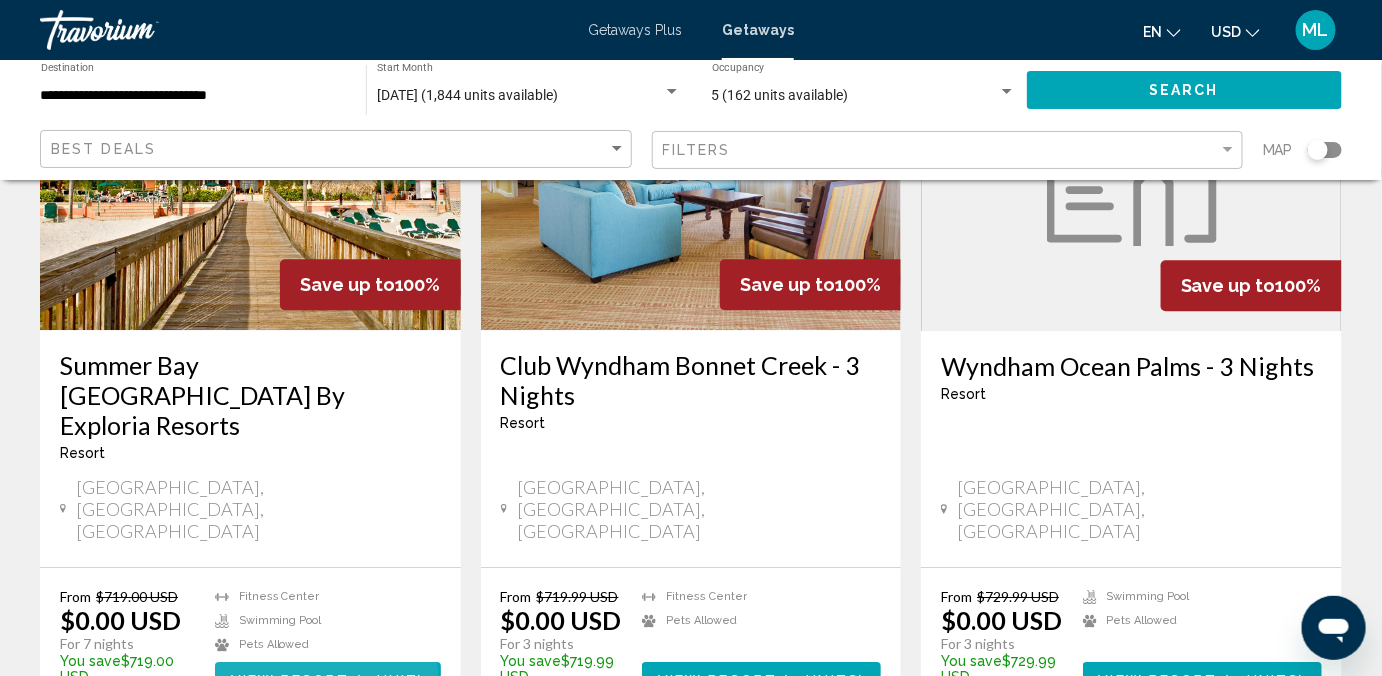 click on "View Resort" at bounding box center (290, 681) 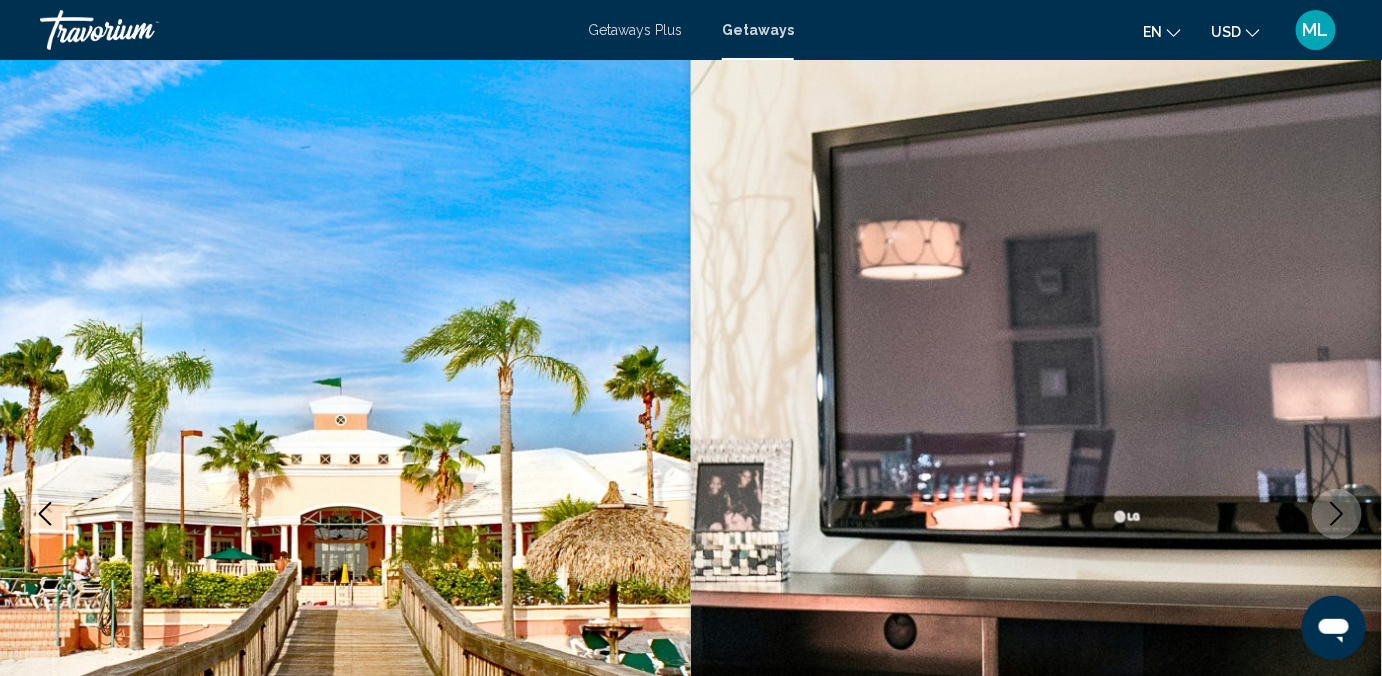 scroll, scrollTop: 0, scrollLeft: 0, axis: both 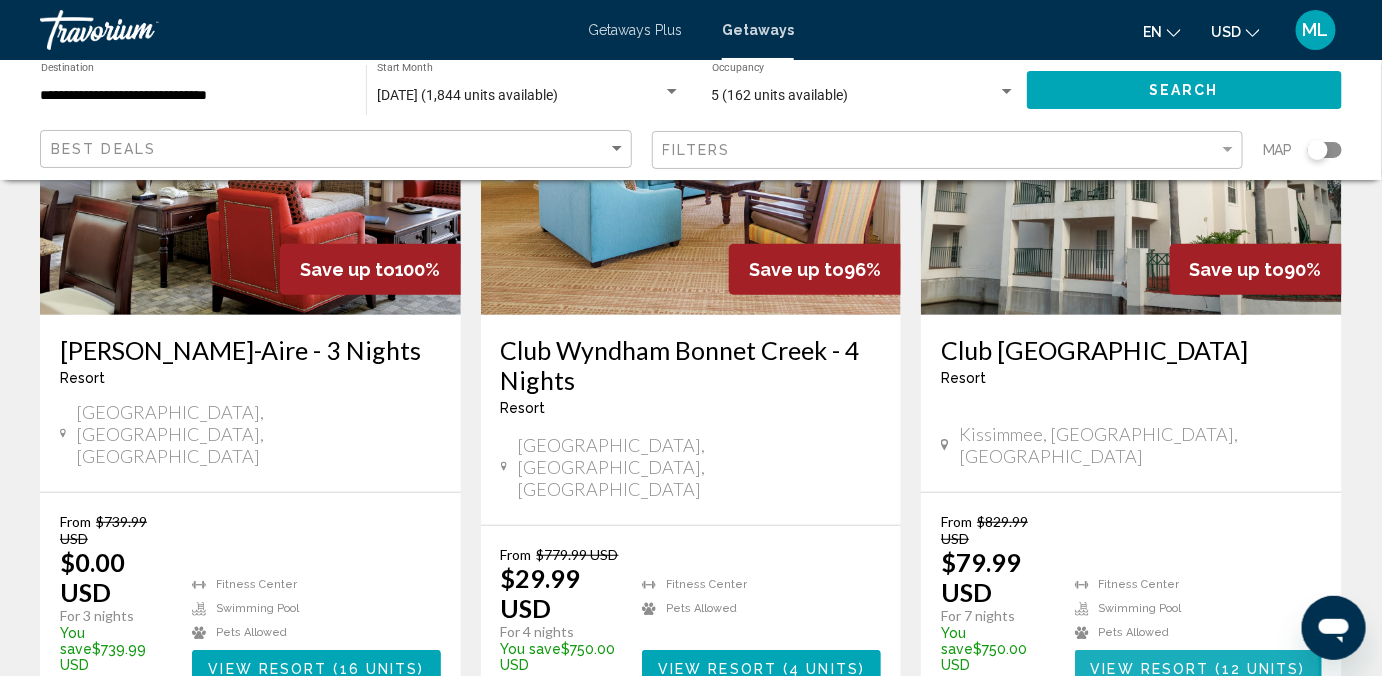 click on "View Resort" at bounding box center (1150, 669) 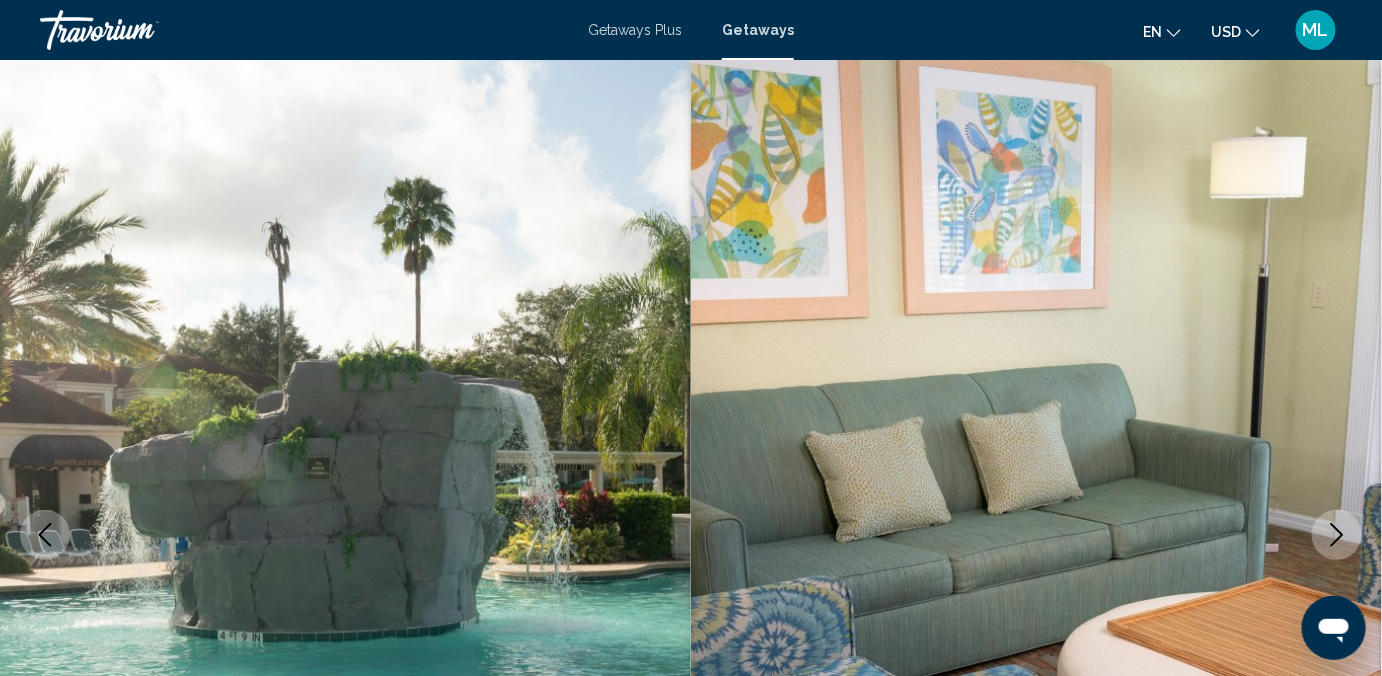 scroll, scrollTop: 0, scrollLeft: 0, axis: both 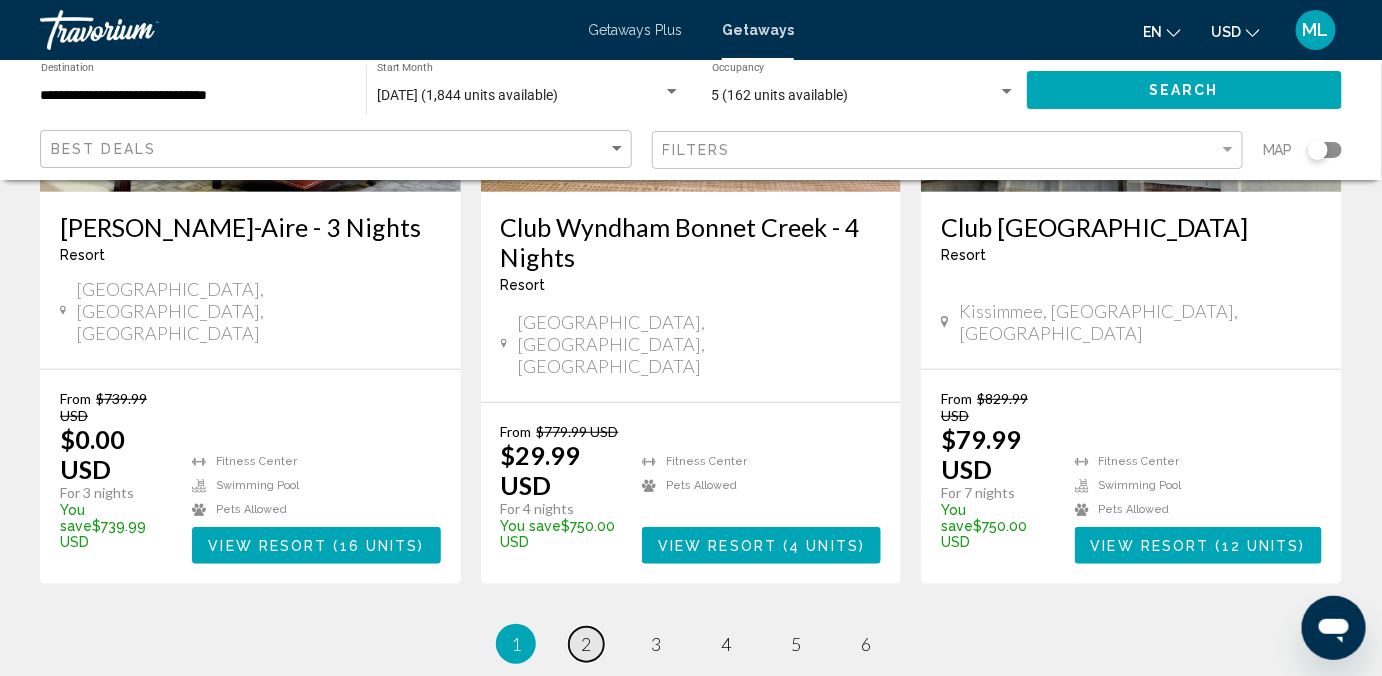 click on "2" at bounding box center [586, 644] 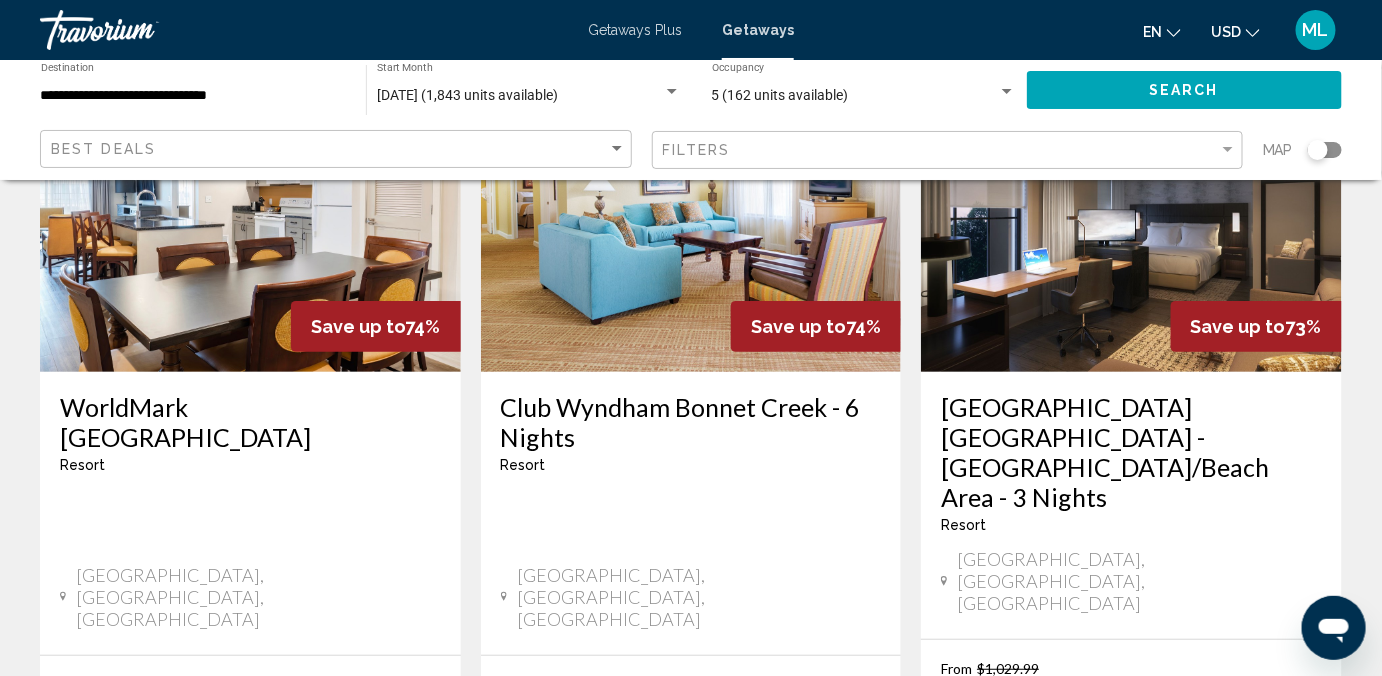 scroll, scrollTop: 2618, scrollLeft: 0, axis: vertical 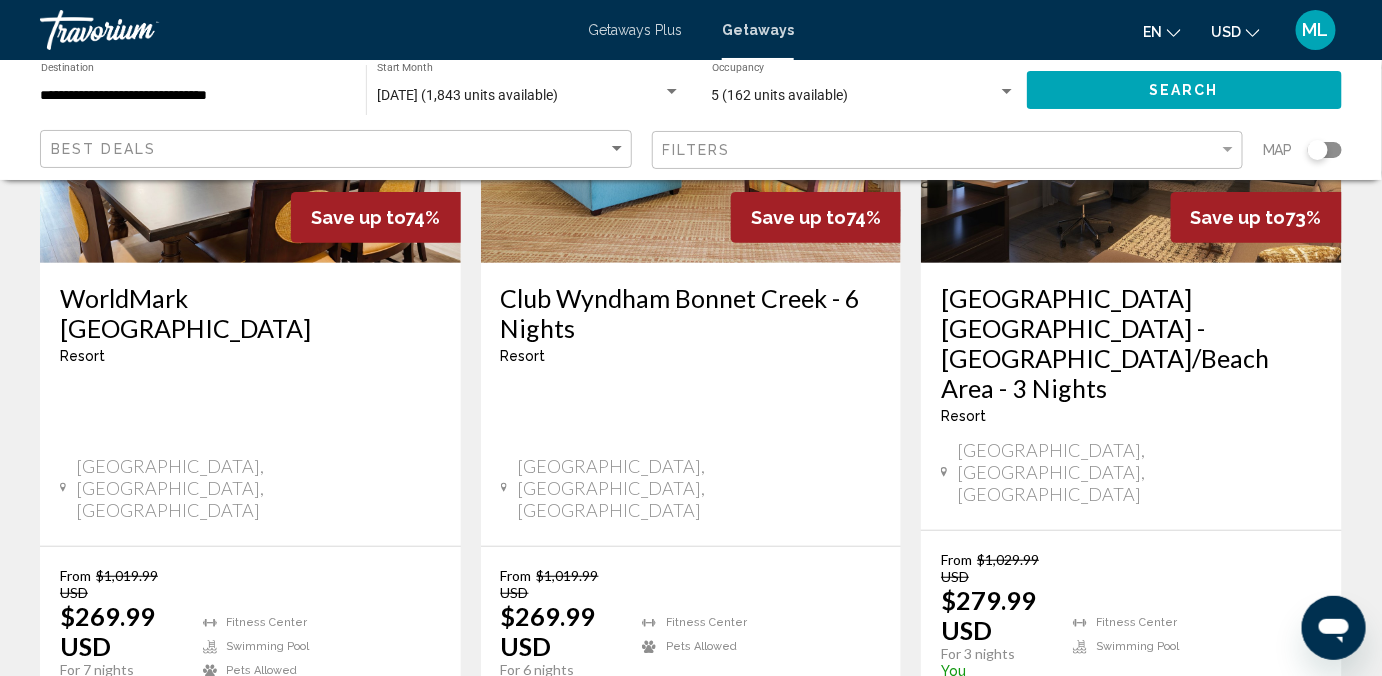 click on "page  3" at bounding box center (656, 805) 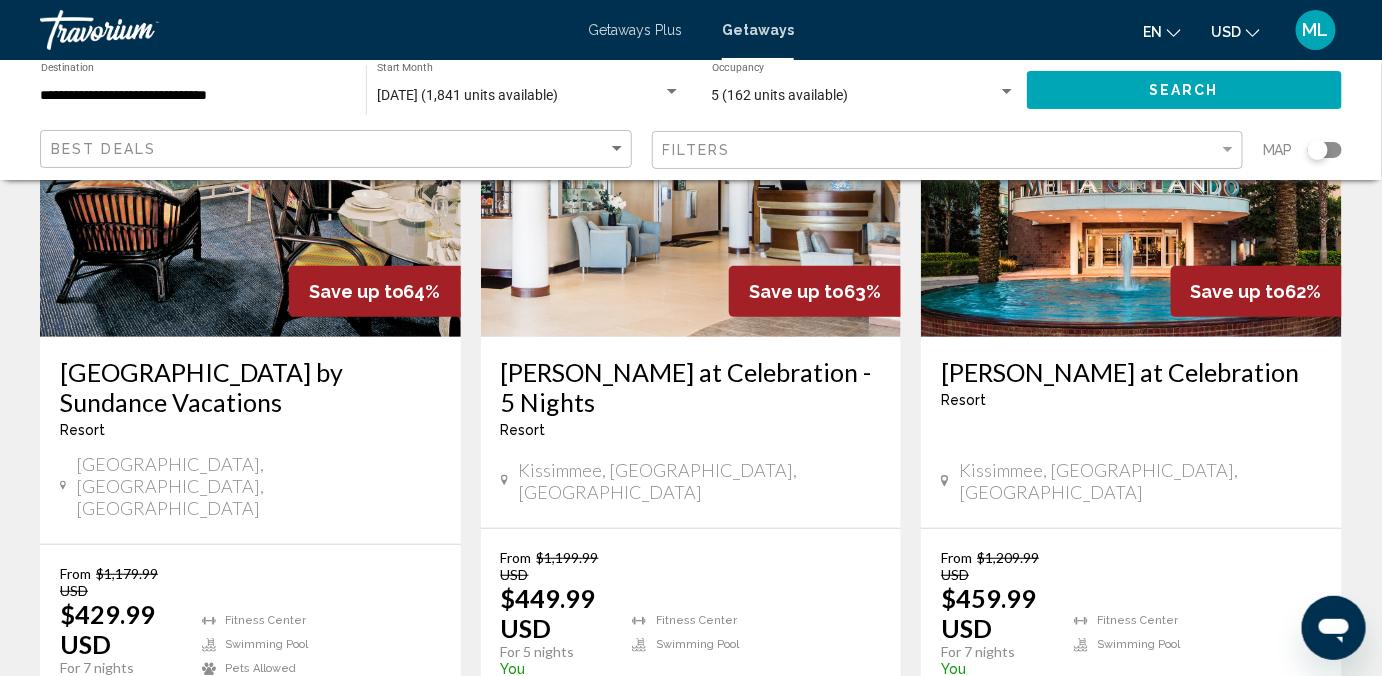 scroll, scrollTop: 2618, scrollLeft: 0, axis: vertical 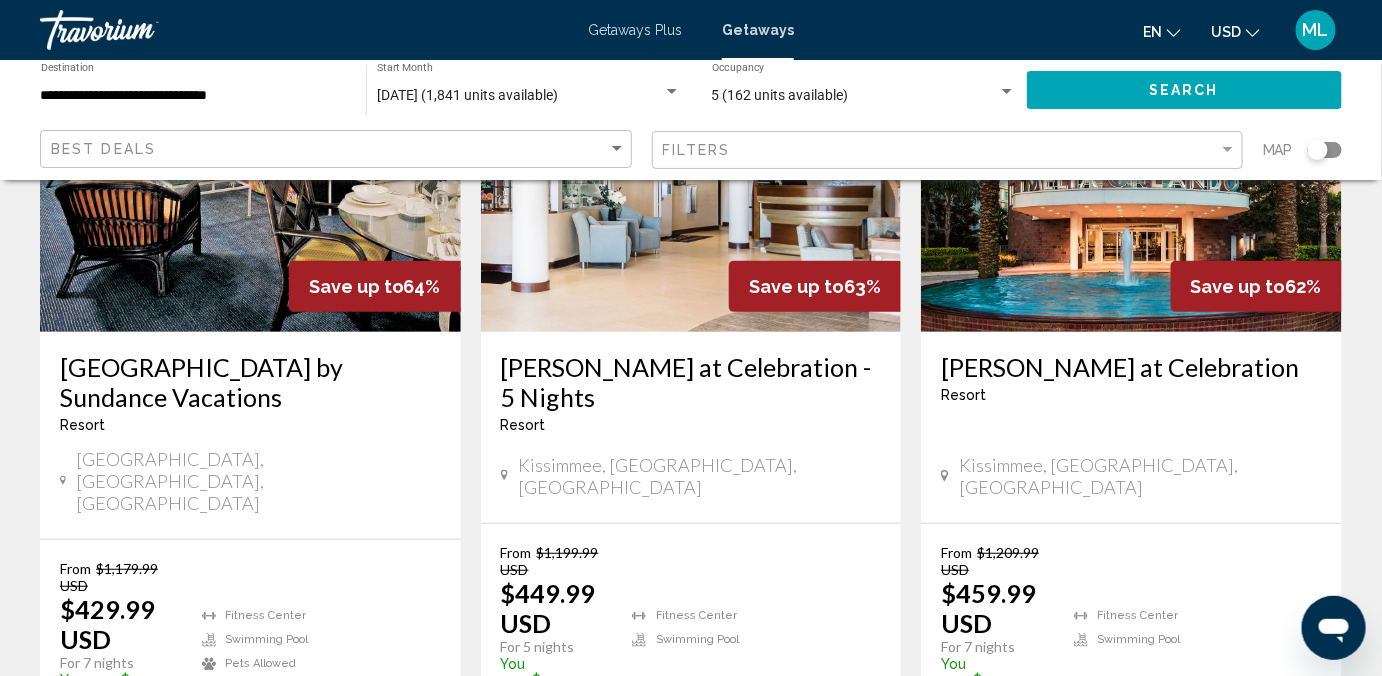click on "View Resort" at bounding box center (707, 700) 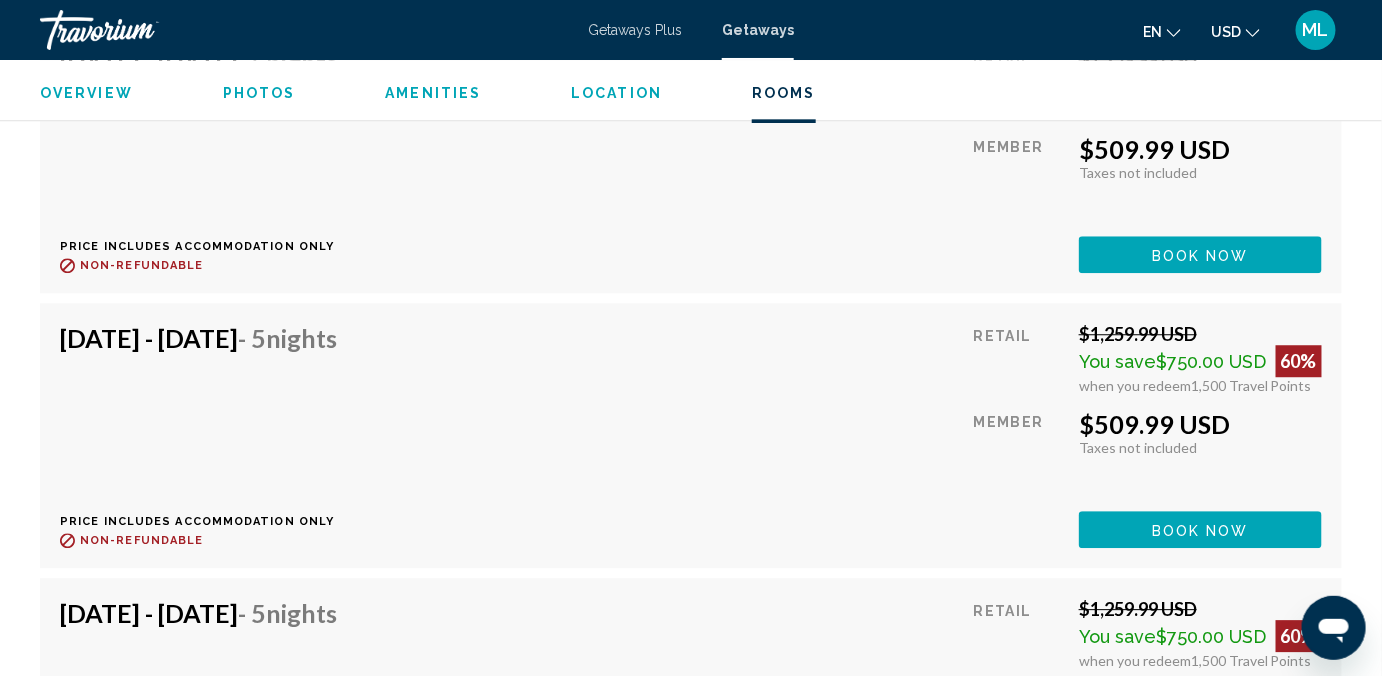 scroll, scrollTop: 4233, scrollLeft: 0, axis: vertical 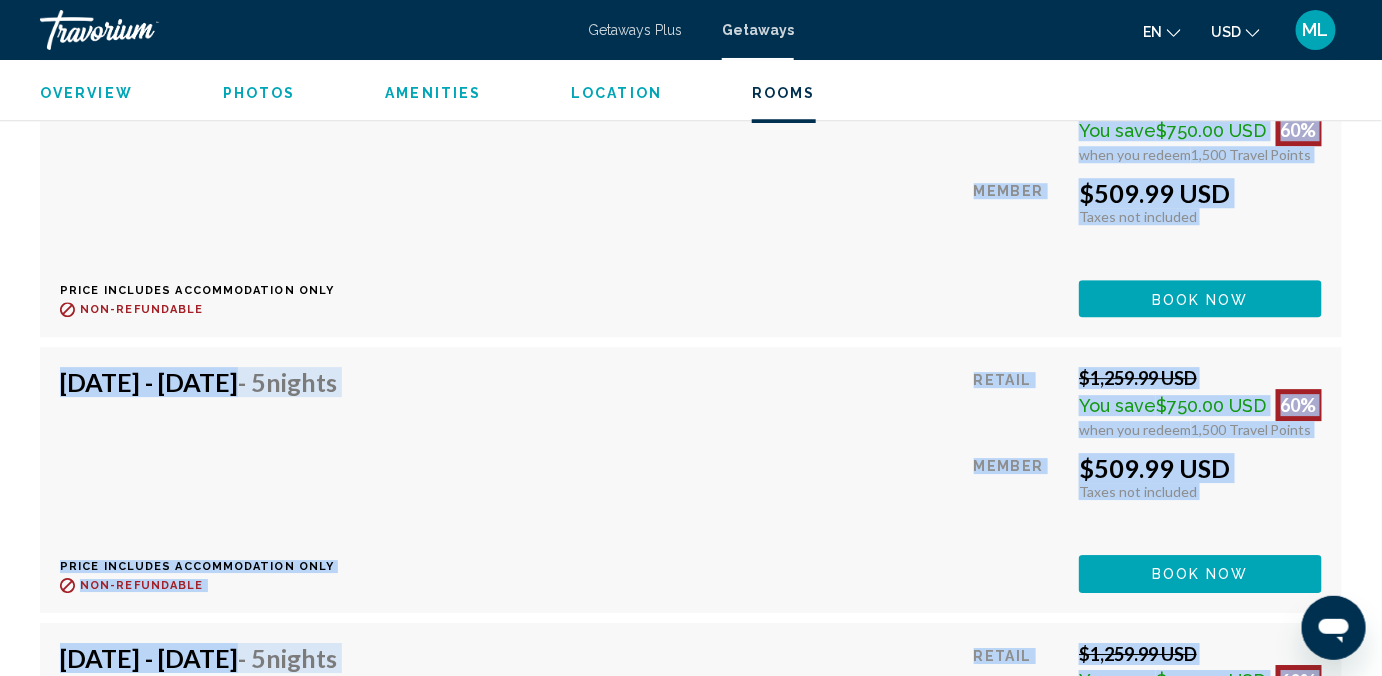 drag, startPoint x: 1379, startPoint y: 352, endPoint x: 1395, endPoint y: 673, distance: 321.3985 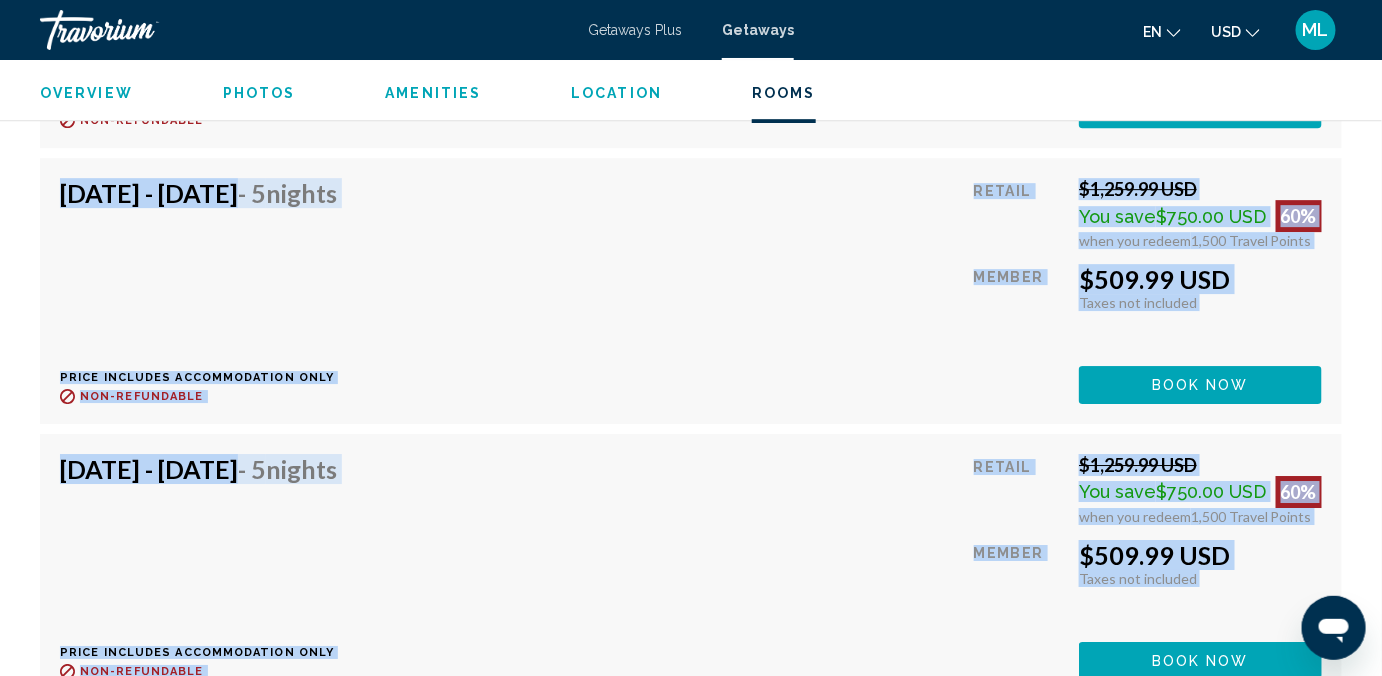 scroll, scrollTop: 4546, scrollLeft: 0, axis: vertical 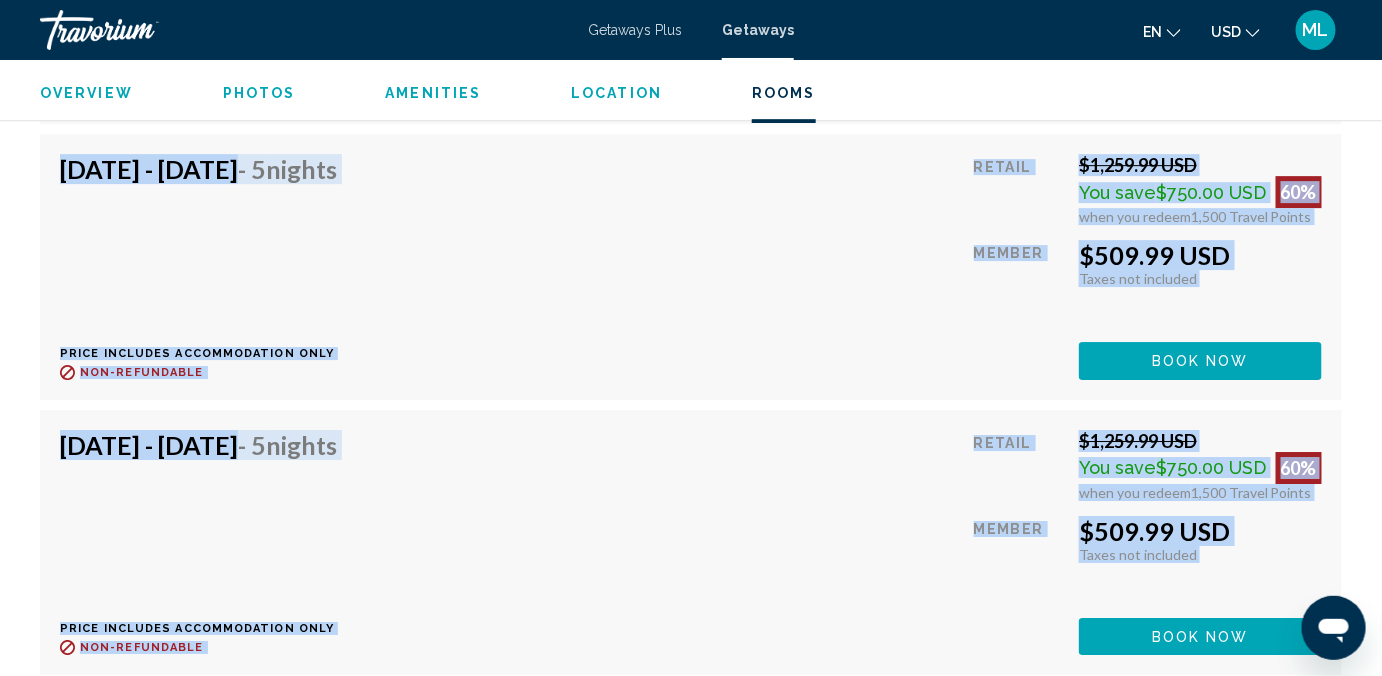 click on "[DATE] - [DATE]  - 5  Nights Price includes accommodation only
Refundable until :
Non-refundable Retail  $1,259.99 USD  You save  $750.00 USD   60%  when you redeem  1,500  Travel Points  Member  $509.99 USD  Taxes included Taxes not included You earn  0  Travel Points  Book now This room is no longer available. Price includes accommodation only
Refundable until
Non-refundable Book now This room is no longer available." at bounding box center (691, 266) 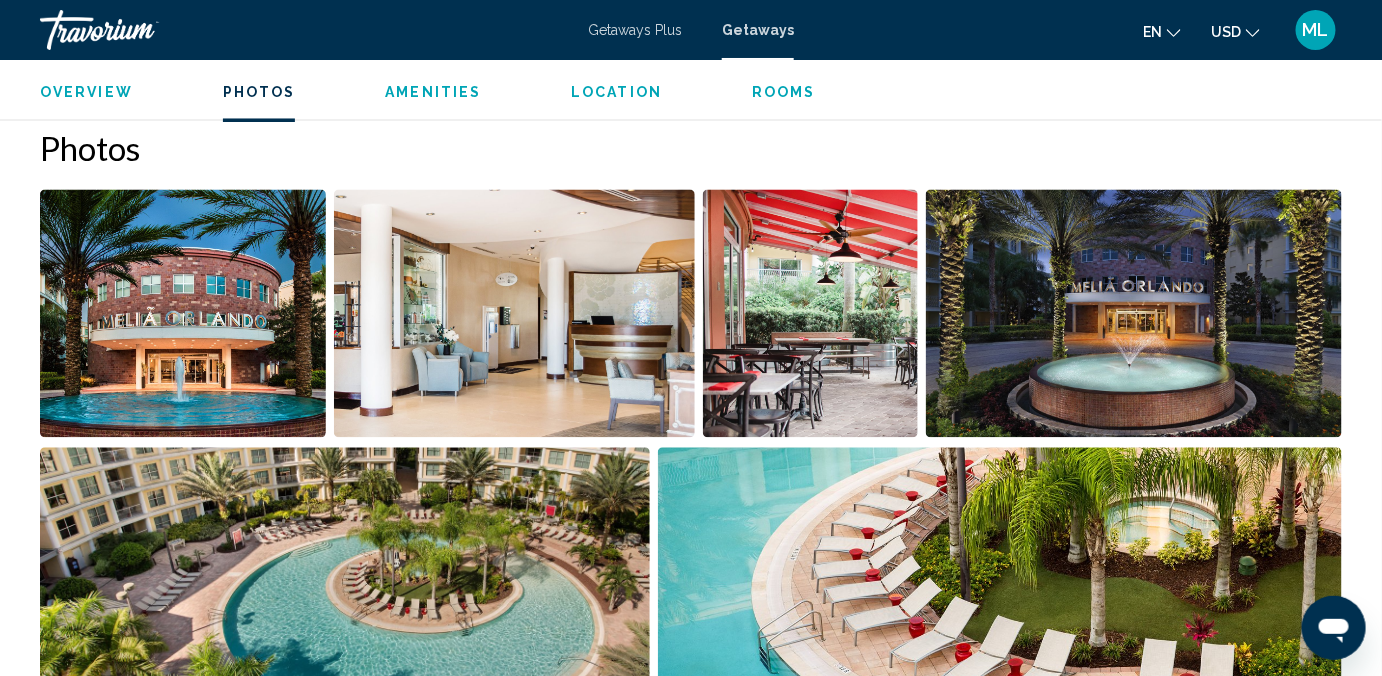 scroll, scrollTop: 1200, scrollLeft: 0, axis: vertical 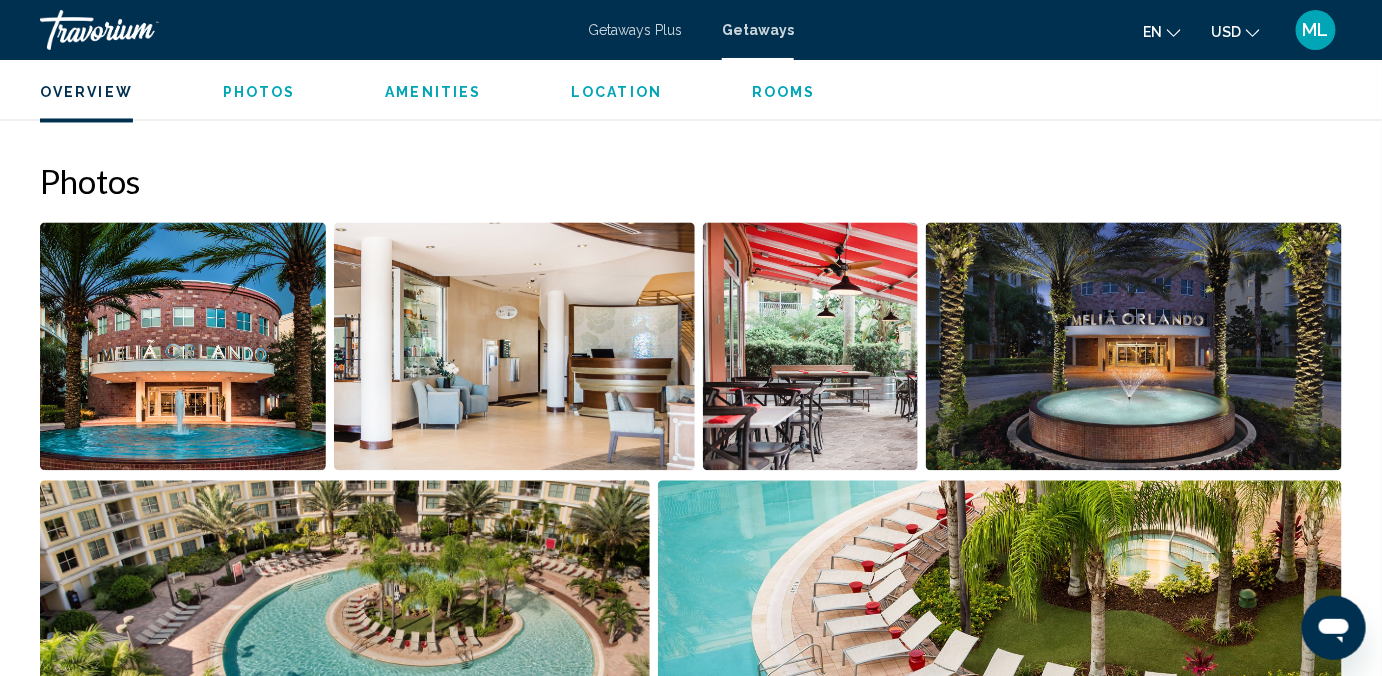 click on "Getaways" at bounding box center [758, 30] 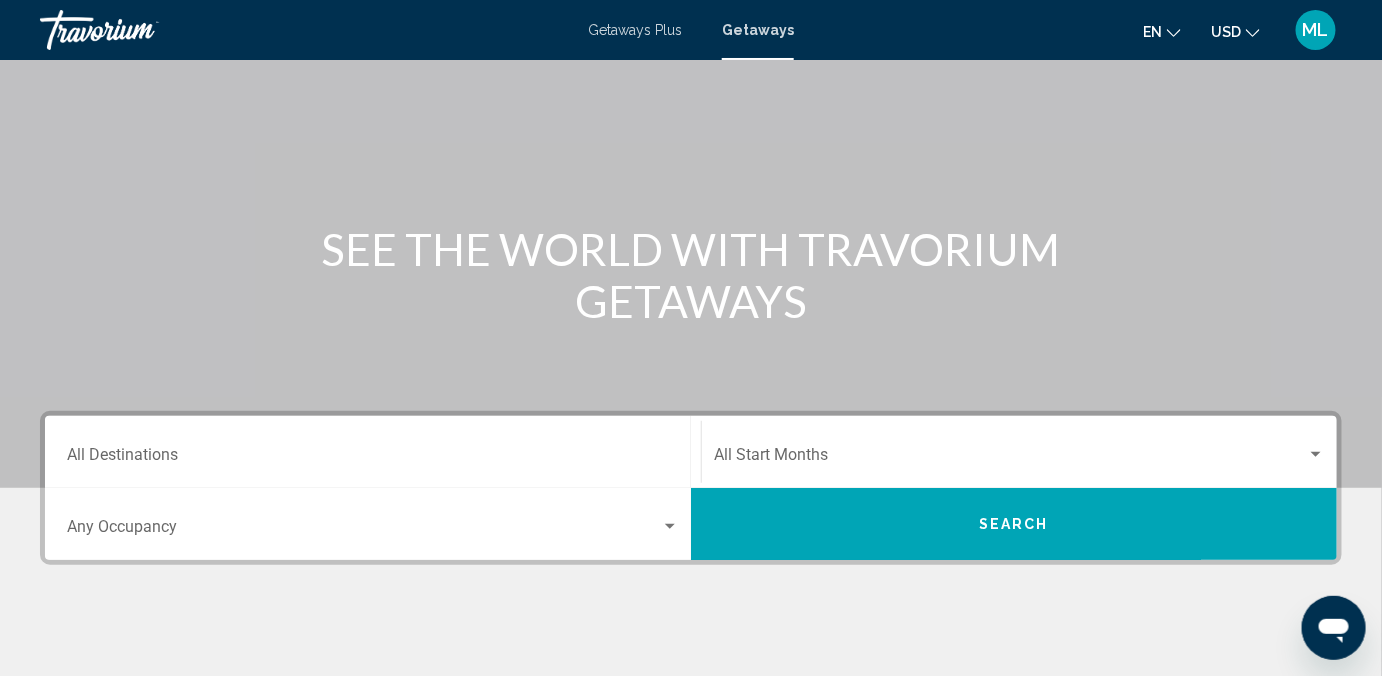 scroll, scrollTop: 327, scrollLeft: 0, axis: vertical 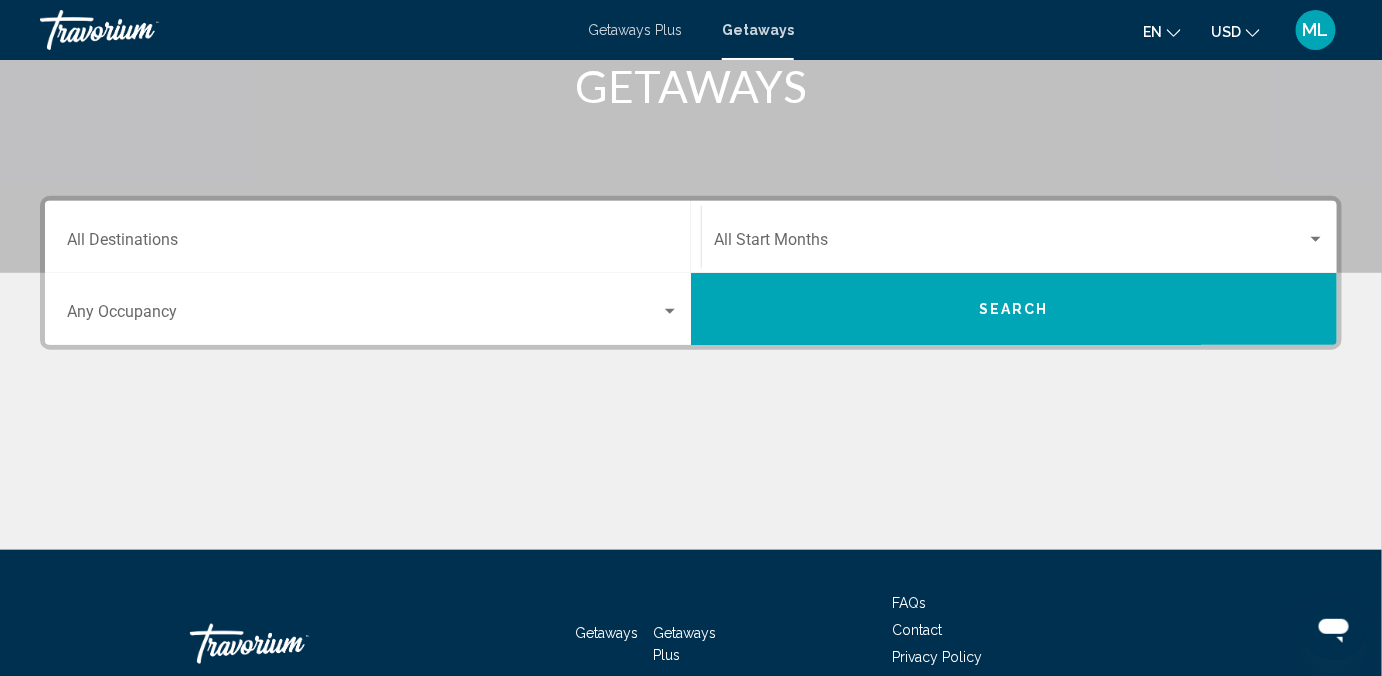 click on "Destination All Destinations" at bounding box center [373, 237] 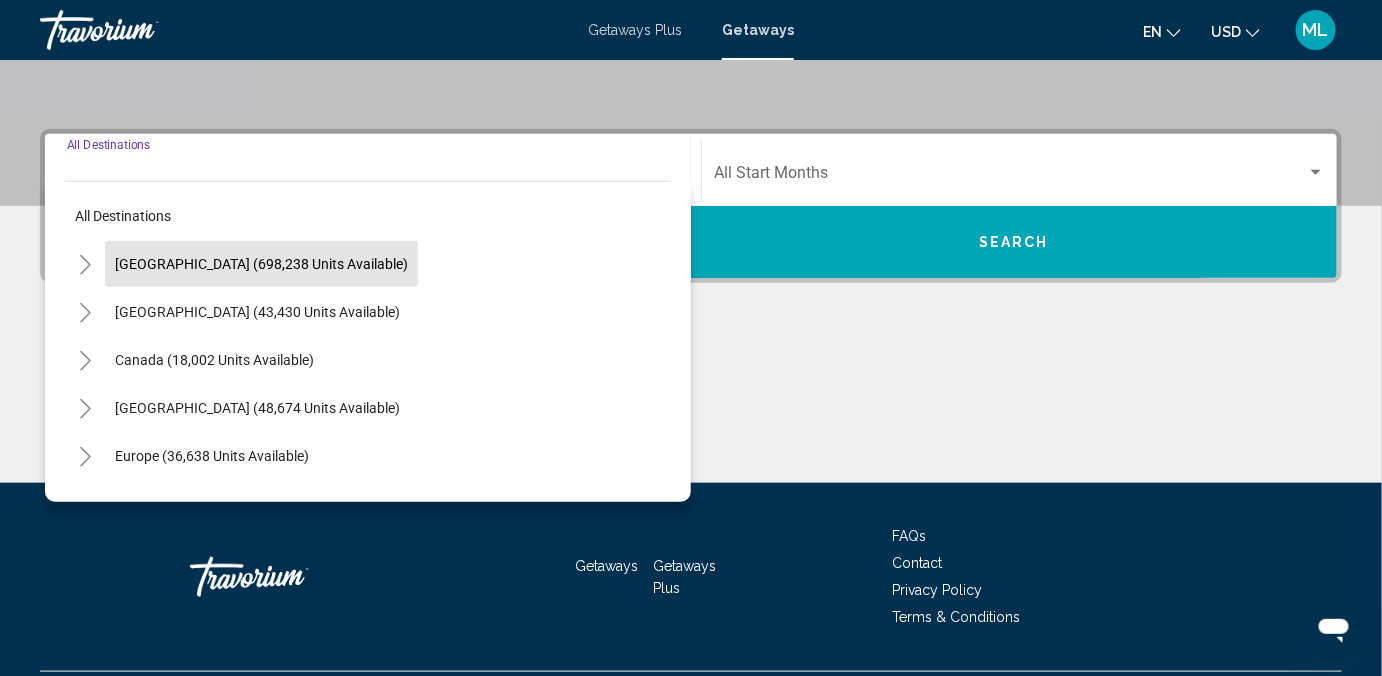 scroll, scrollTop: 444, scrollLeft: 0, axis: vertical 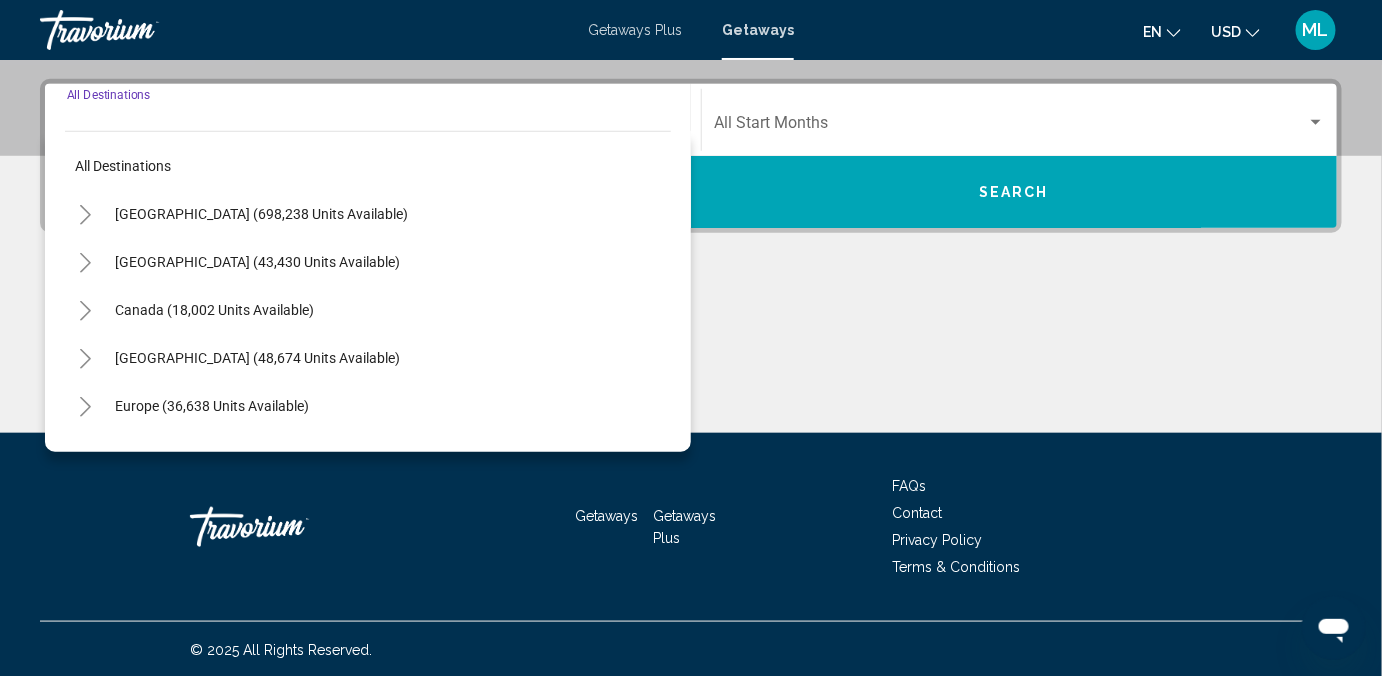 click 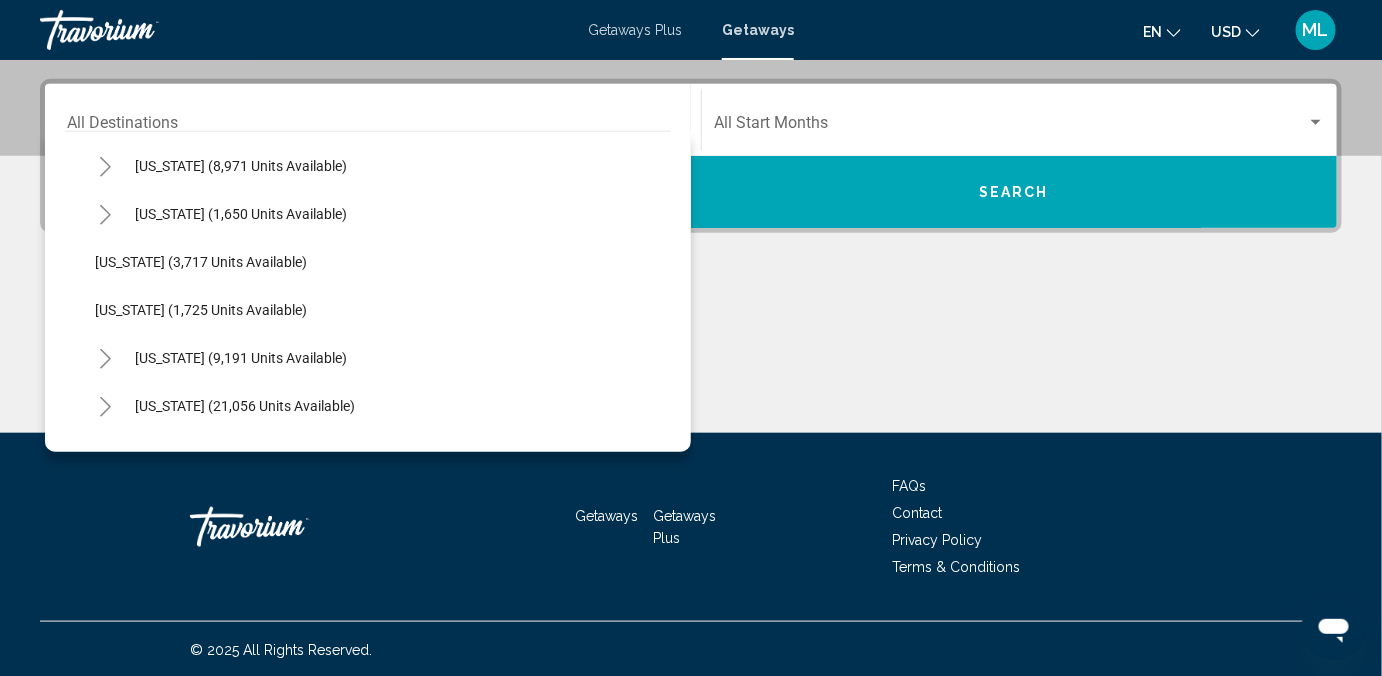 scroll, scrollTop: 1309, scrollLeft: 0, axis: vertical 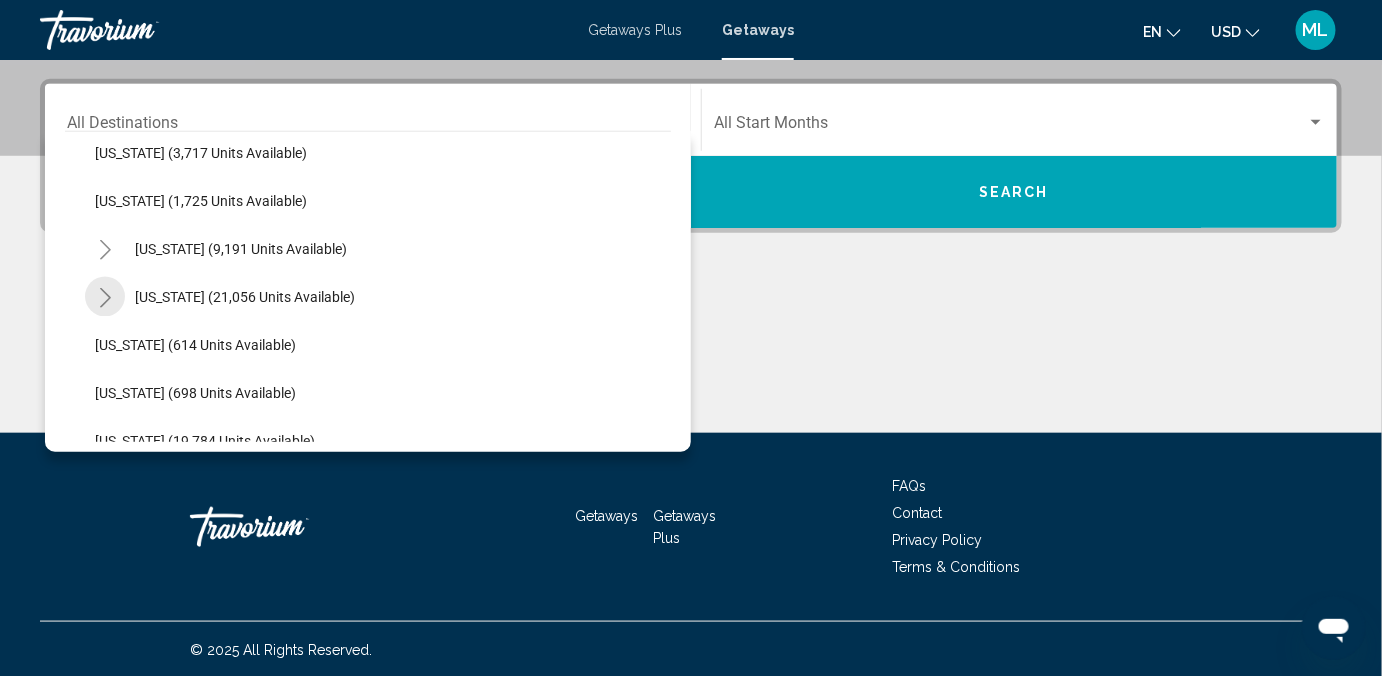 click 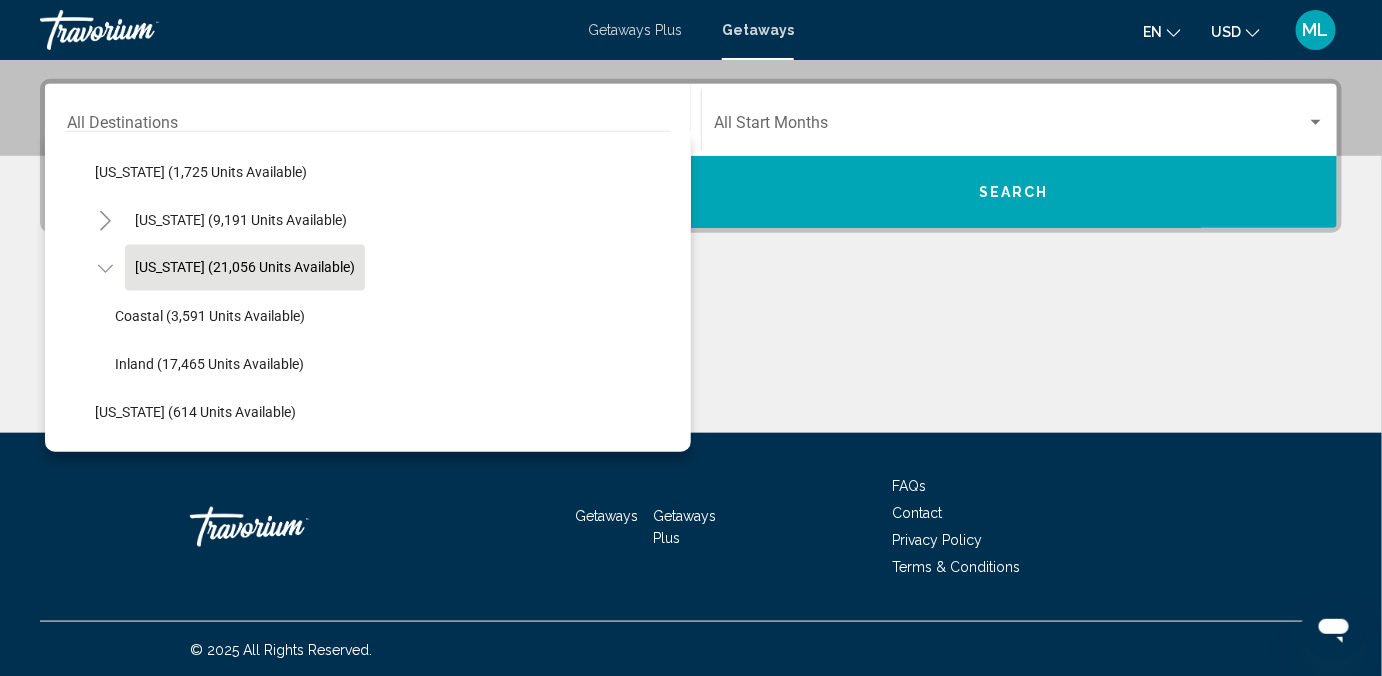 scroll, scrollTop: 1309, scrollLeft: 0, axis: vertical 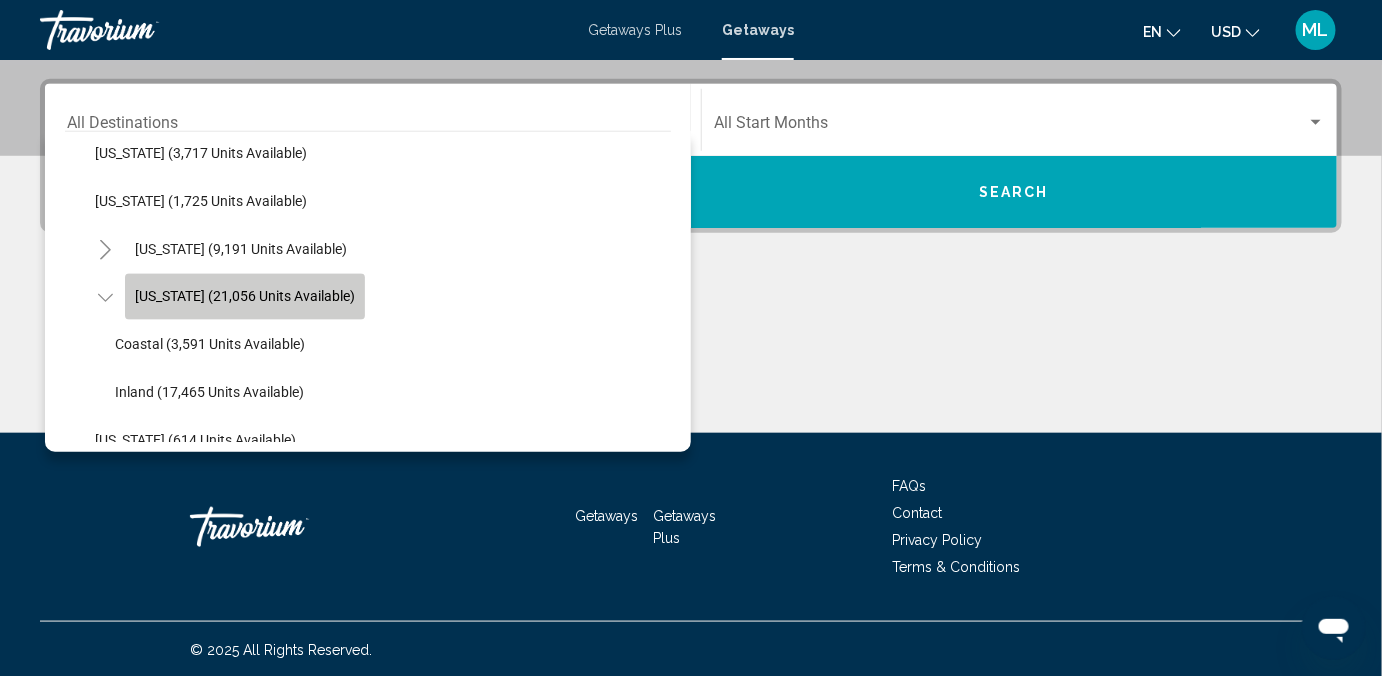 click on "[US_STATE] (21,056 units available)" 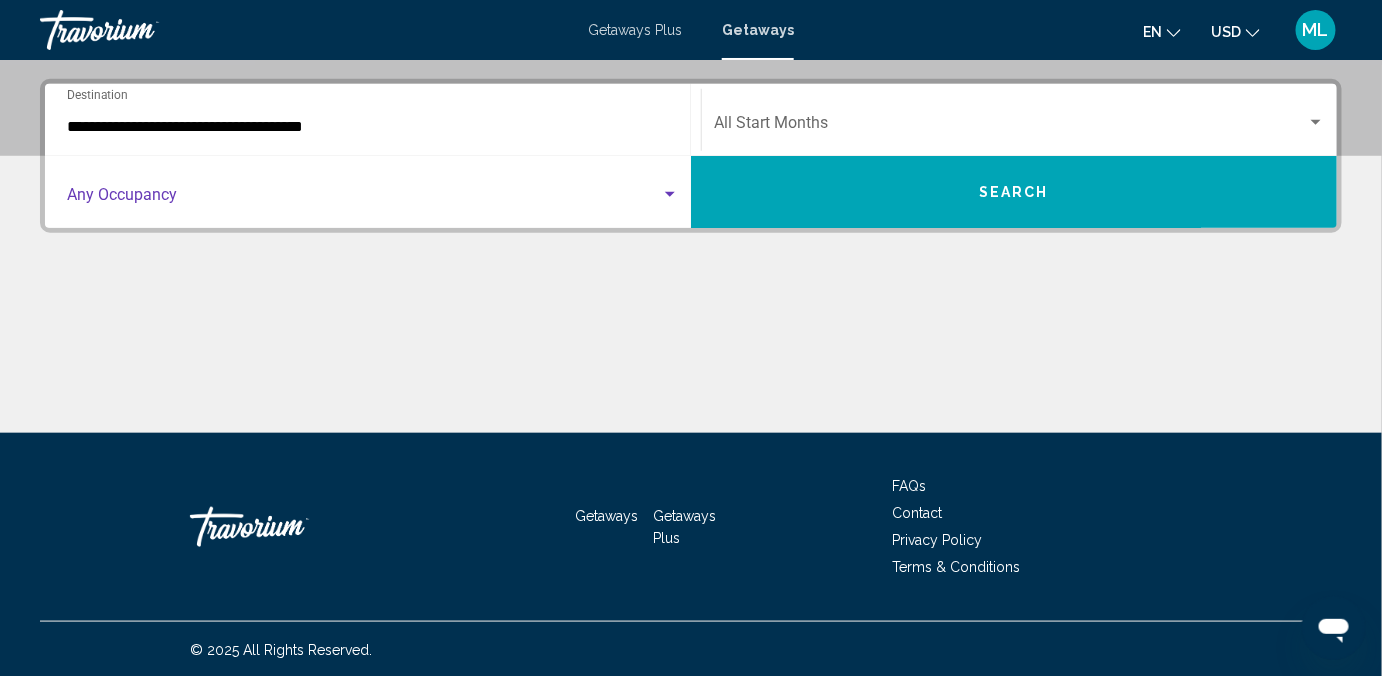 click at bounding box center [364, 199] 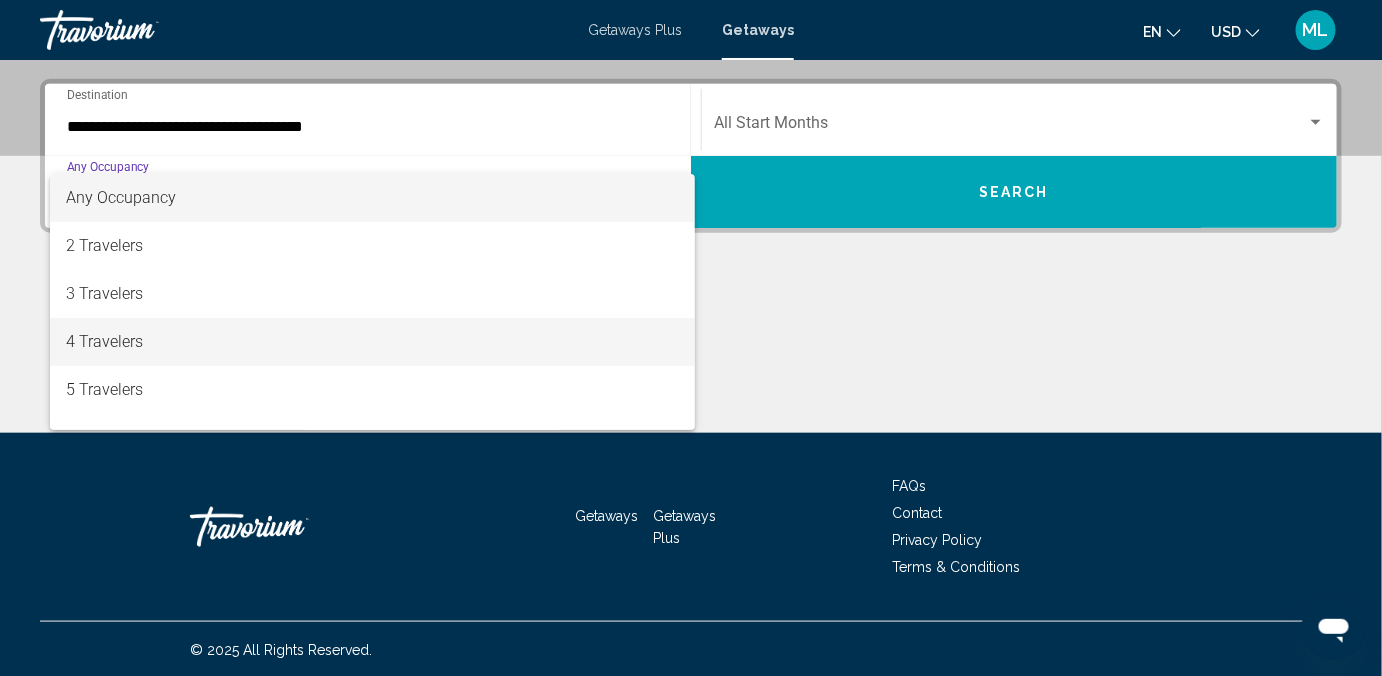 click on "4 Travelers" at bounding box center [372, 342] 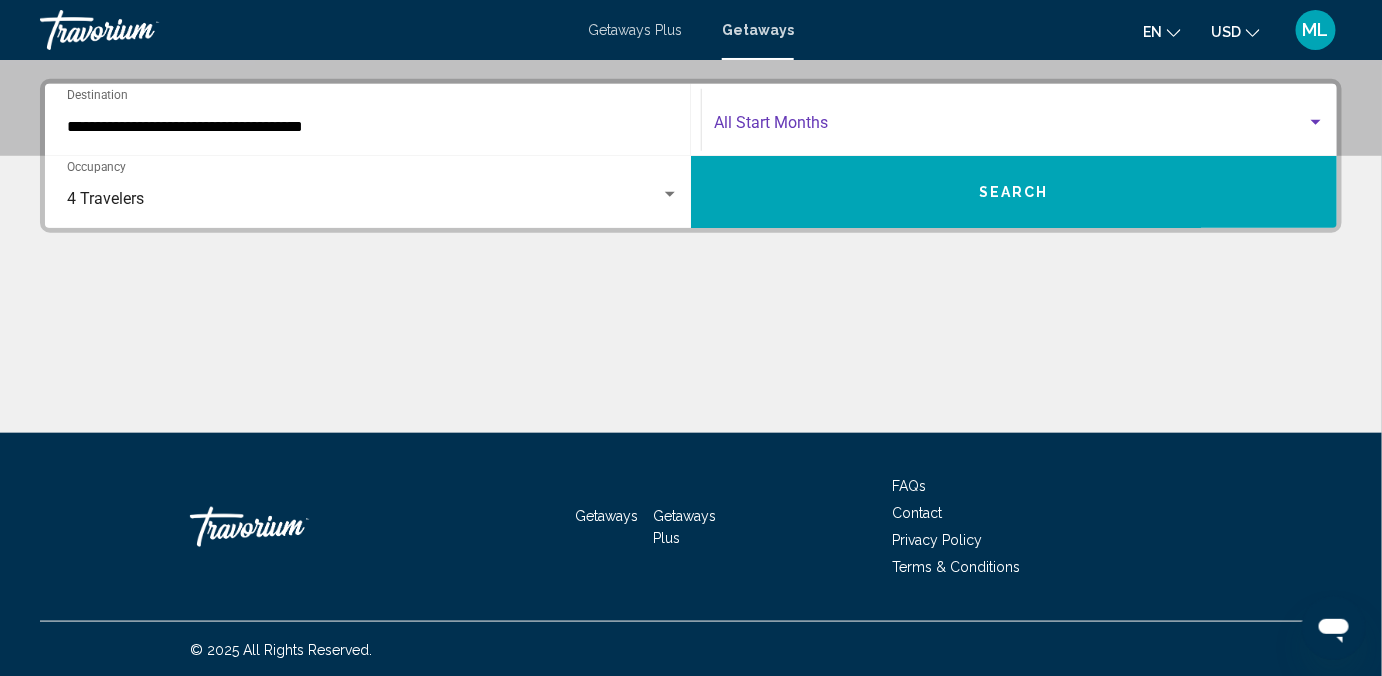 click at bounding box center (1010, 127) 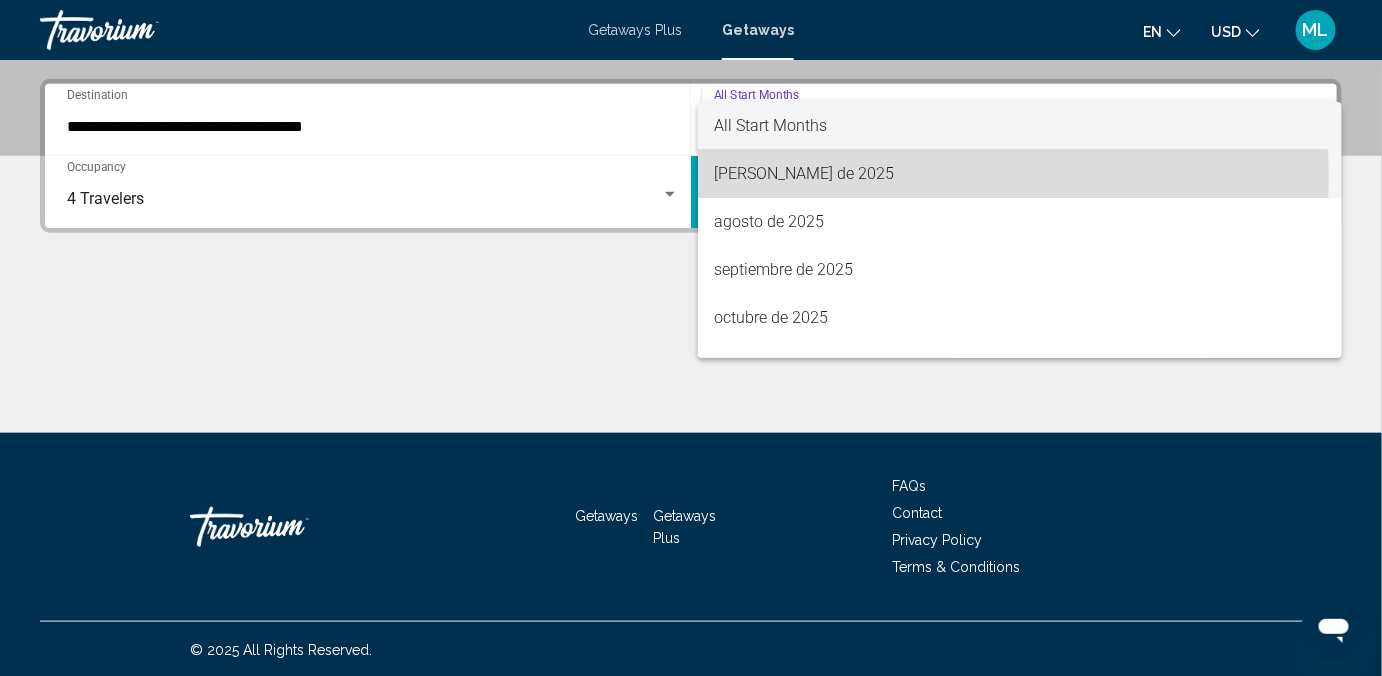 click on "[PERSON_NAME] de 2025" at bounding box center (1020, 174) 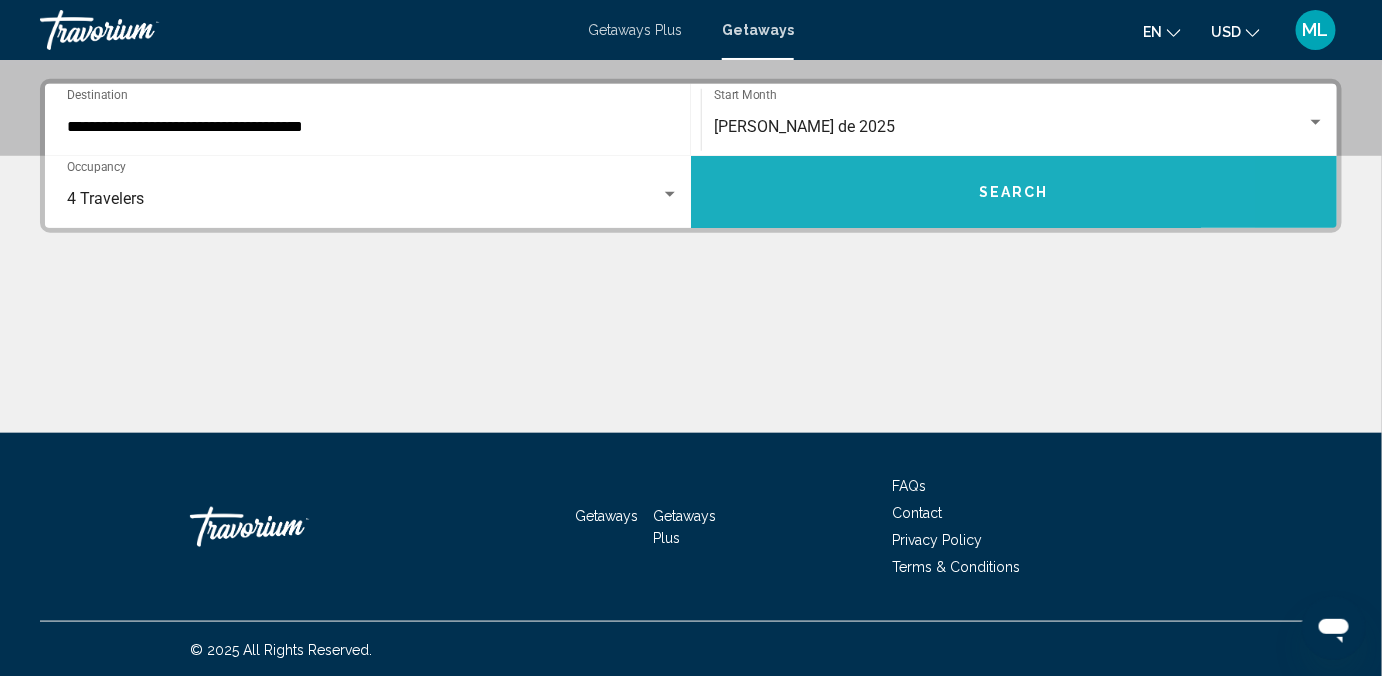 click on "Search" at bounding box center (1014, 192) 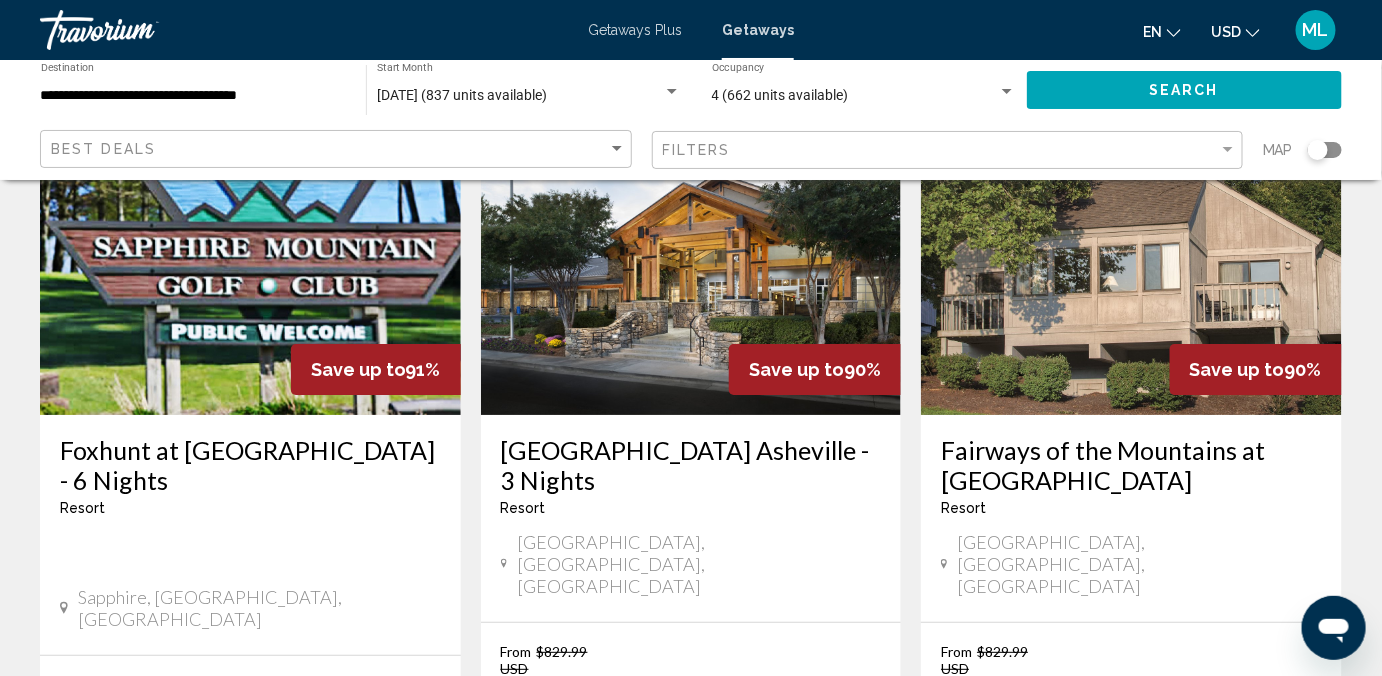 scroll, scrollTop: 2400, scrollLeft: 0, axis: vertical 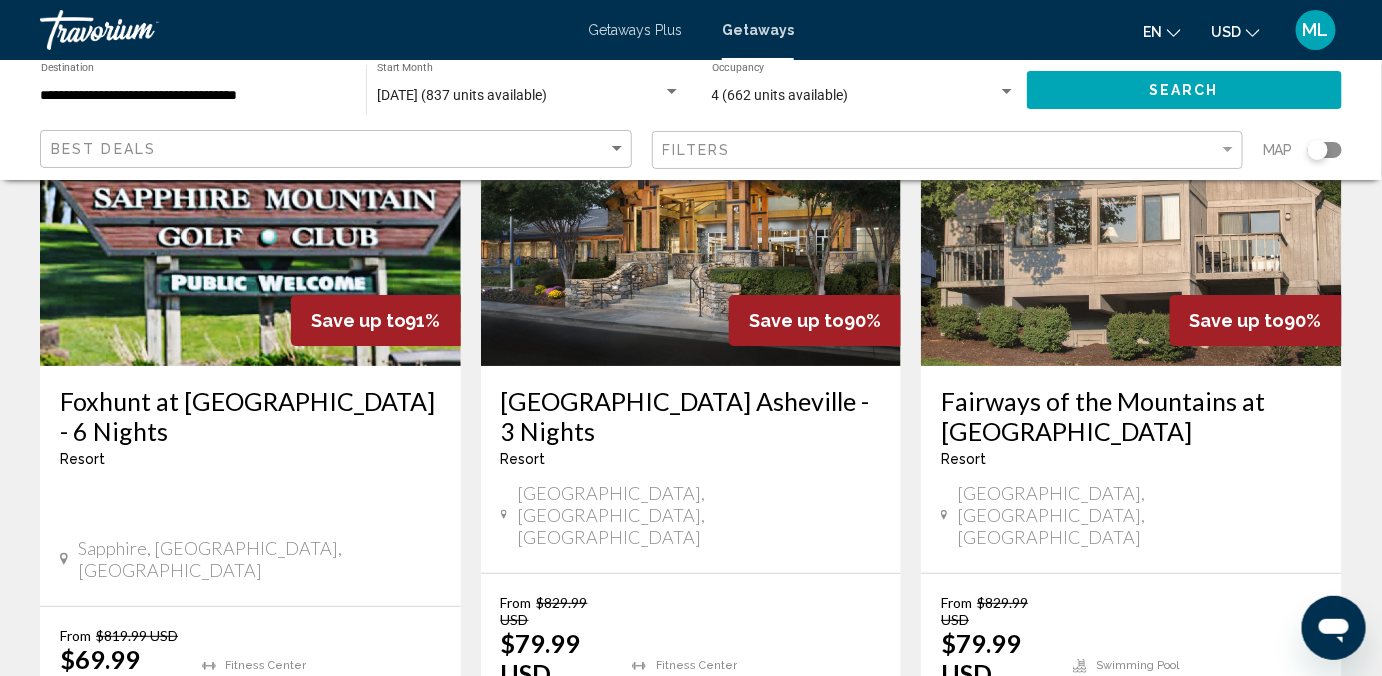 click on "2" at bounding box center (691, 848) 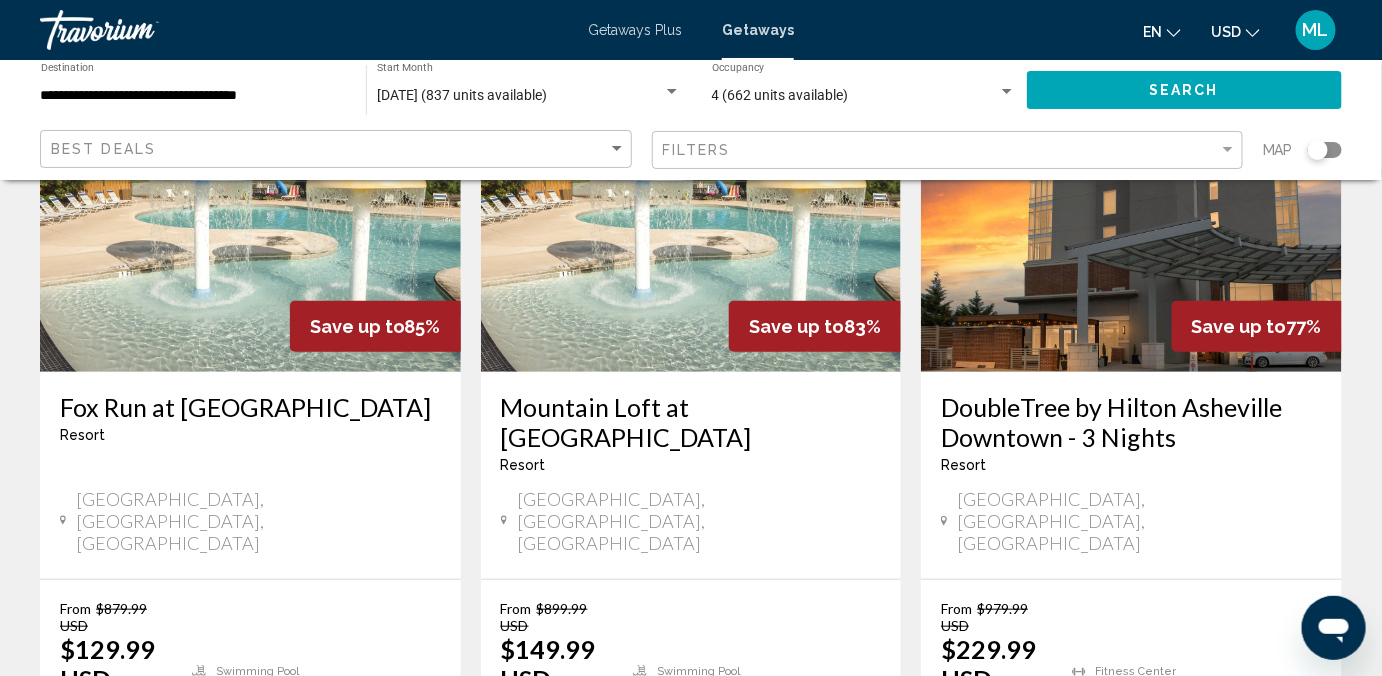 scroll, scrollTop: 327, scrollLeft: 0, axis: vertical 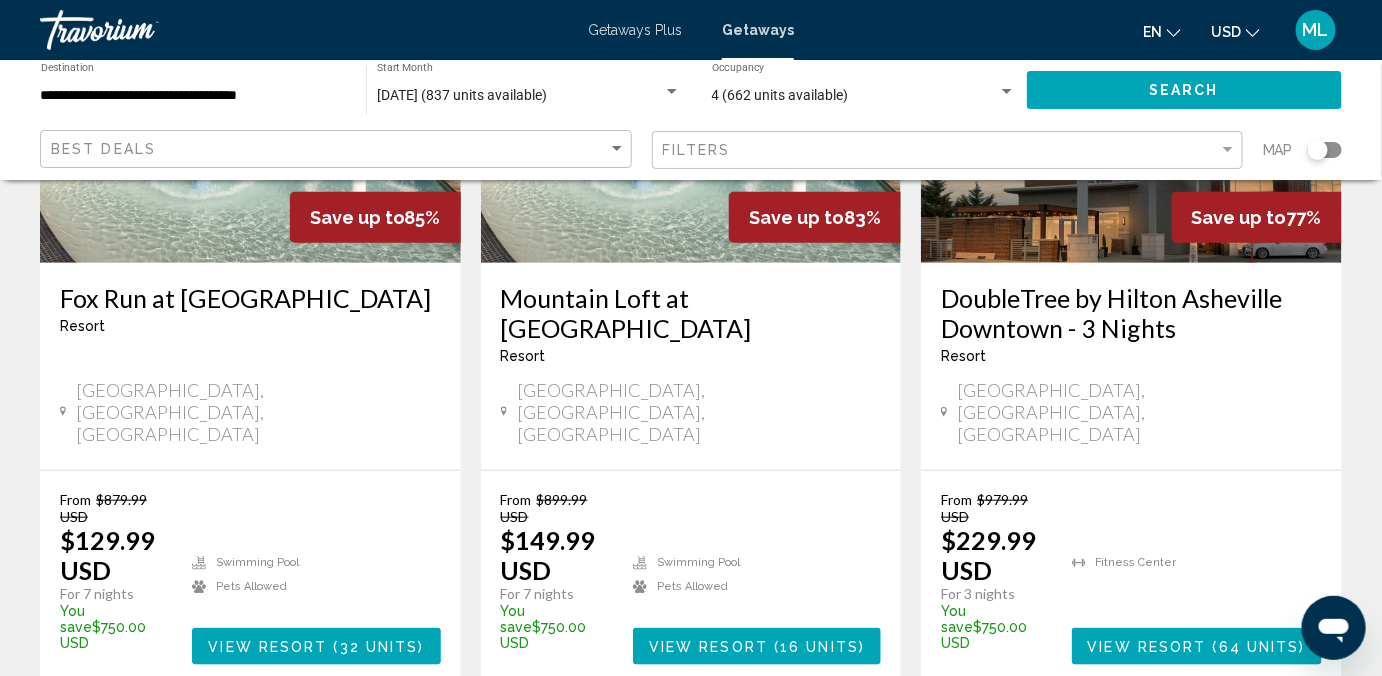 click on "View Resort" at bounding box center [1147, 647] 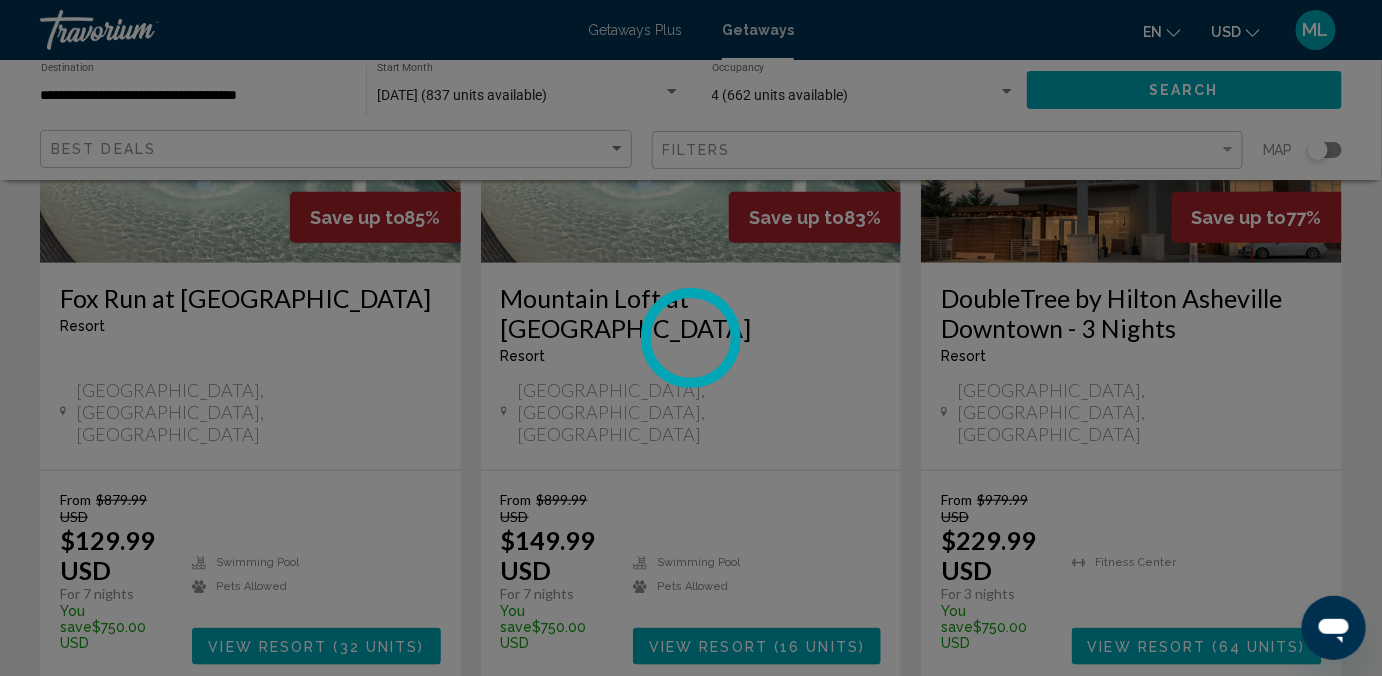 scroll, scrollTop: 197, scrollLeft: 0, axis: vertical 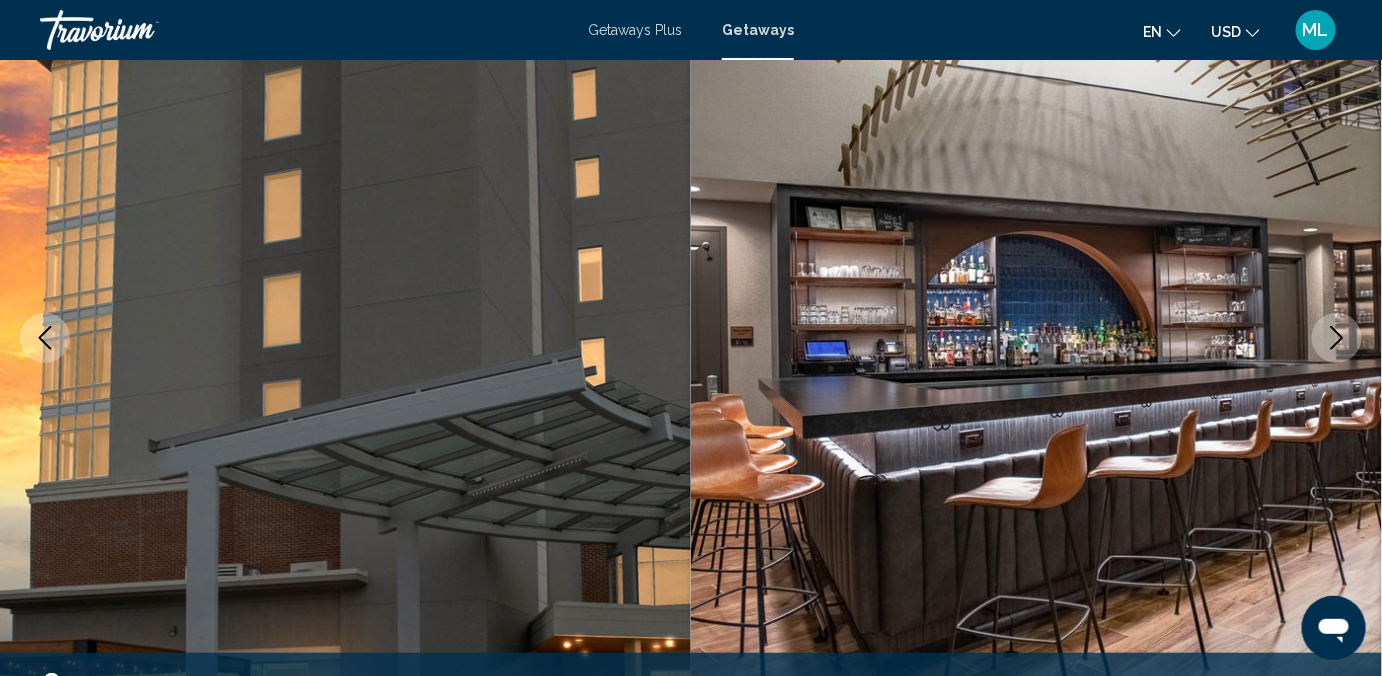 type 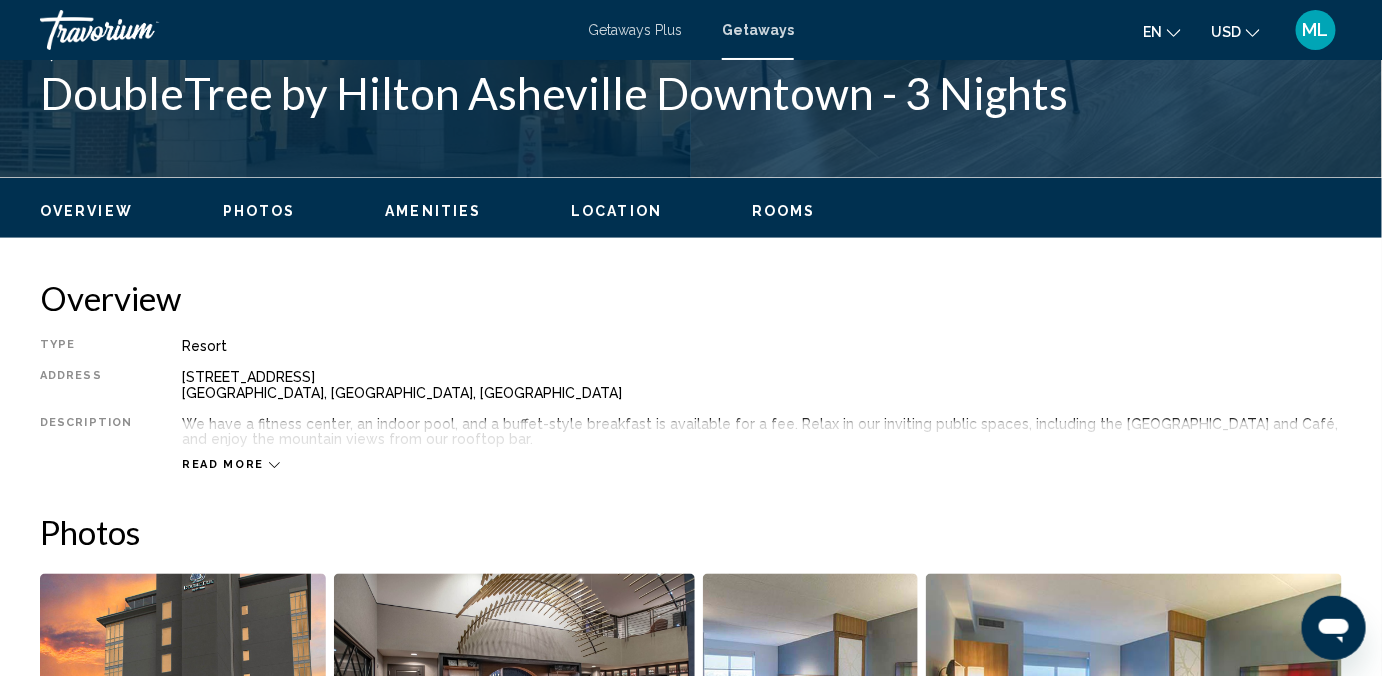 scroll, scrollTop: 706, scrollLeft: 0, axis: vertical 